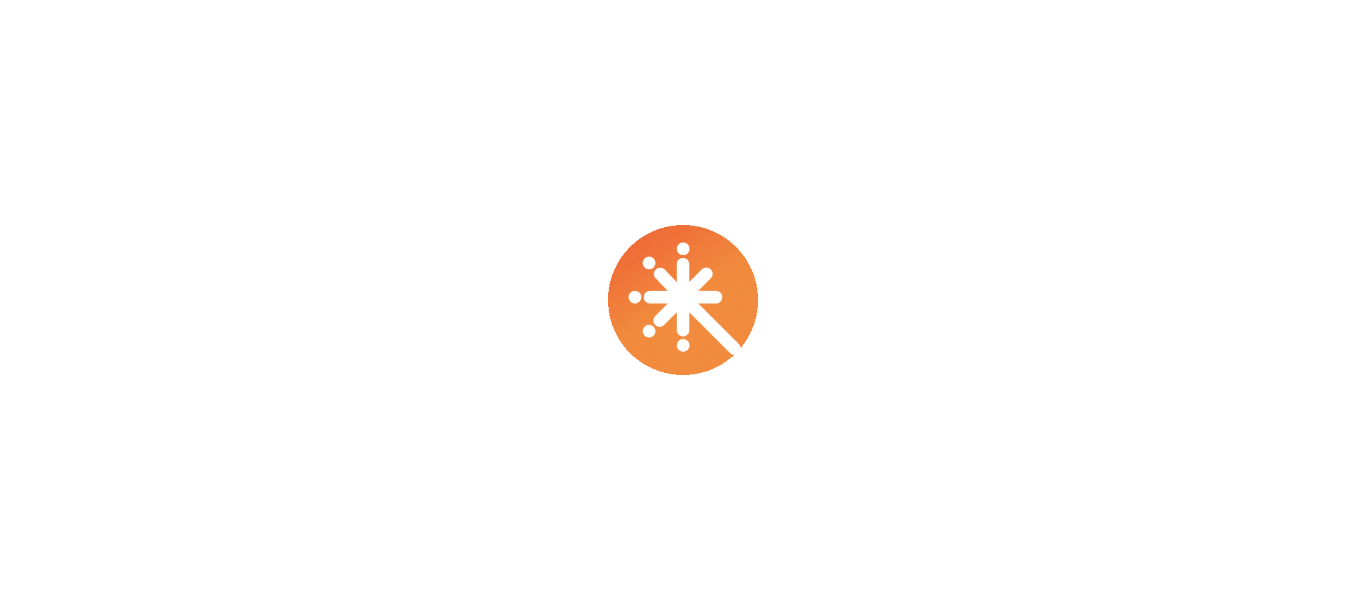 scroll, scrollTop: 0, scrollLeft: 0, axis: both 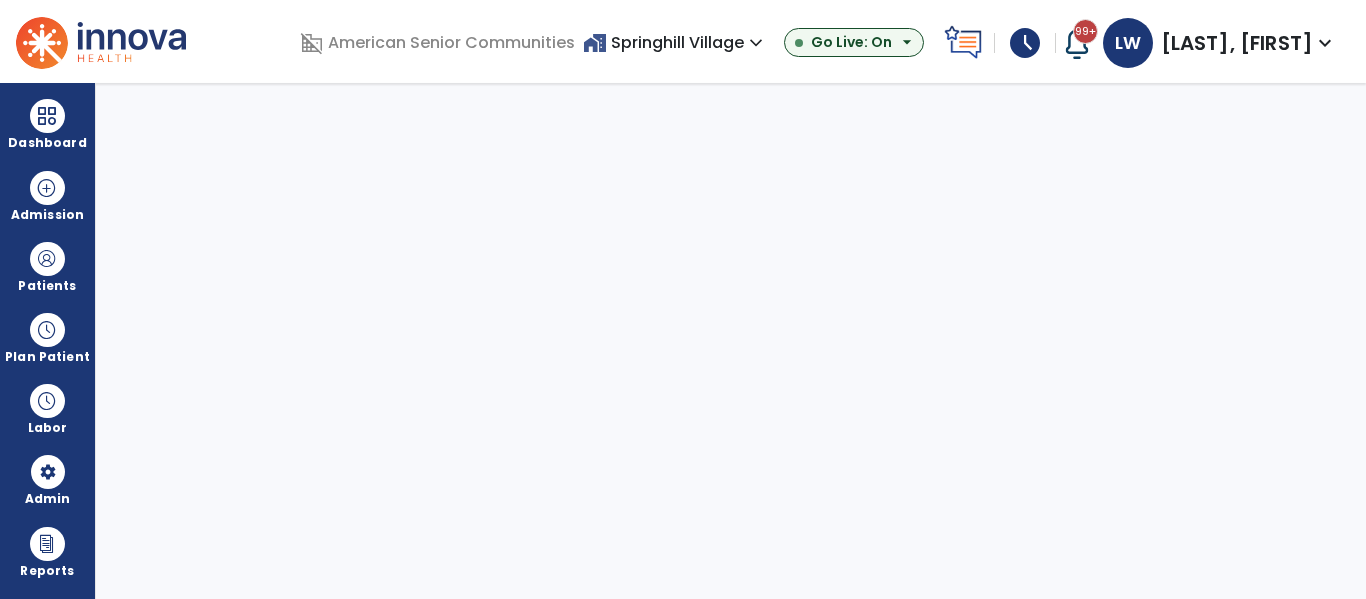select on "***" 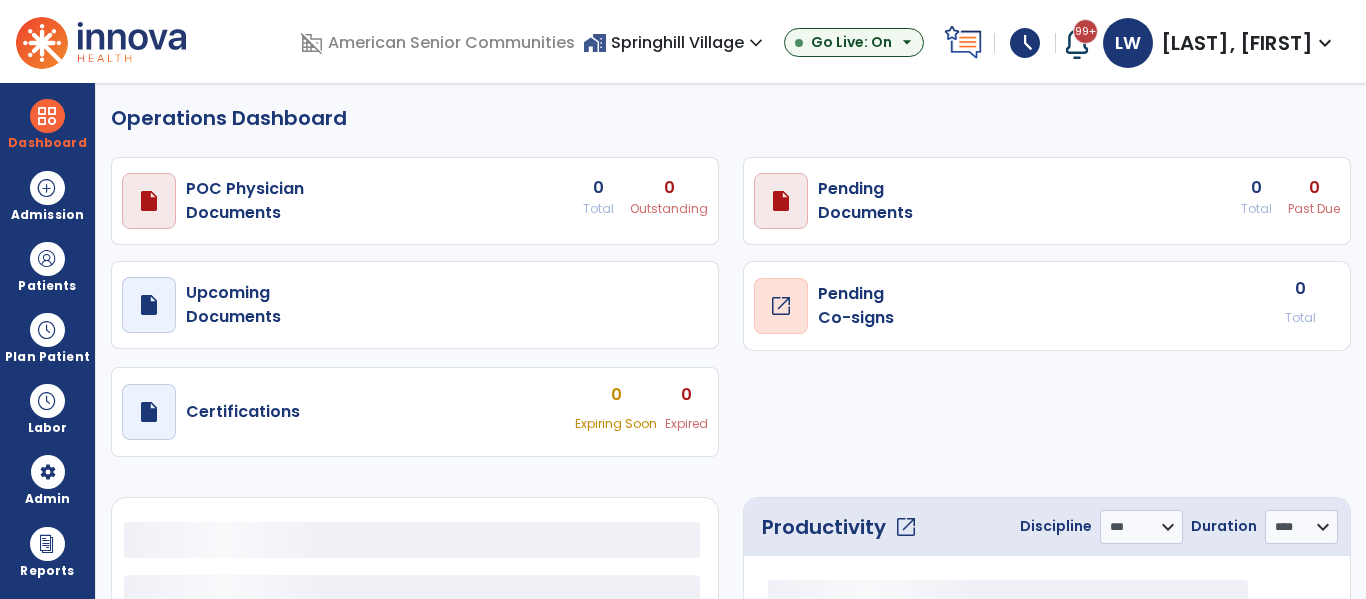 select on "***" 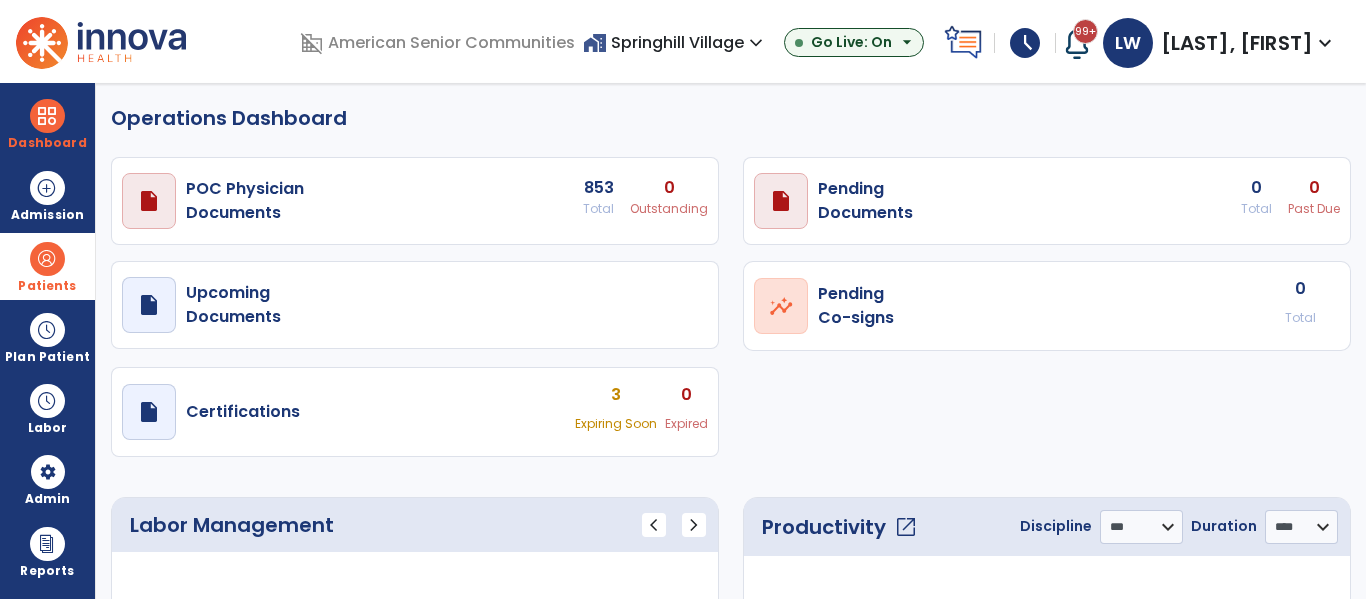 click on "Patients" at bounding box center [47, 266] 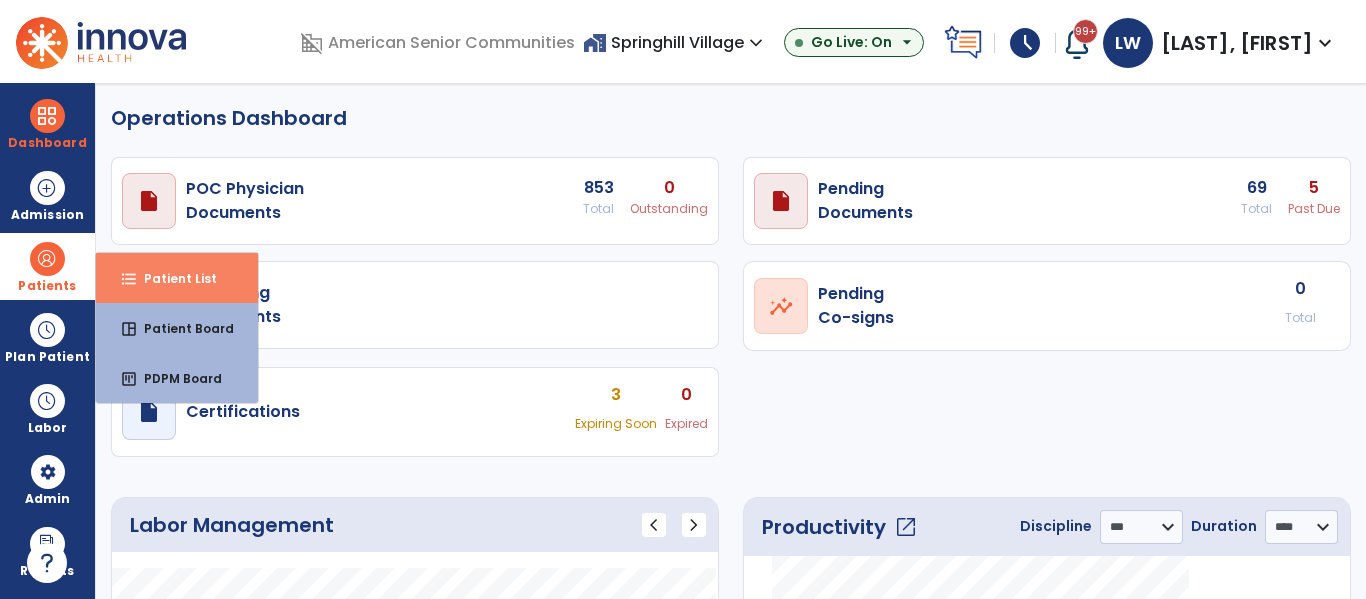 click on "format_list_bulleted  Patient List" at bounding box center (177, 278) 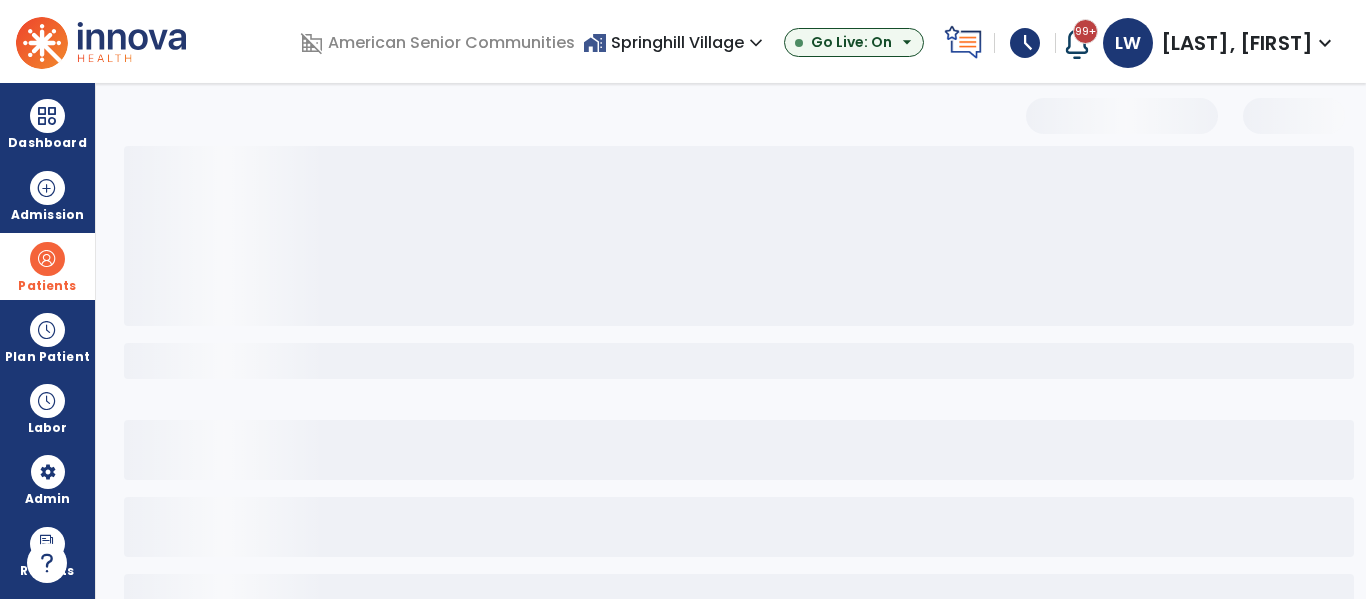 select on "***" 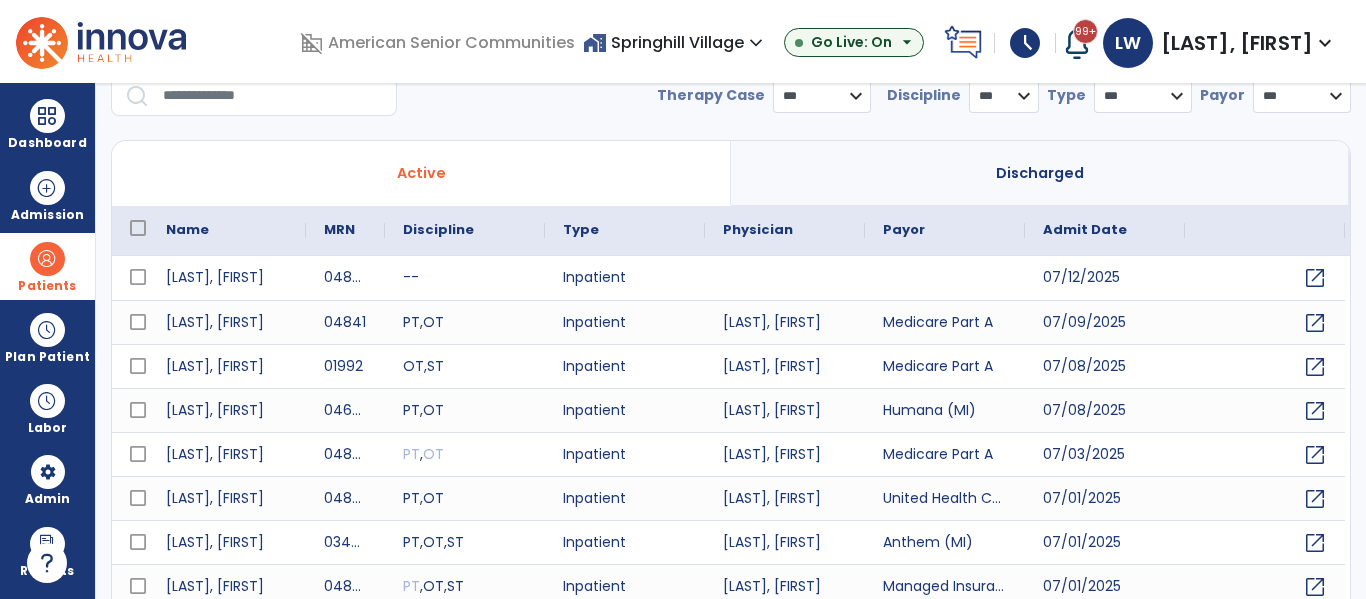 scroll, scrollTop: 30, scrollLeft: 0, axis: vertical 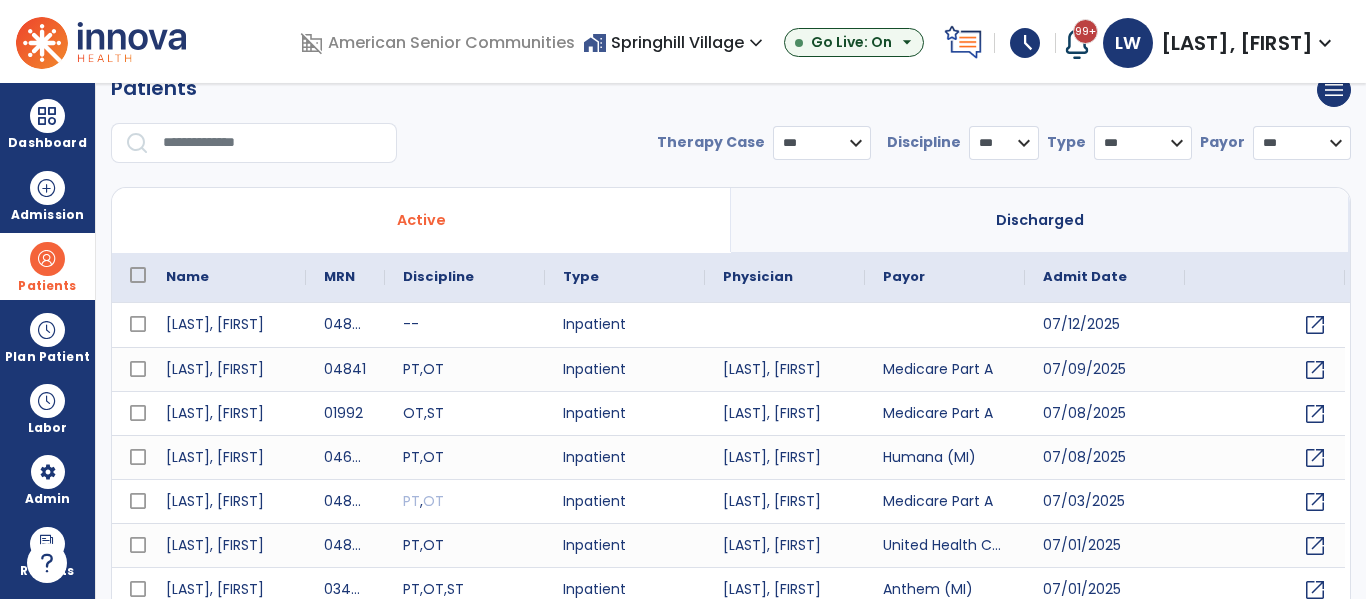 click at bounding box center [273, 143] 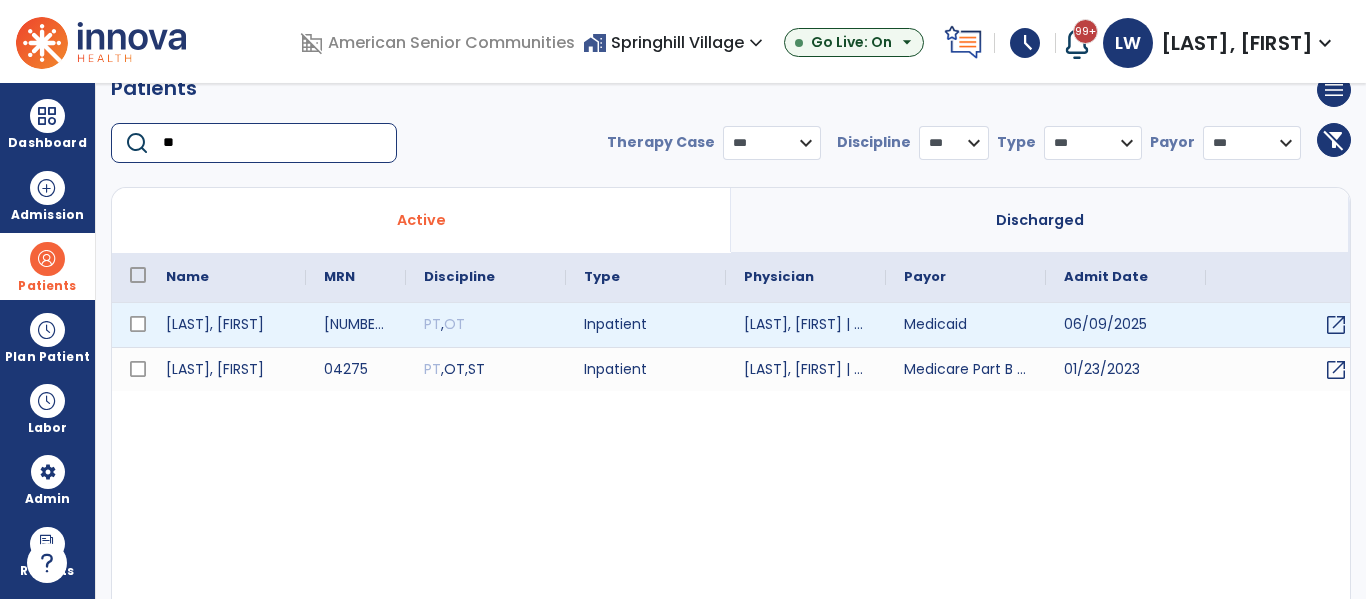 type on "**" 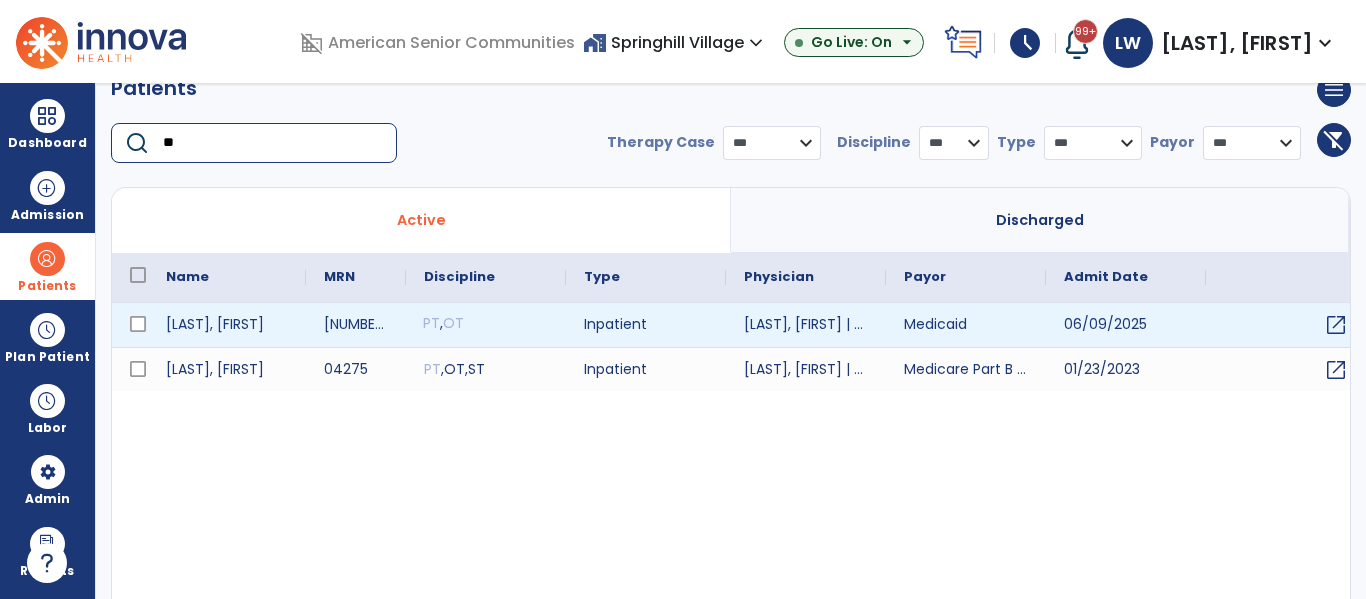 click on "PT" at bounding box center [431, 323] 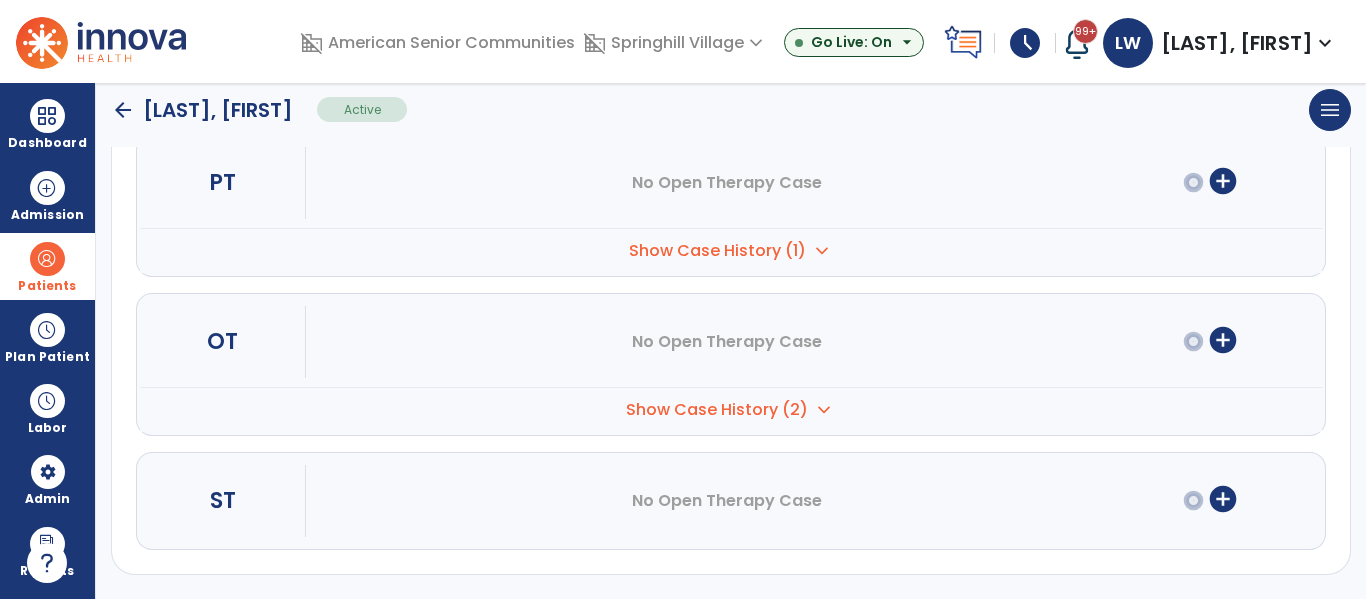 scroll, scrollTop: 0, scrollLeft: 0, axis: both 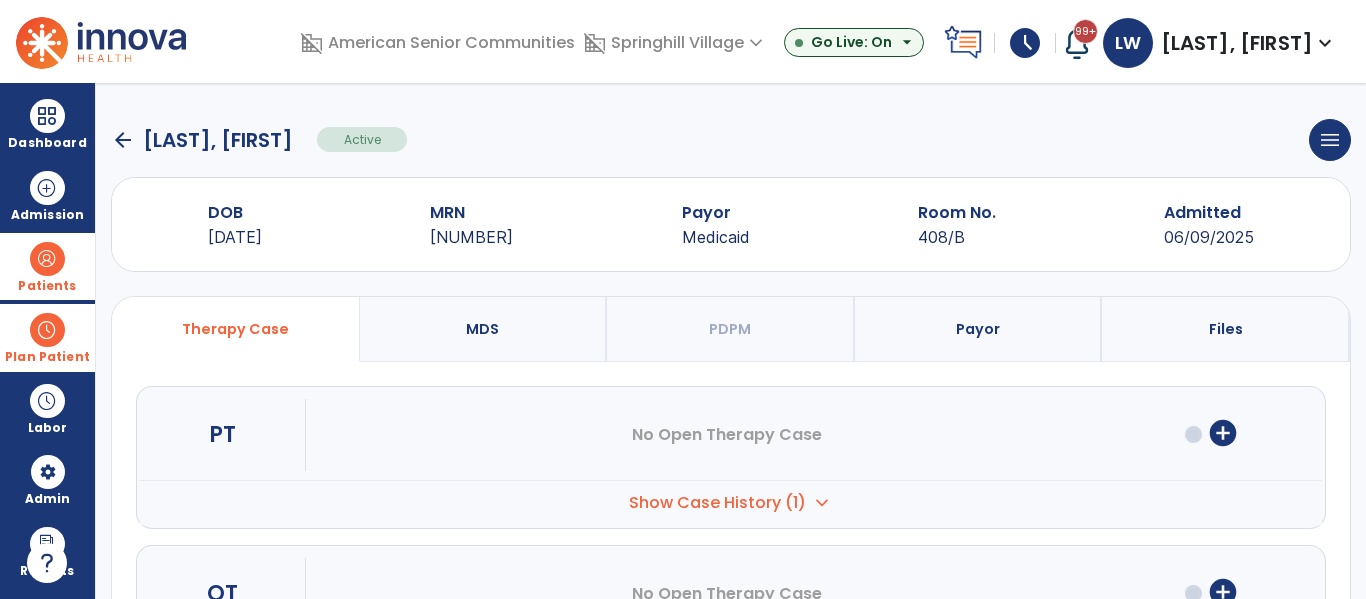 click at bounding box center (47, 330) 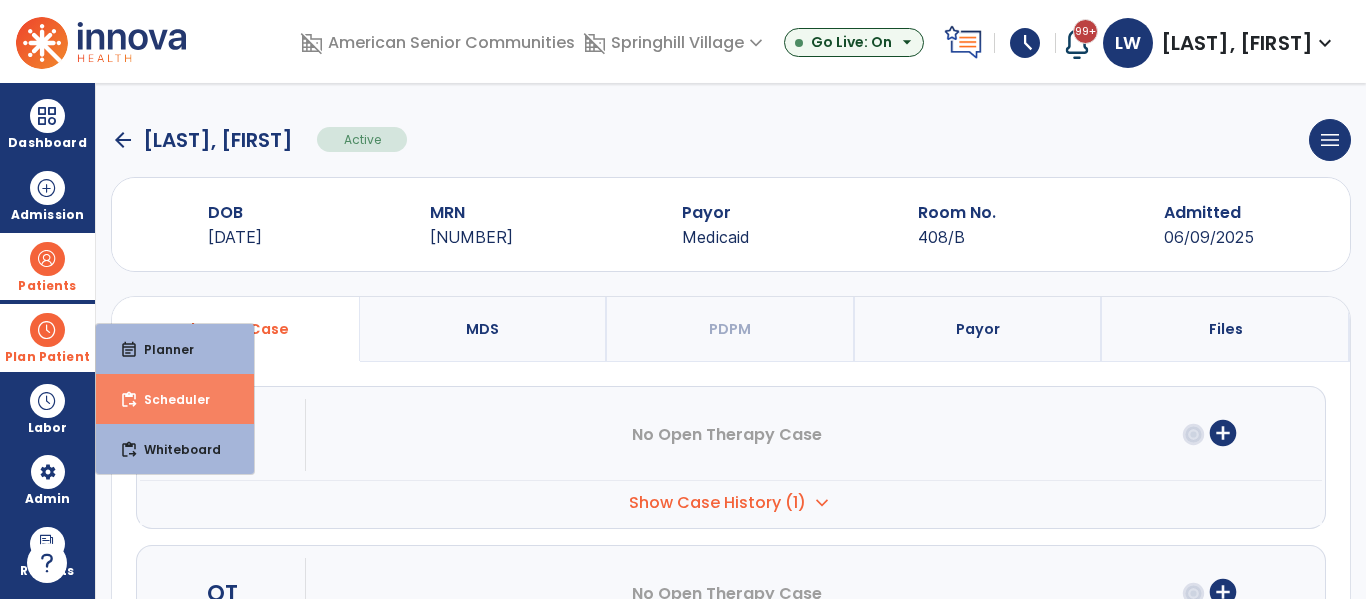 click on "content_paste_go" at bounding box center [129, 400] 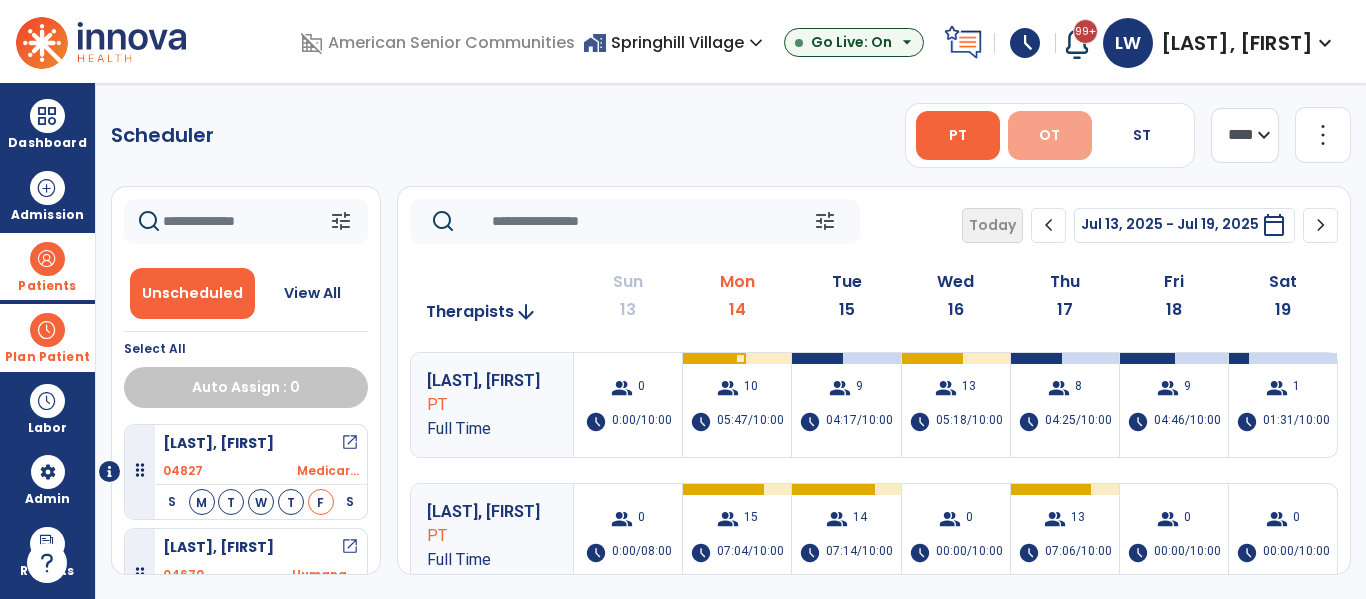 click on "OT" at bounding box center [1050, 135] 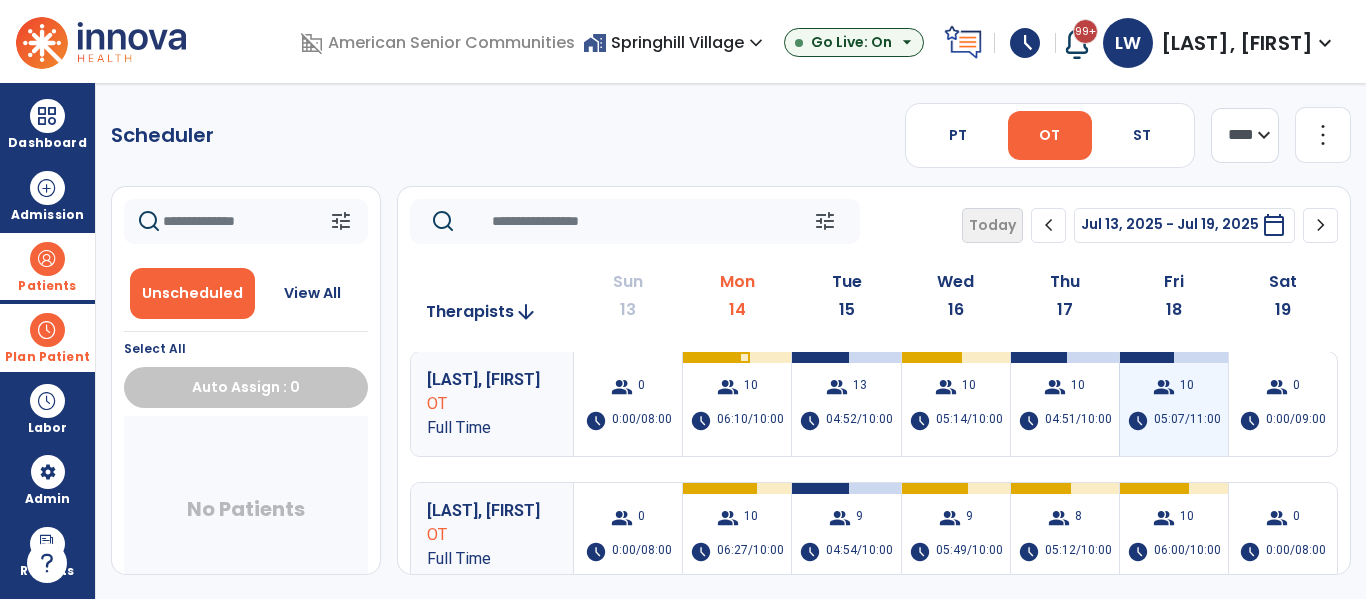 scroll, scrollTop: 4, scrollLeft: 0, axis: vertical 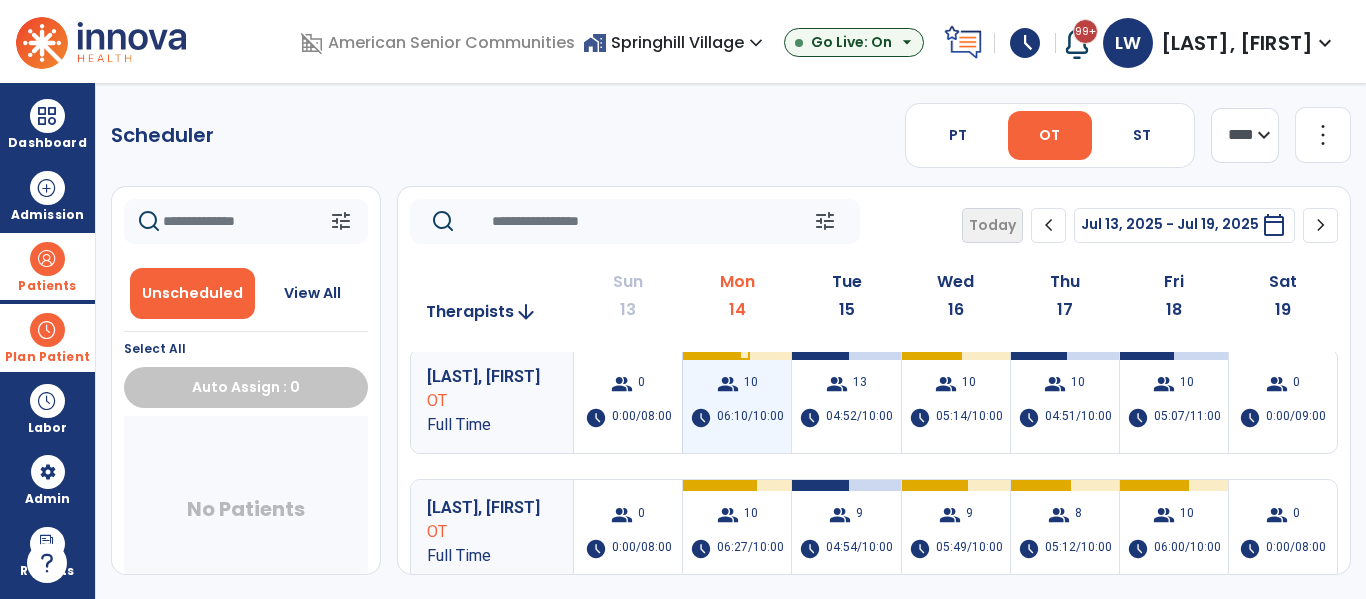 click on "06:10/10:00" at bounding box center (750, 418) 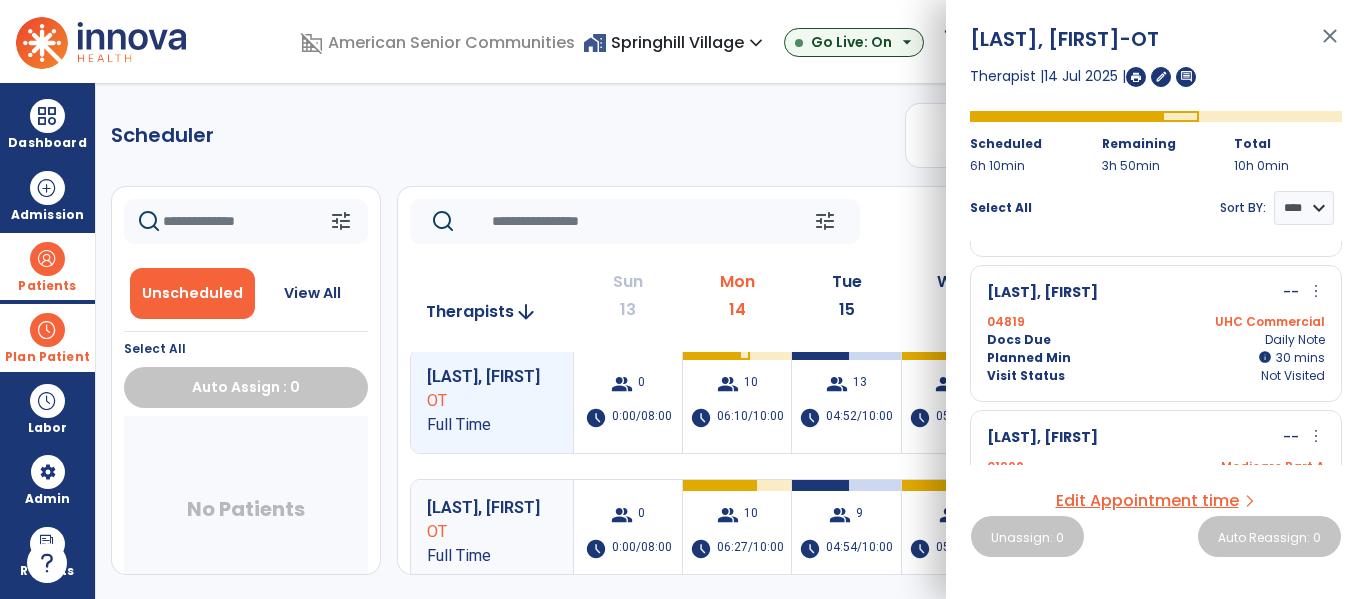 scroll, scrollTop: 666, scrollLeft: 0, axis: vertical 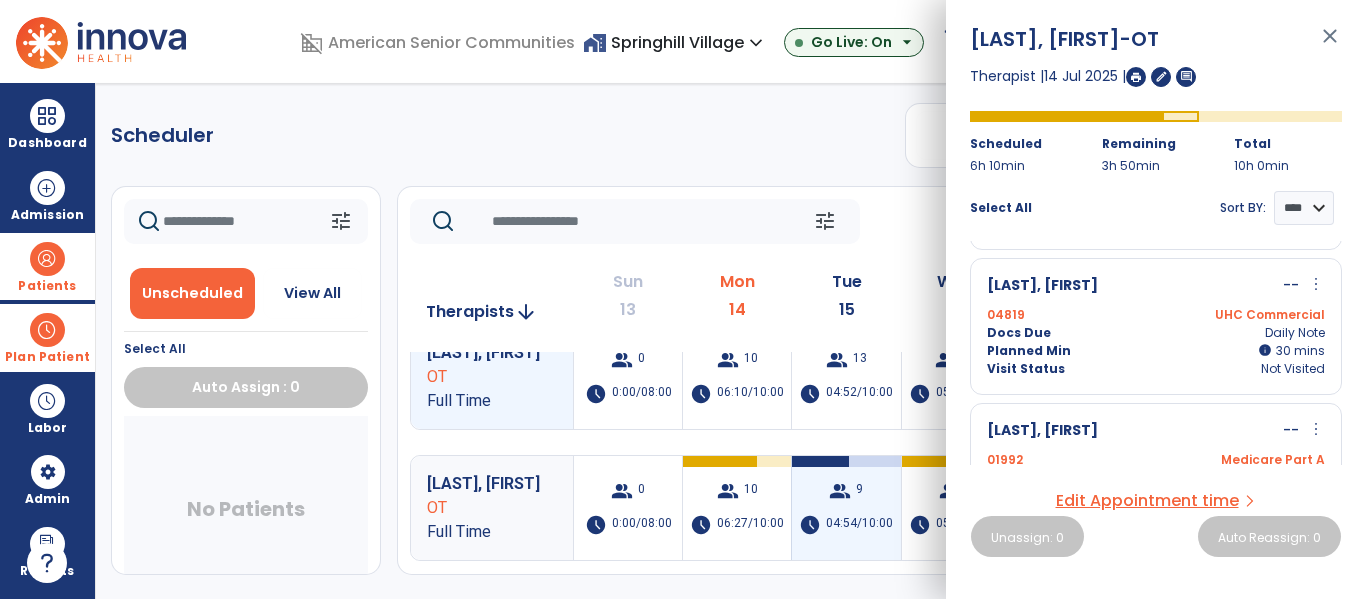 click on "group 9 schedule 04:54/10:00" at bounding box center (846, 508) 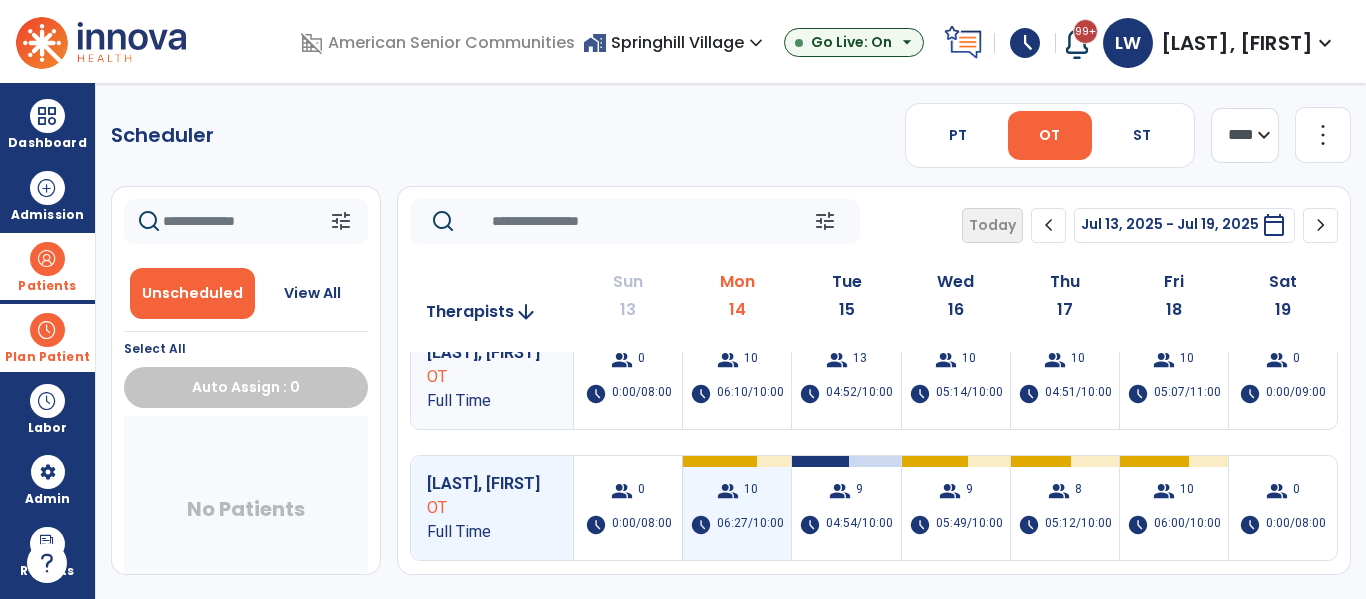 click on "group  10" at bounding box center (737, 491) 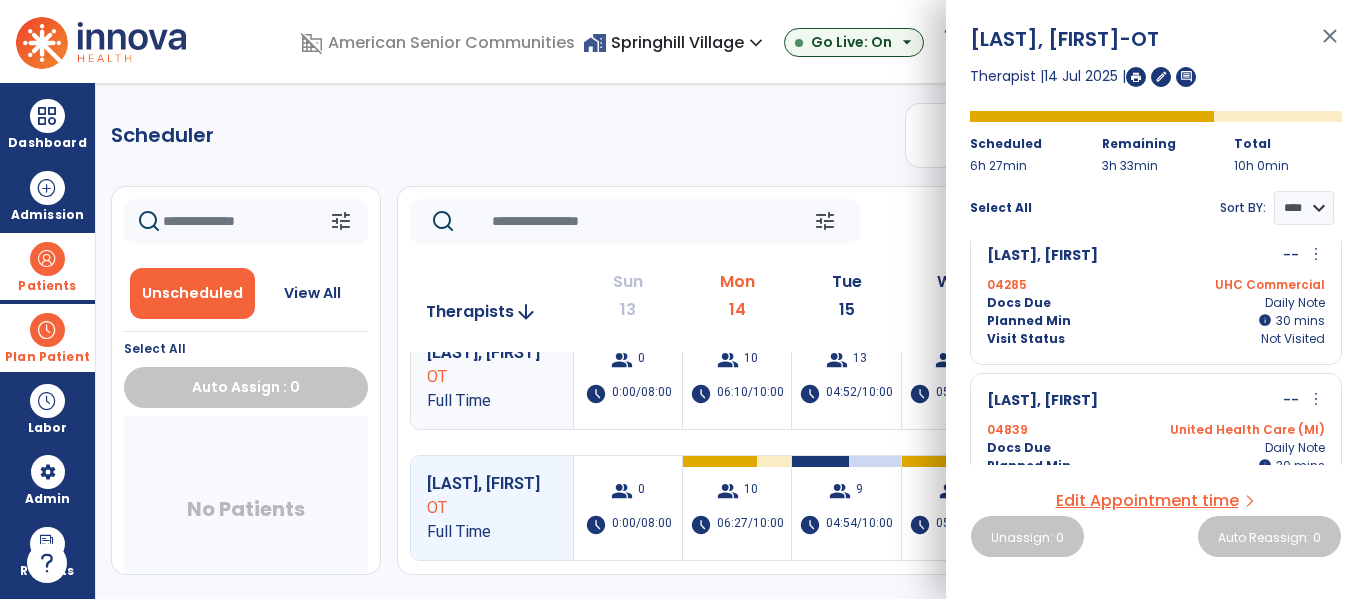 scroll, scrollTop: 1033, scrollLeft: 0, axis: vertical 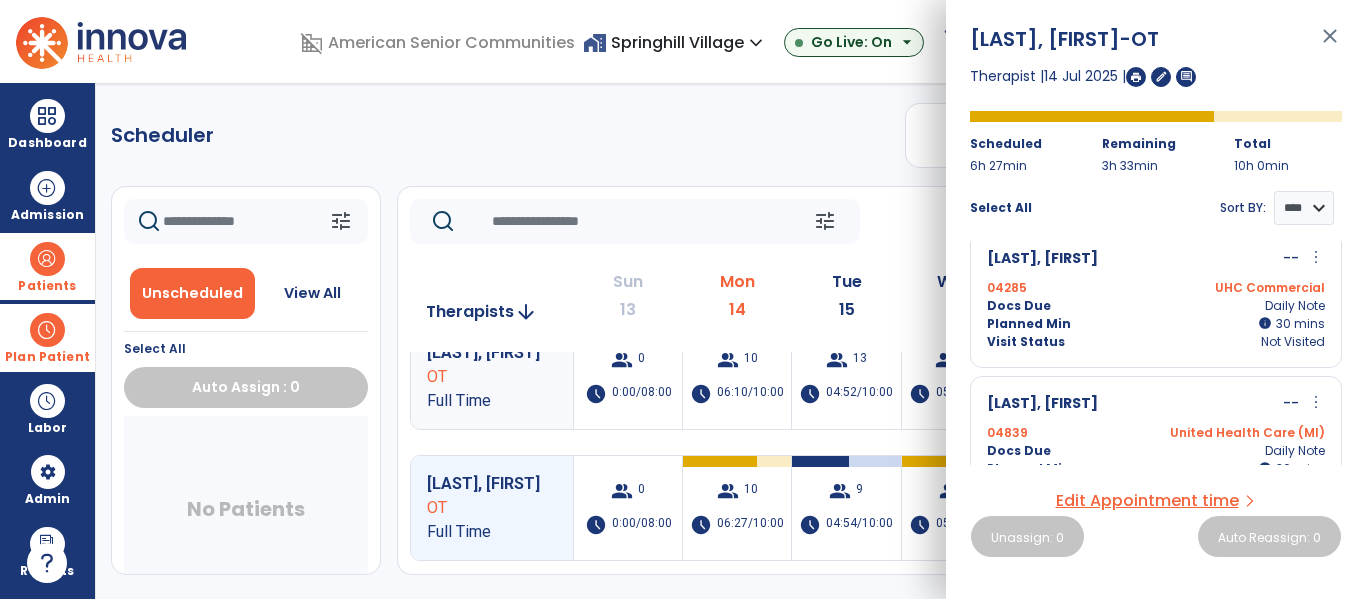 click on "Visit Status  Not Visited" at bounding box center (1156, 342) 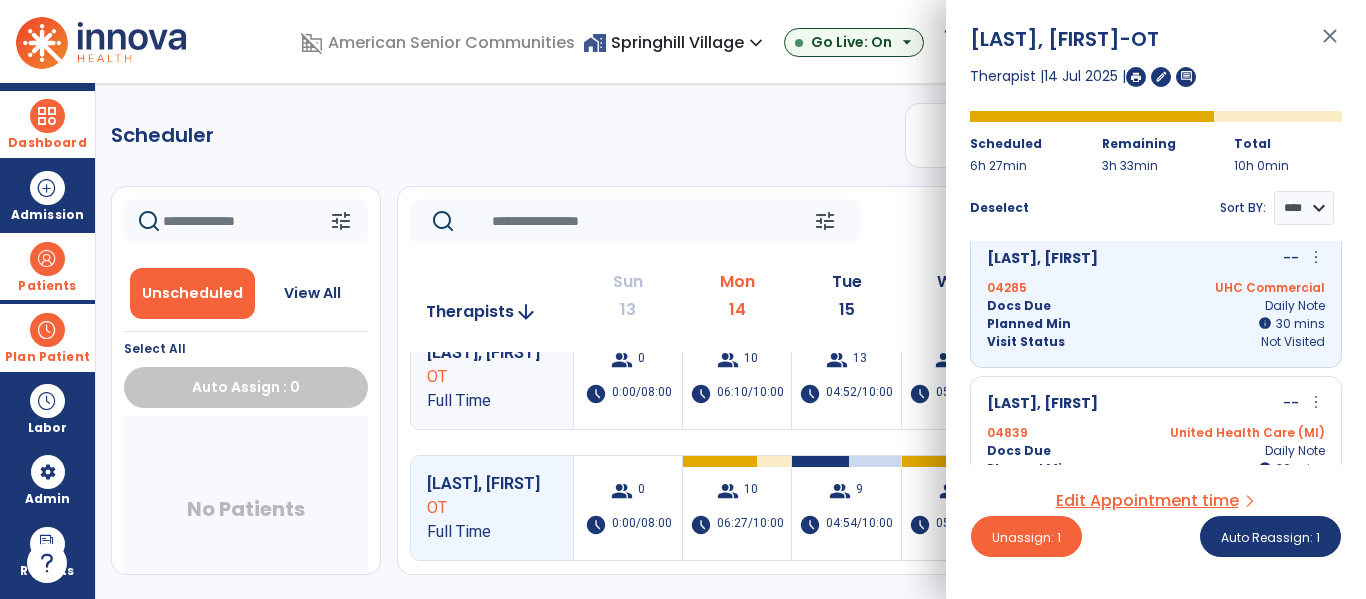 click on "Dashboard" at bounding box center (47, 124) 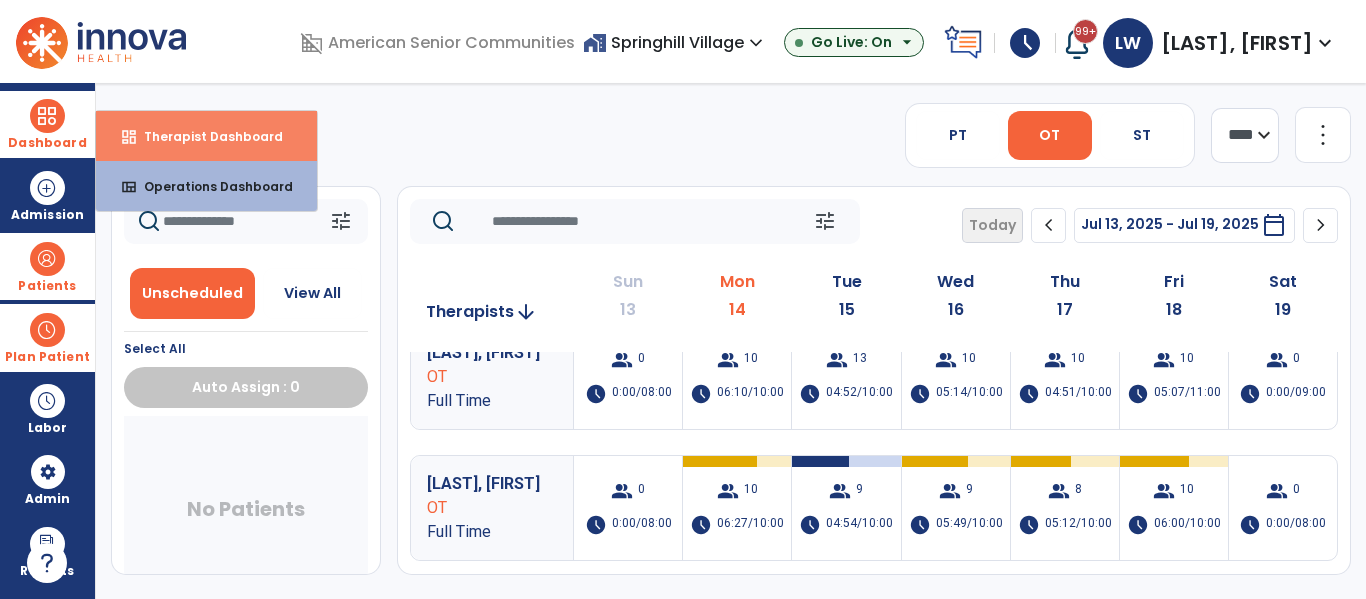 click on "Therapist Dashboard" at bounding box center [205, 136] 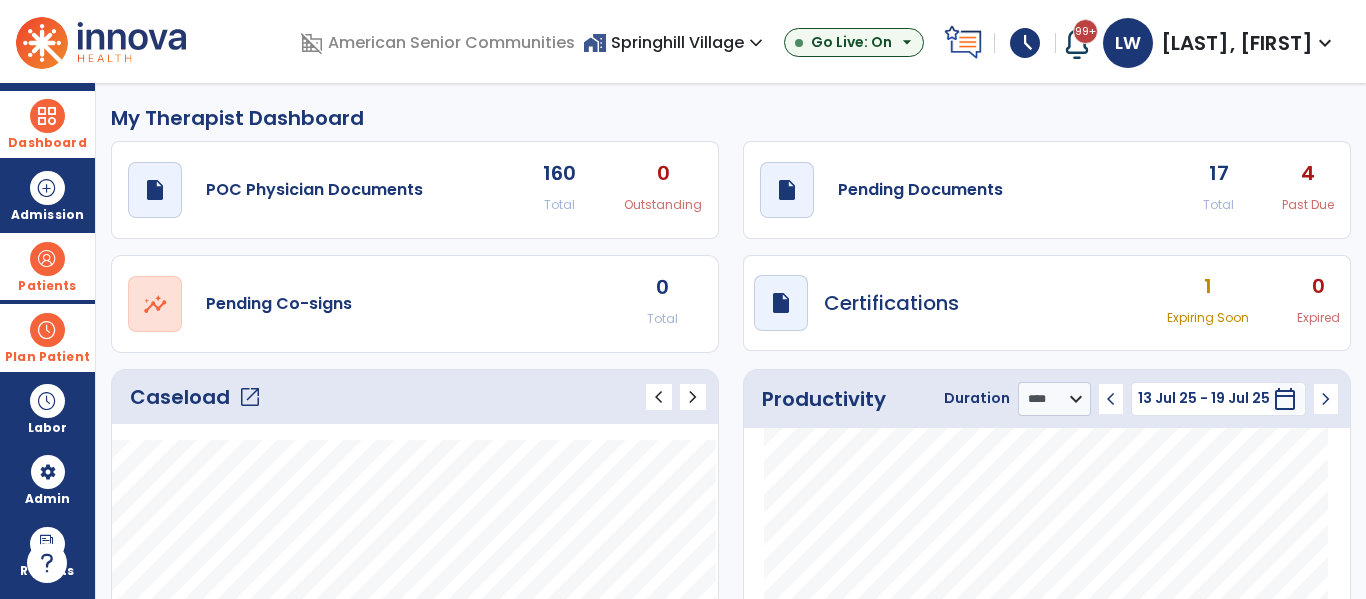 click on "Patients" at bounding box center (47, 286) 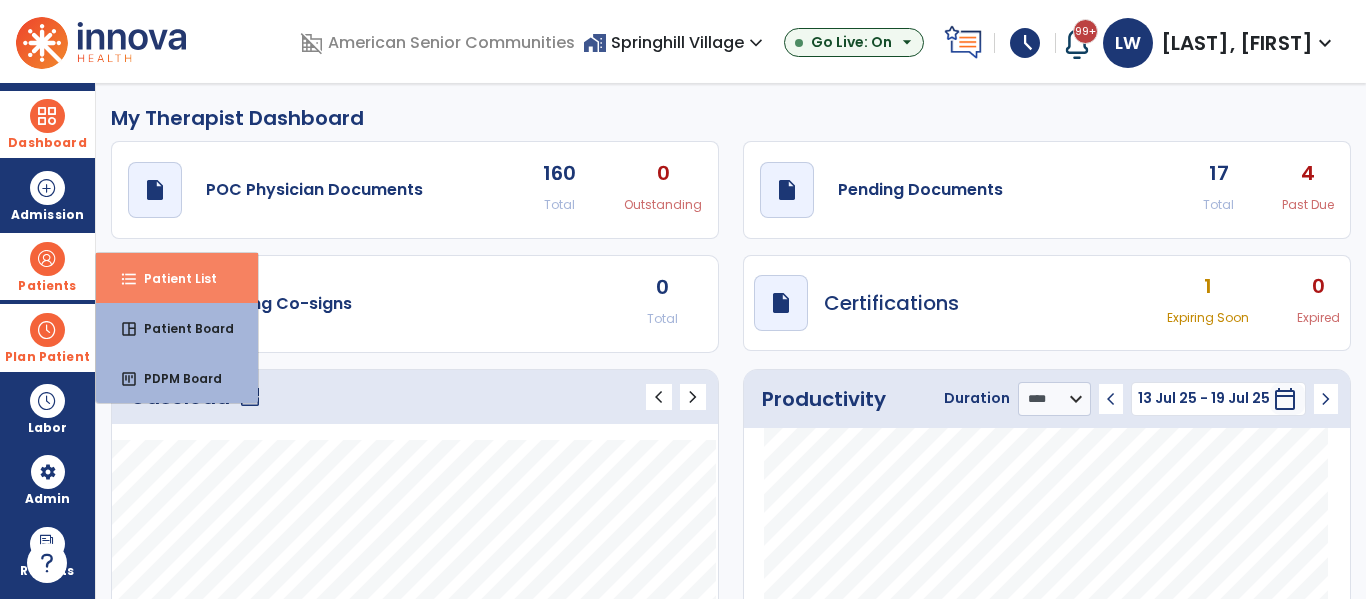 click on "Patient List" at bounding box center [172, 278] 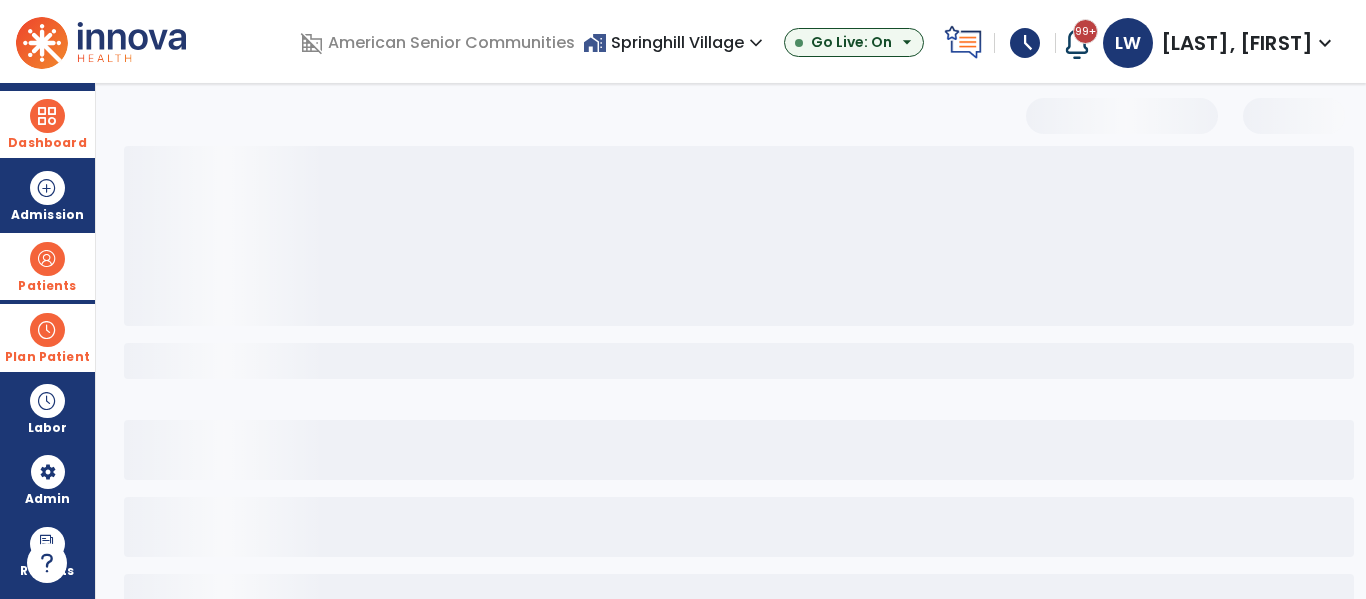 select on "***" 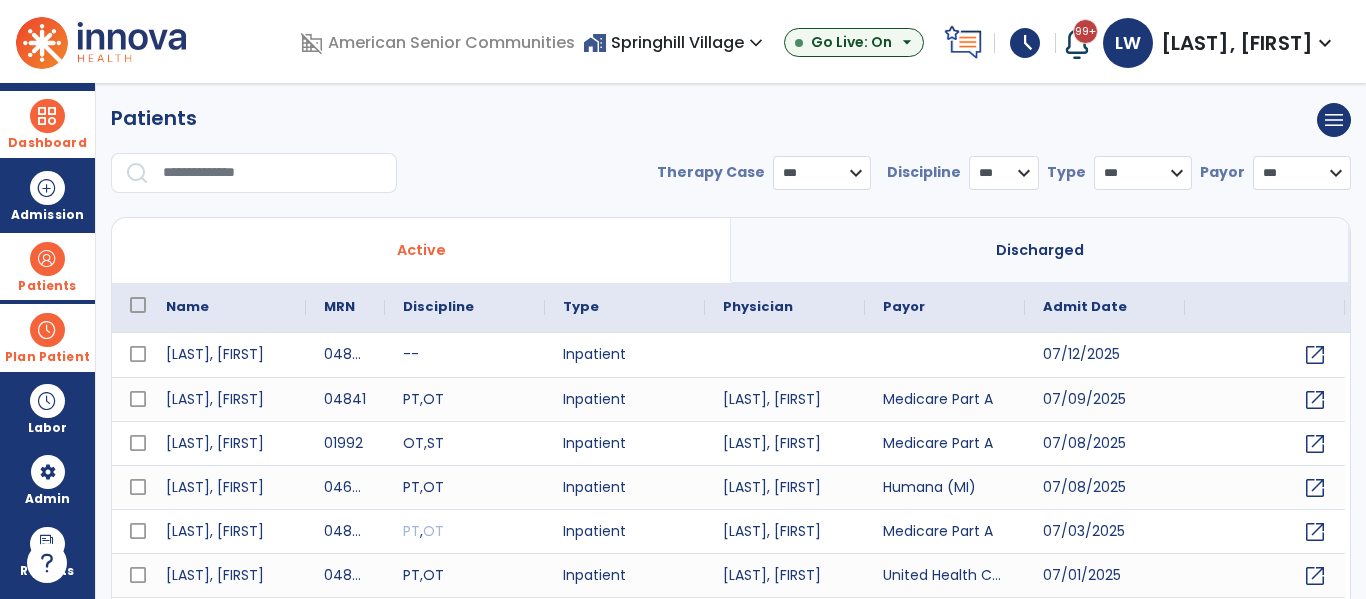 click at bounding box center [273, 173] 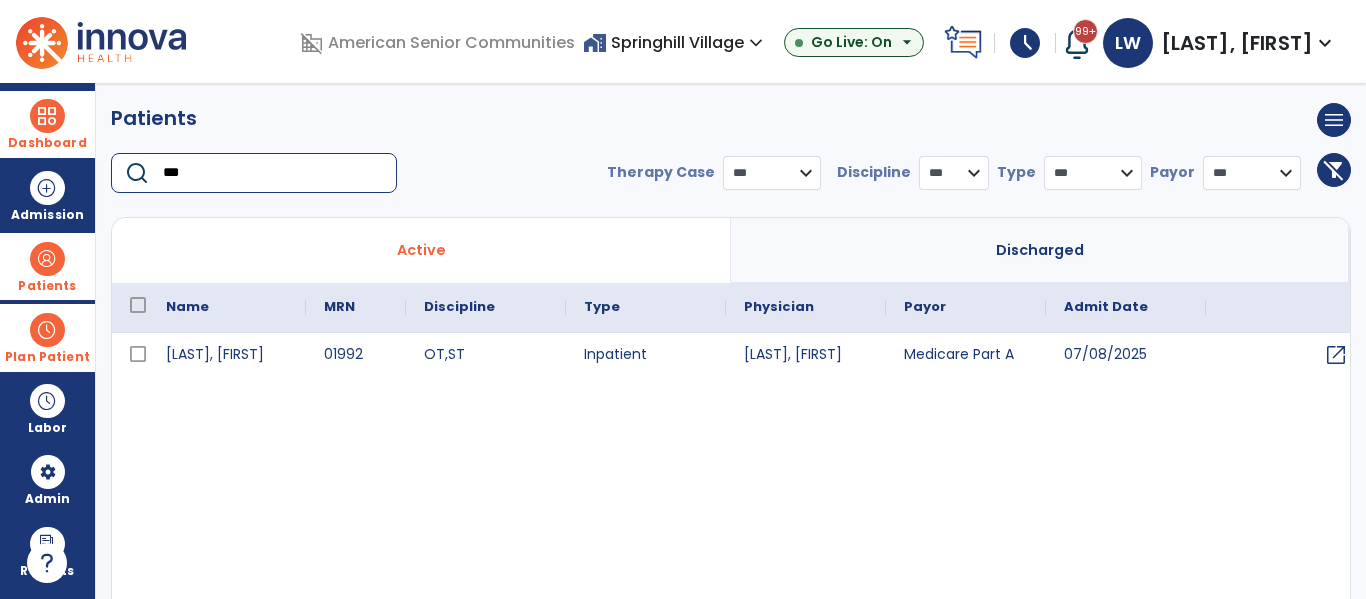 click on "***" at bounding box center [273, 173] 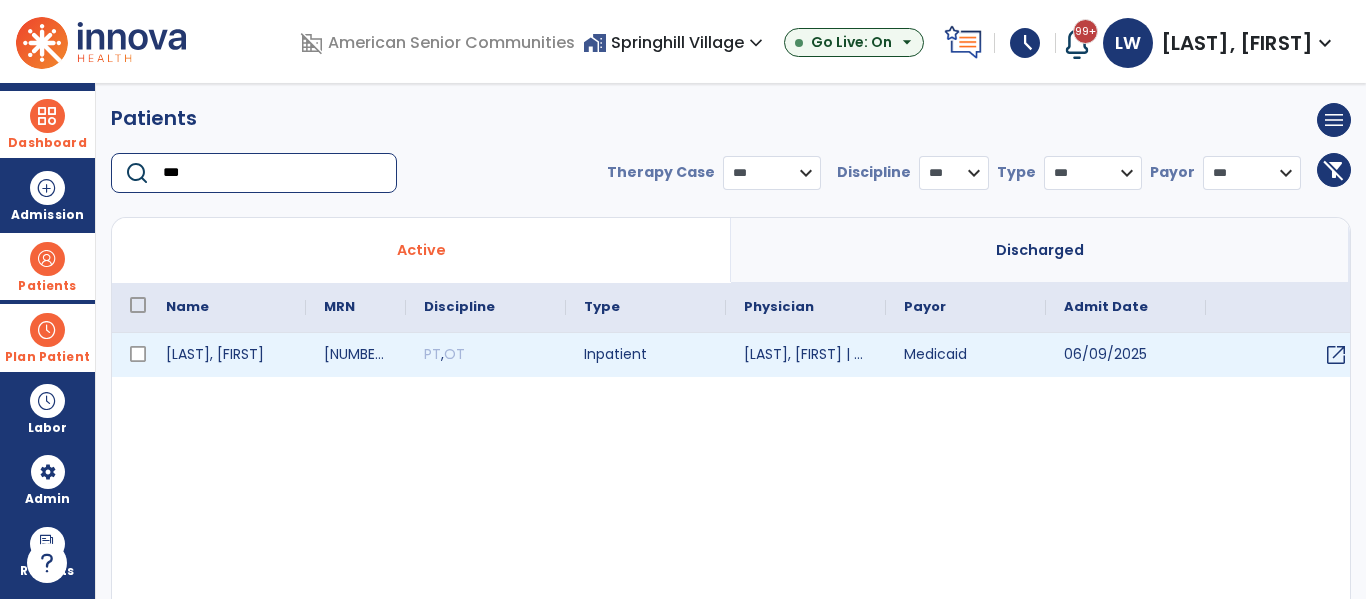 type on "***" 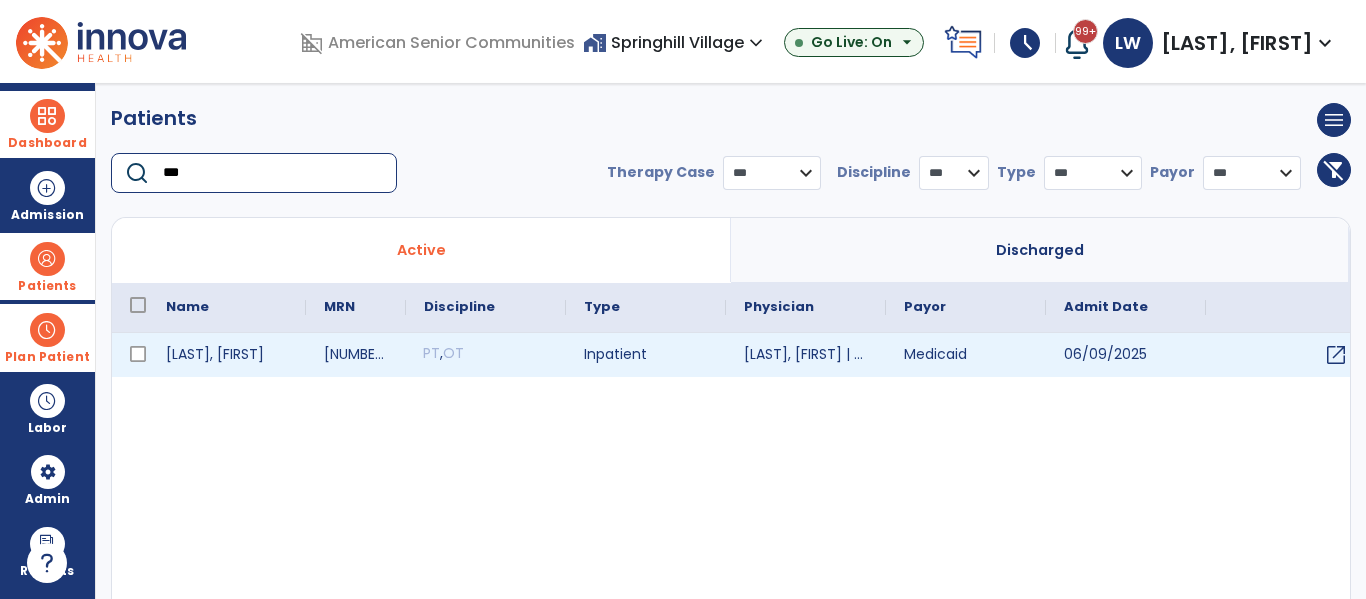 click on "PT" at bounding box center [431, 353] 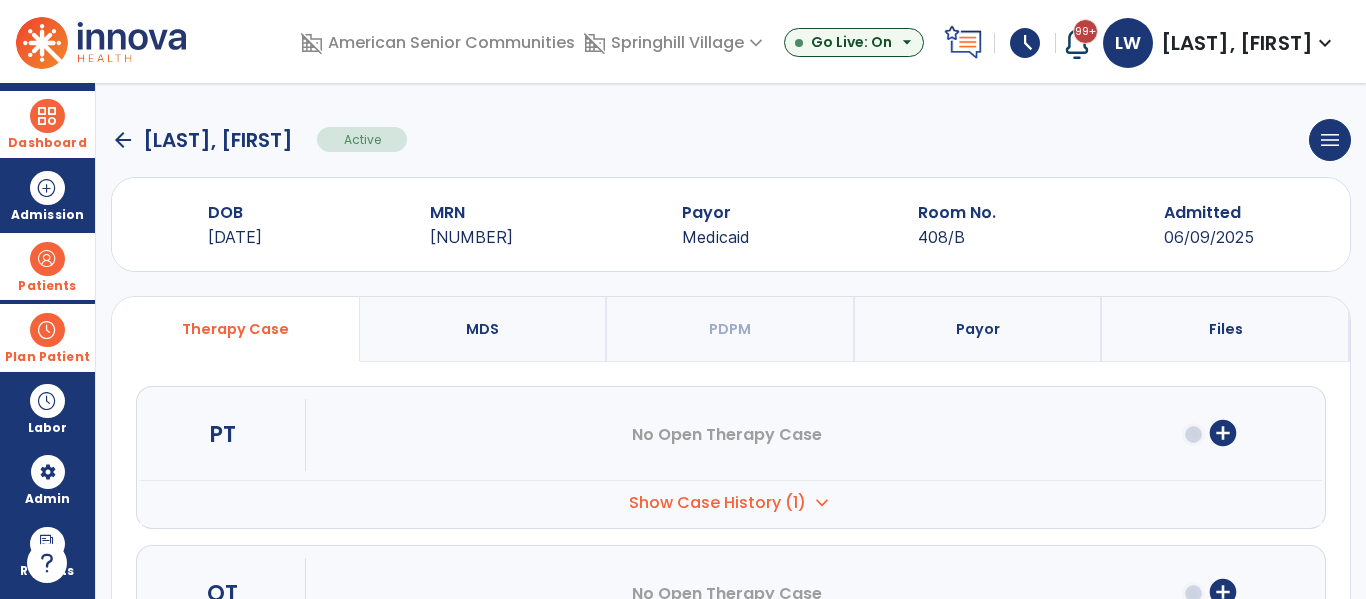click on "Show Case History (1)" at bounding box center [717, 503] 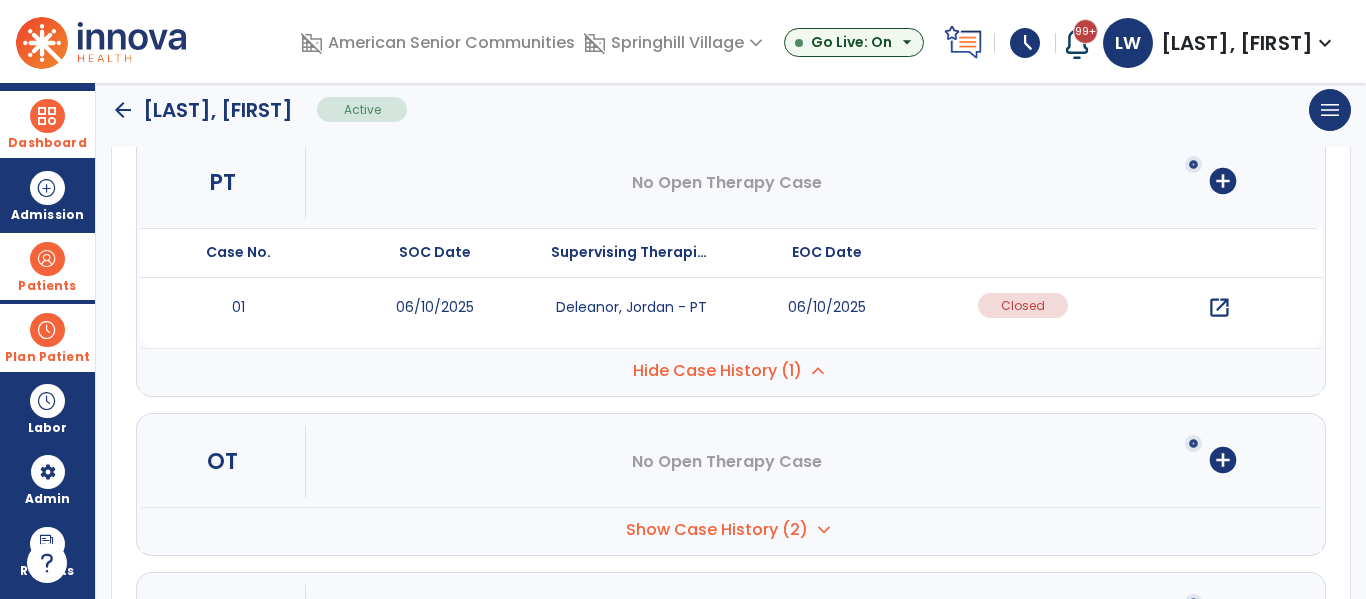 scroll, scrollTop: 273, scrollLeft: 0, axis: vertical 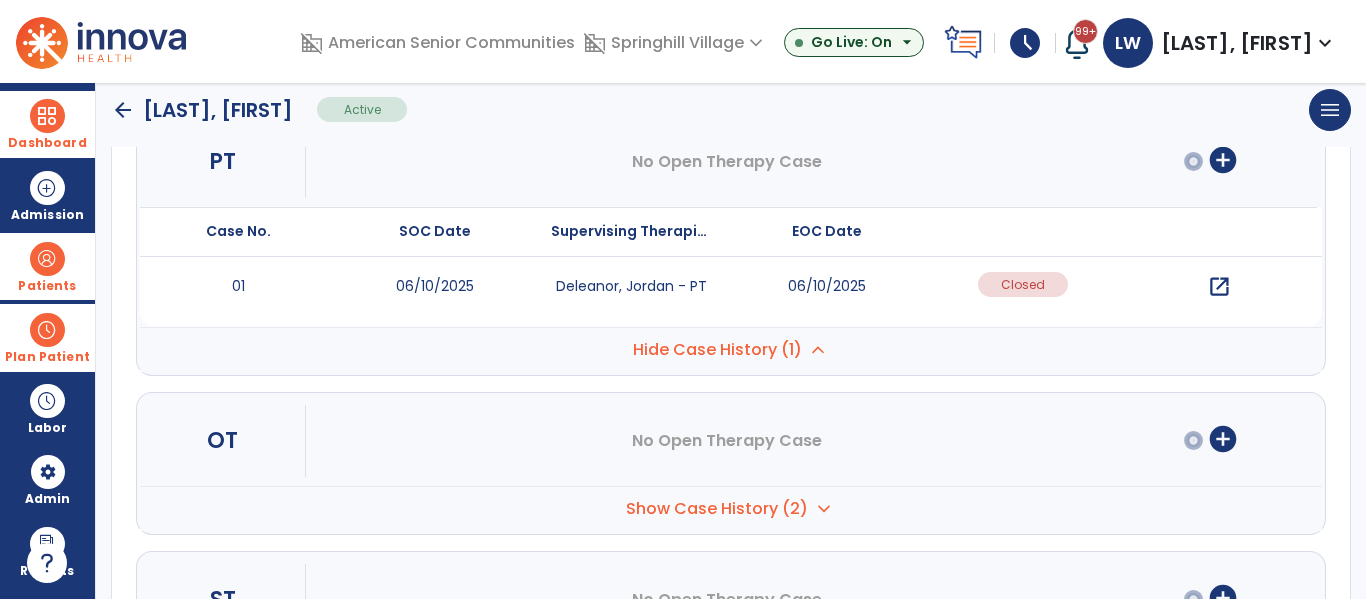 click on "Show Case History (2)     expand_more" at bounding box center (731, 349) 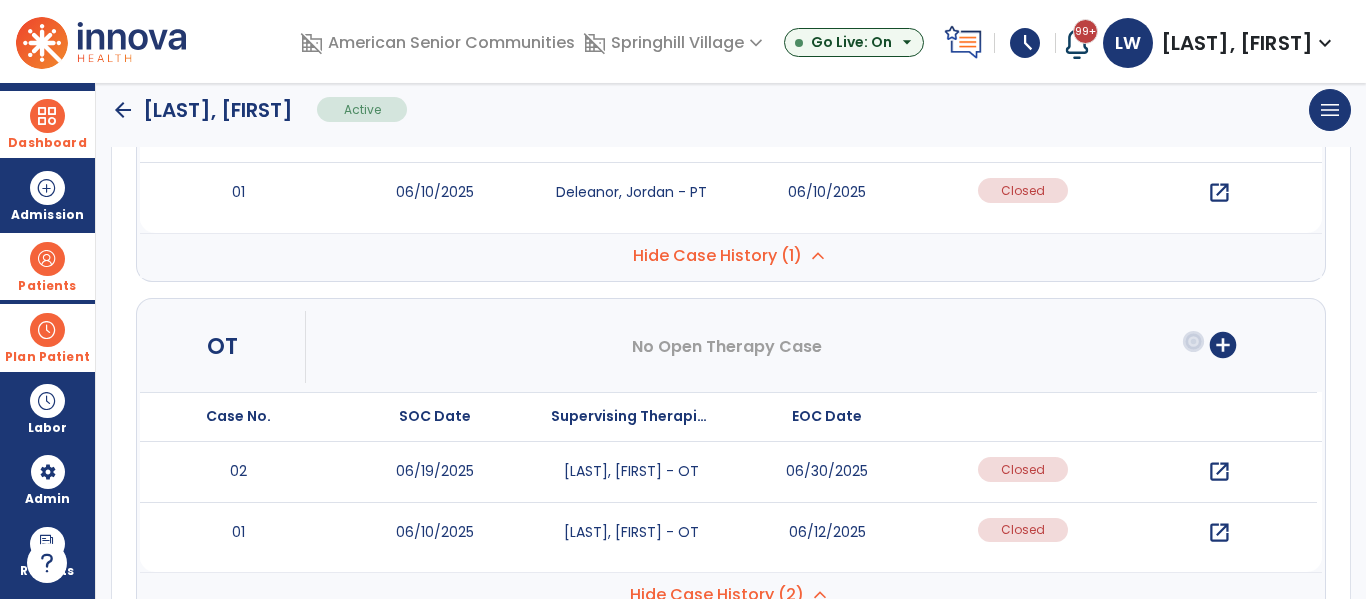 scroll, scrollTop: 372, scrollLeft: 0, axis: vertical 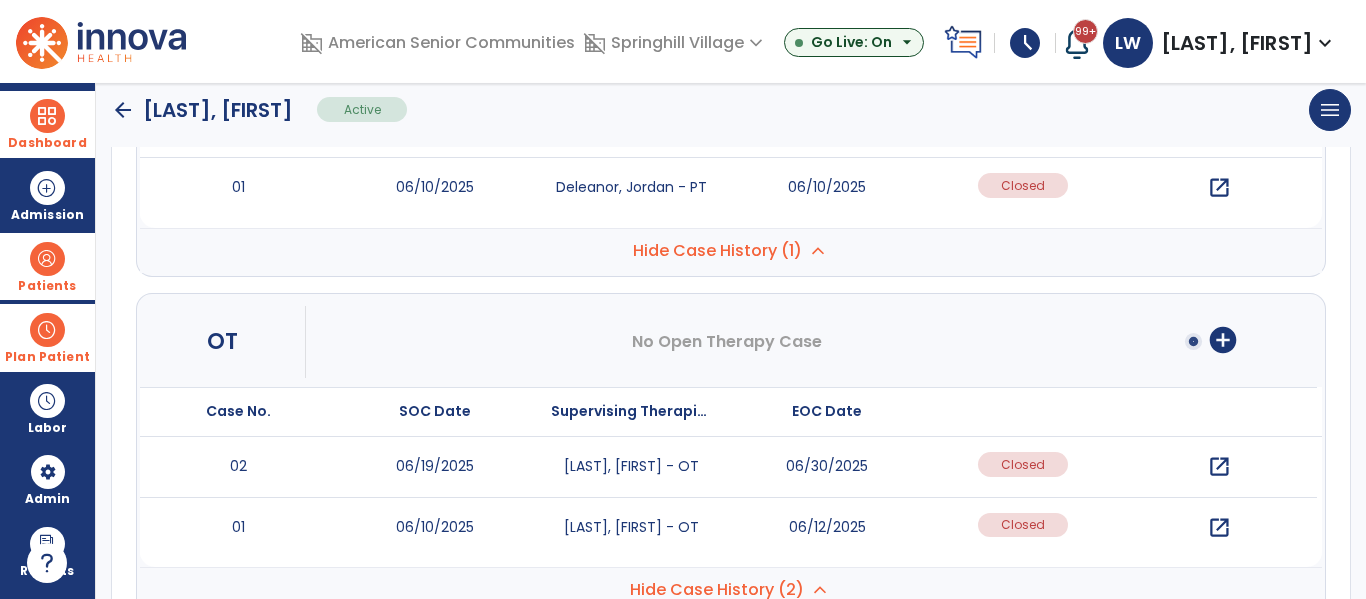 click on "Plan Patient" at bounding box center (47, 266) 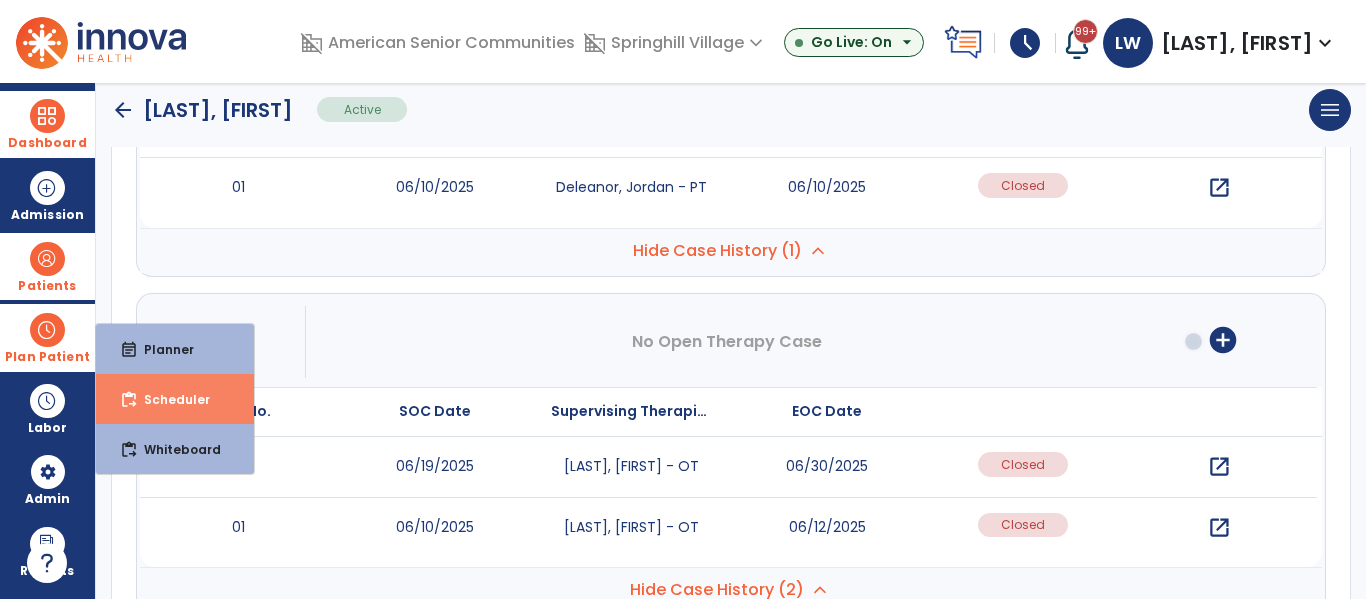 click on "Scheduler" at bounding box center [169, 399] 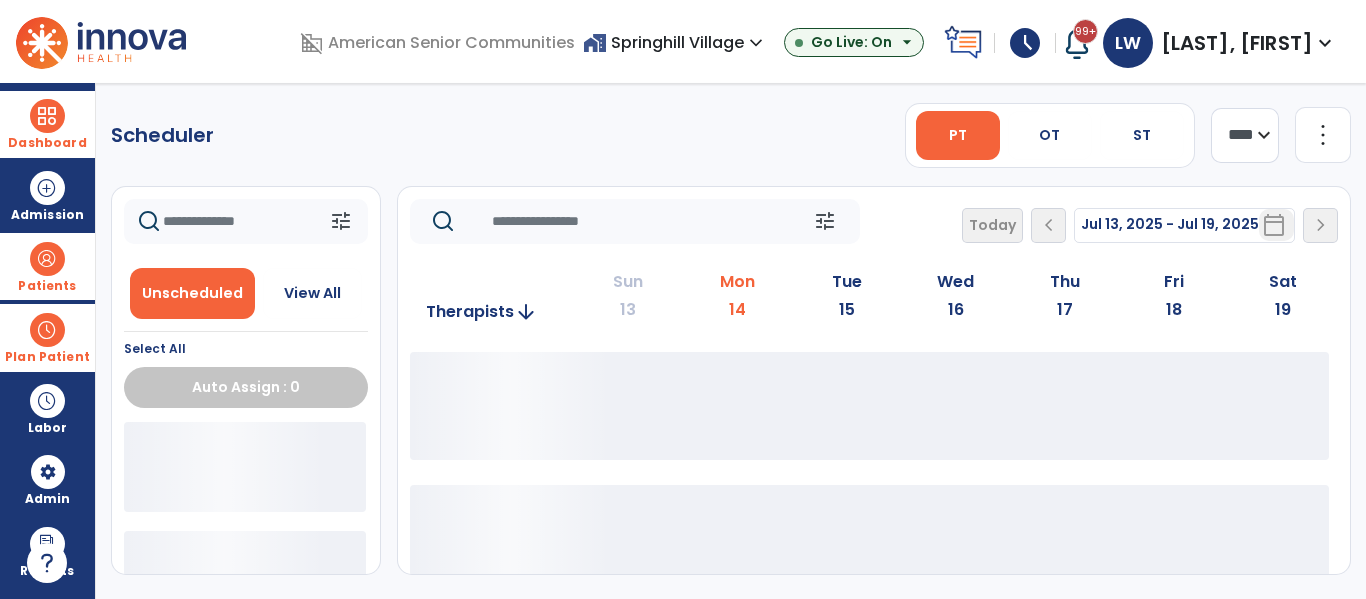scroll, scrollTop: 0, scrollLeft: 0, axis: both 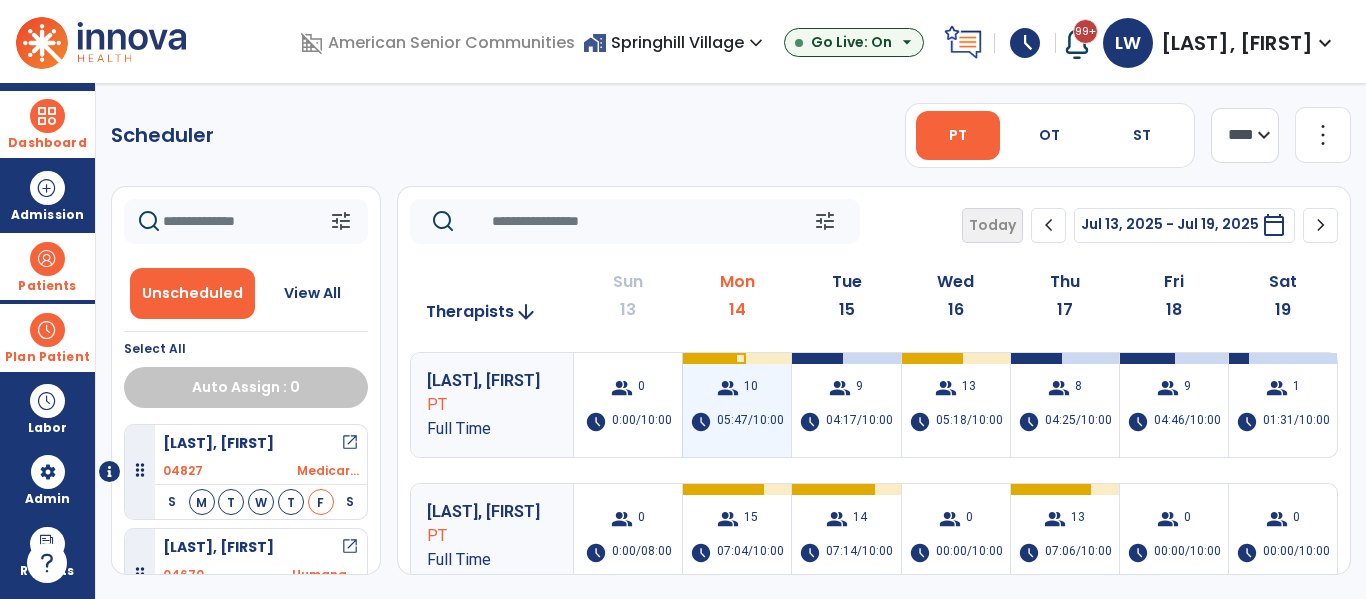click on "group 10 schedule 05:47/10:00" at bounding box center [737, 405] 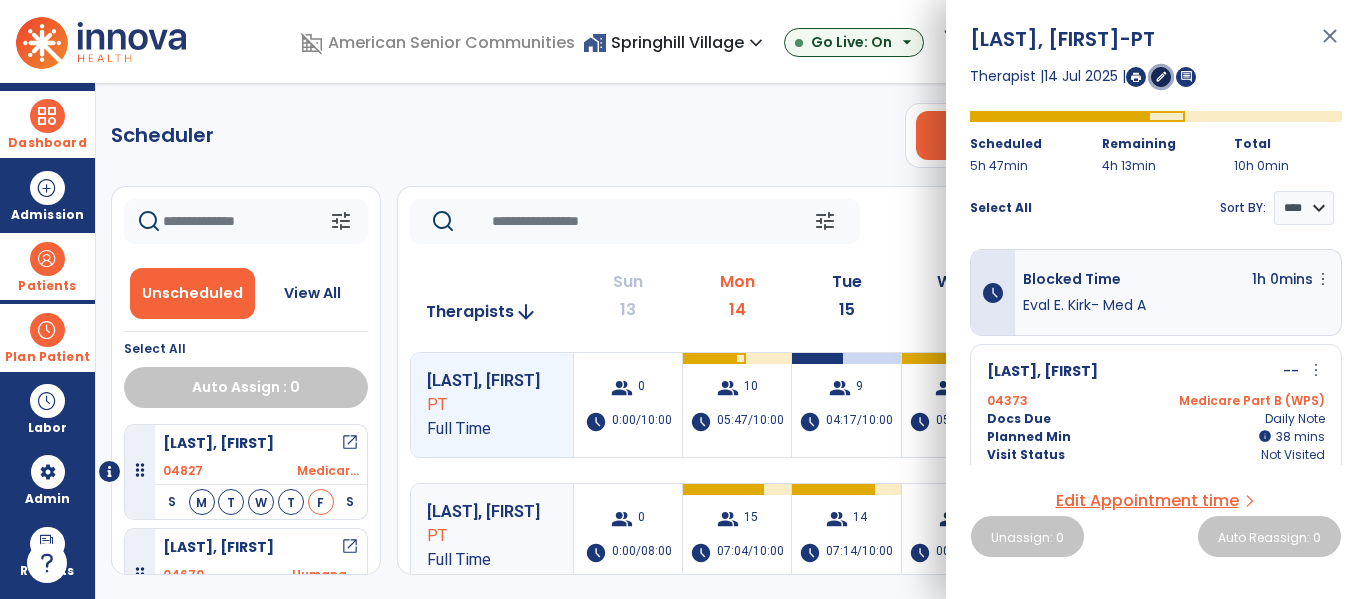 click on "edit" at bounding box center [1161, 76] 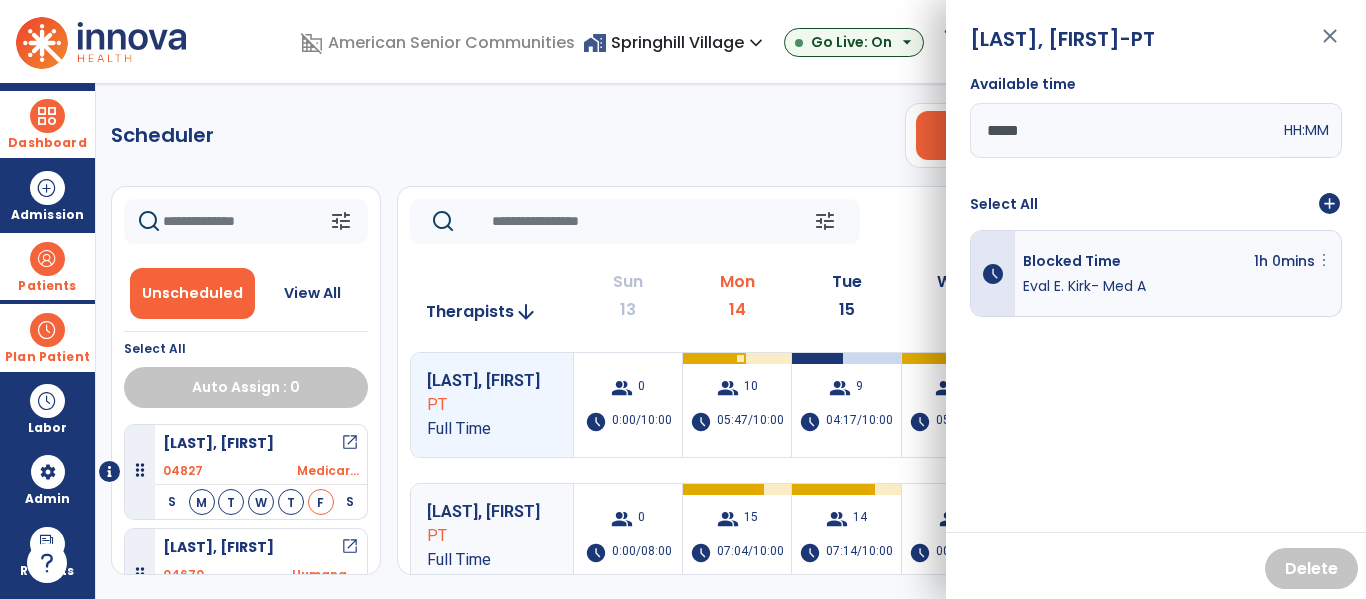 click on "more_vert" at bounding box center (1324, 260) 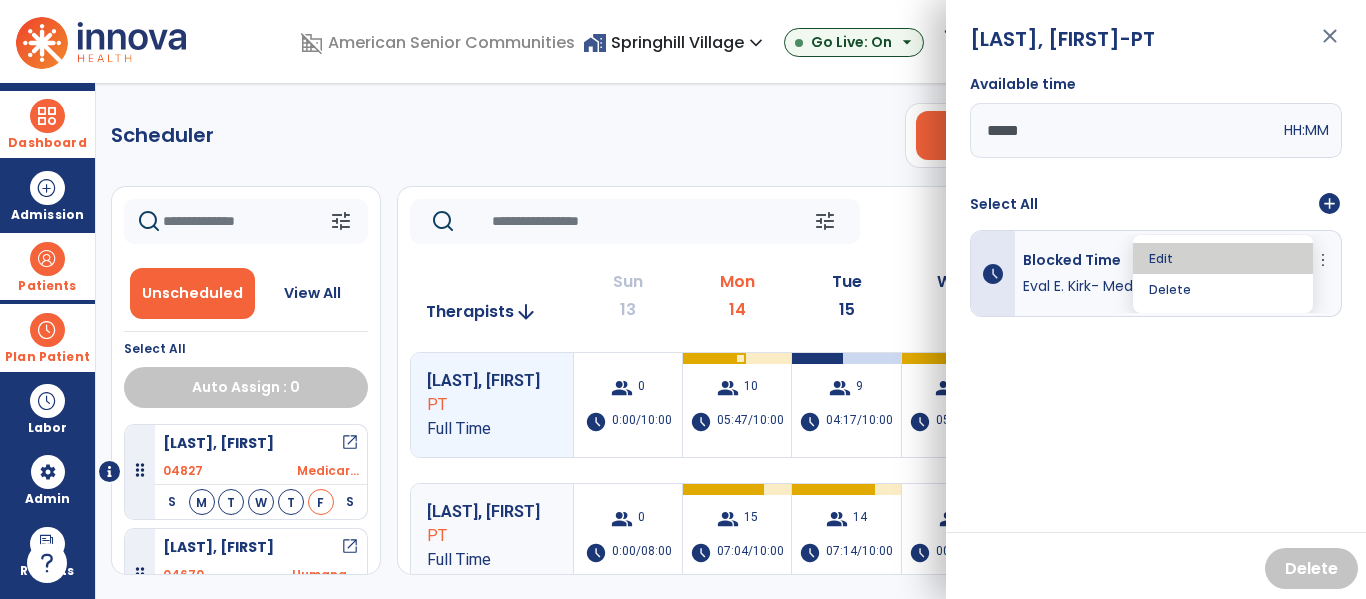 click on "Edit" at bounding box center [1223, 258] 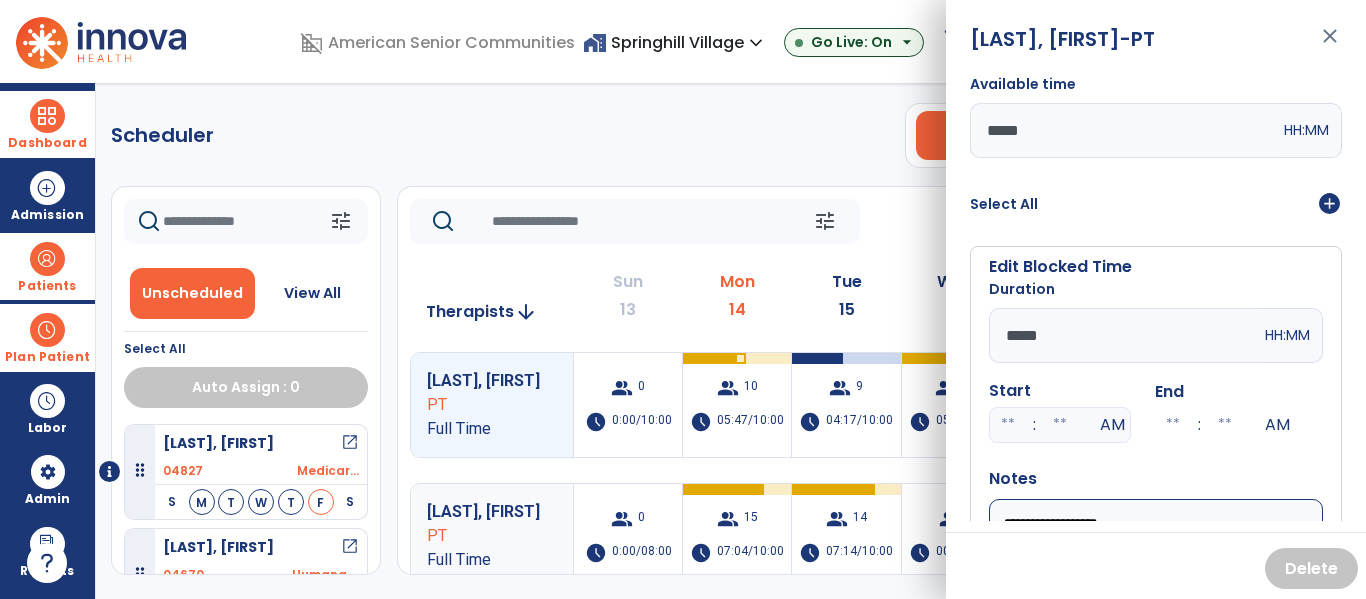 click on "*****" at bounding box center [1125, 335] 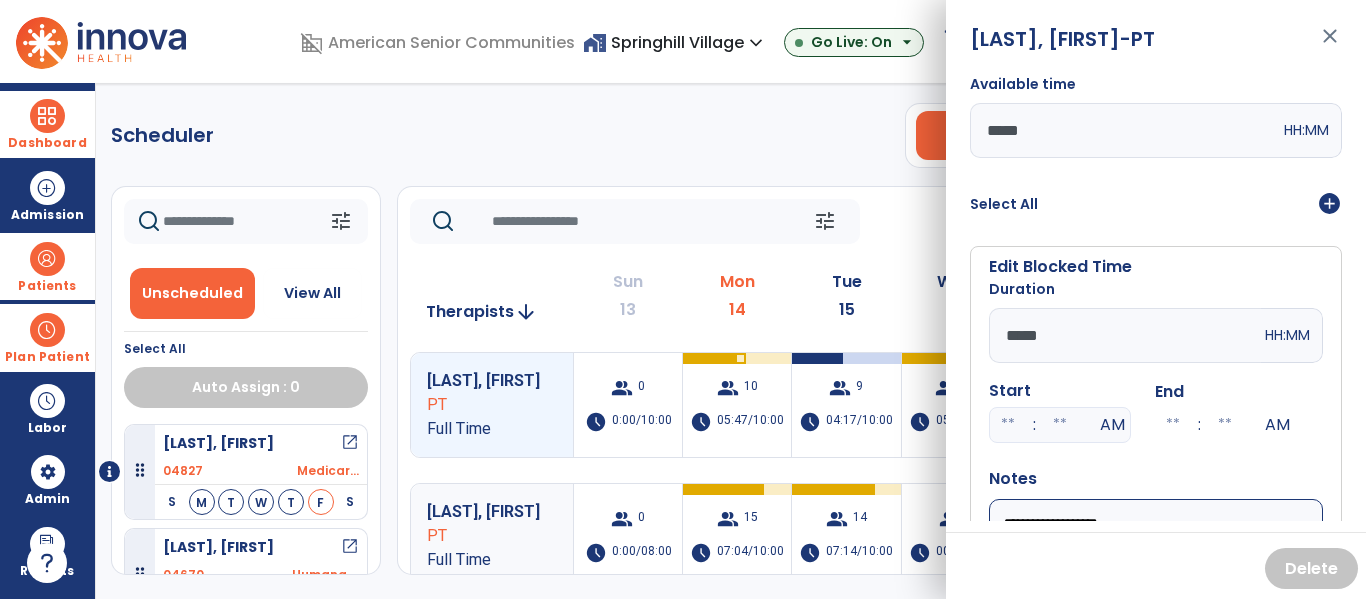 scroll, scrollTop: 153, scrollLeft: 0, axis: vertical 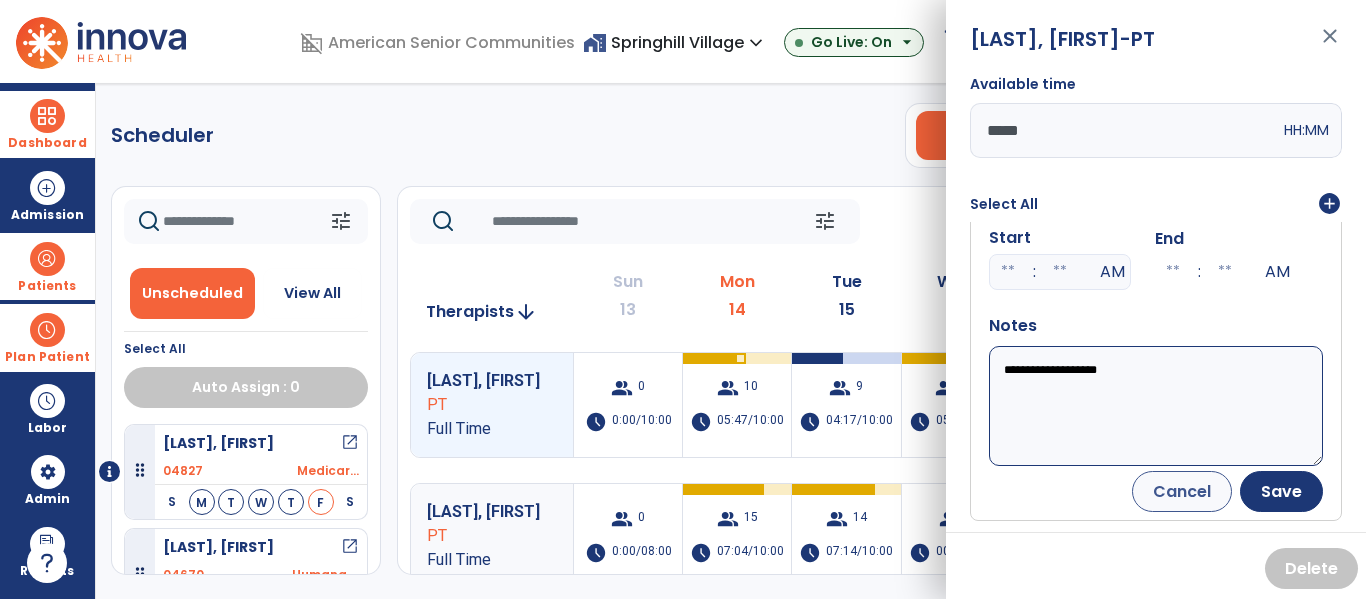 type on "*****" 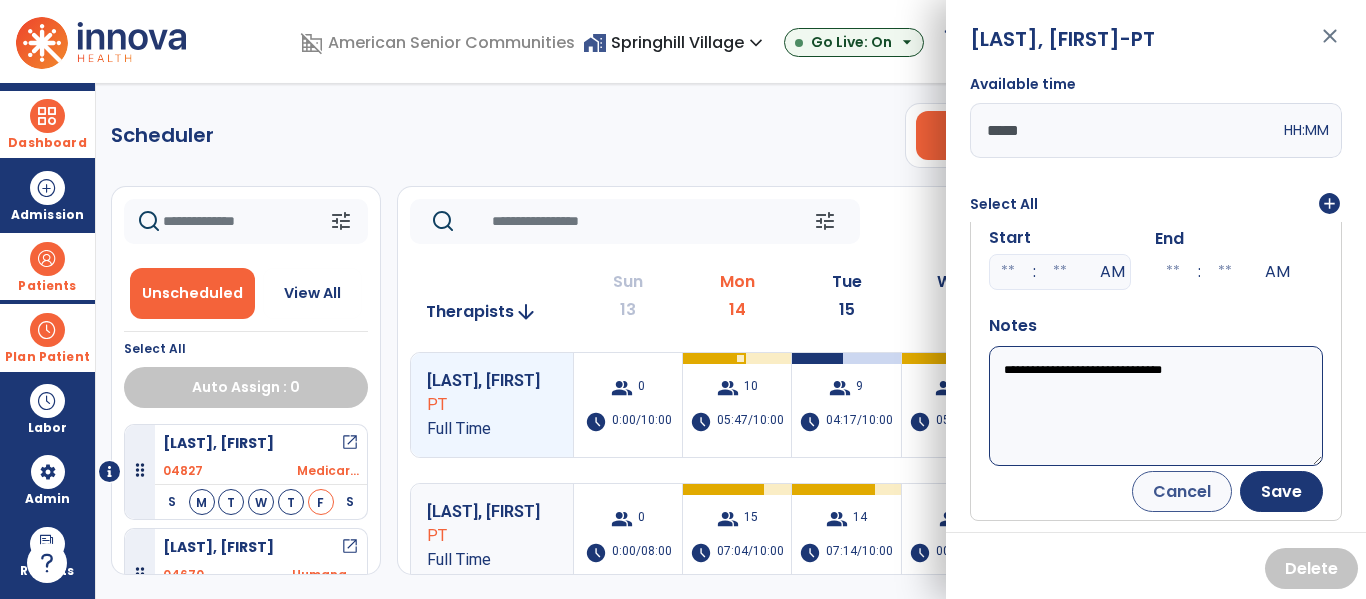 type on "**********" 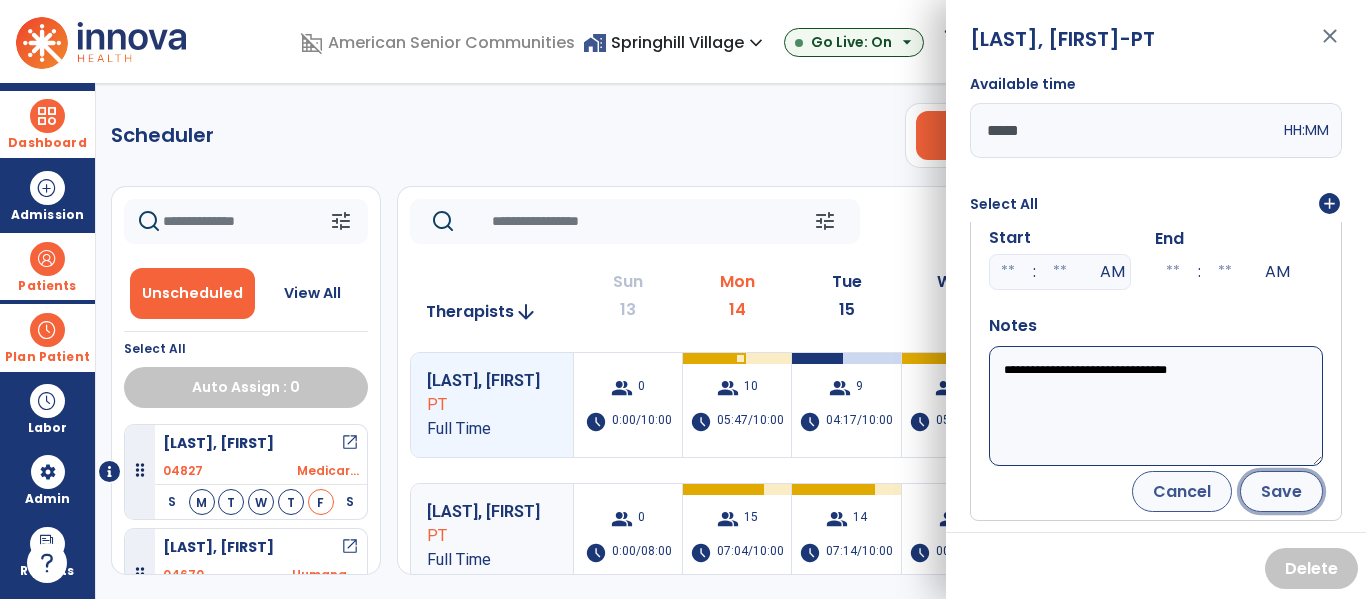 click on "Save" at bounding box center (1281, 491) 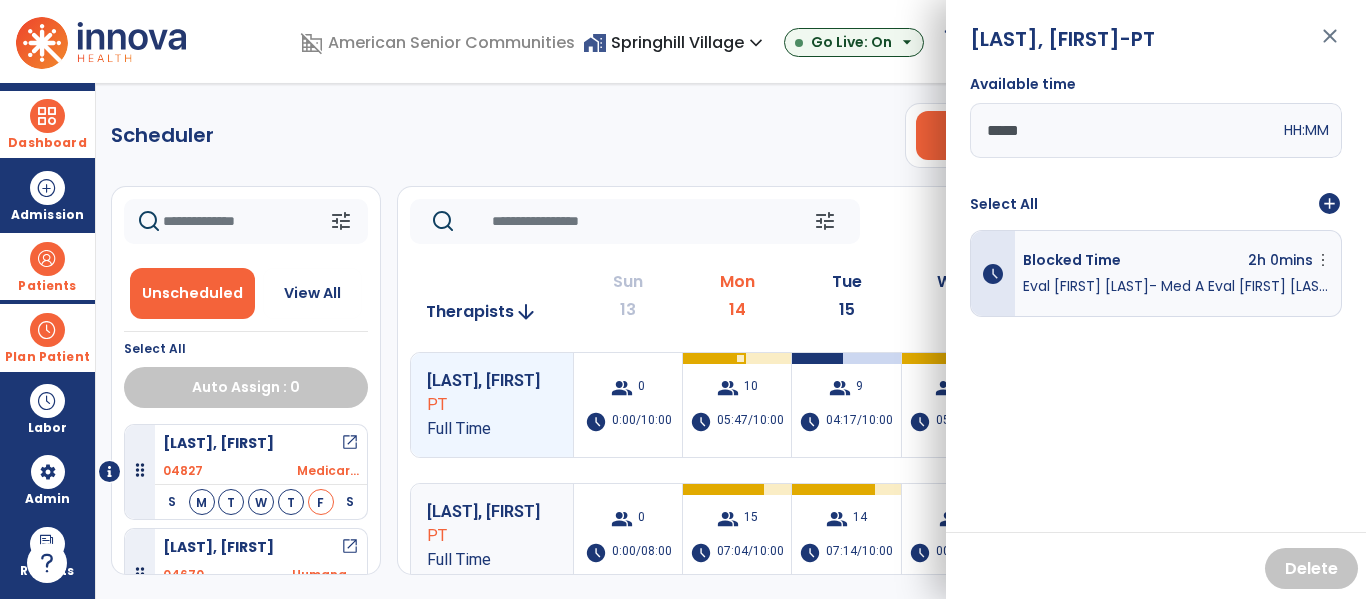 scroll, scrollTop: 0, scrollLeft: 0, axis: both 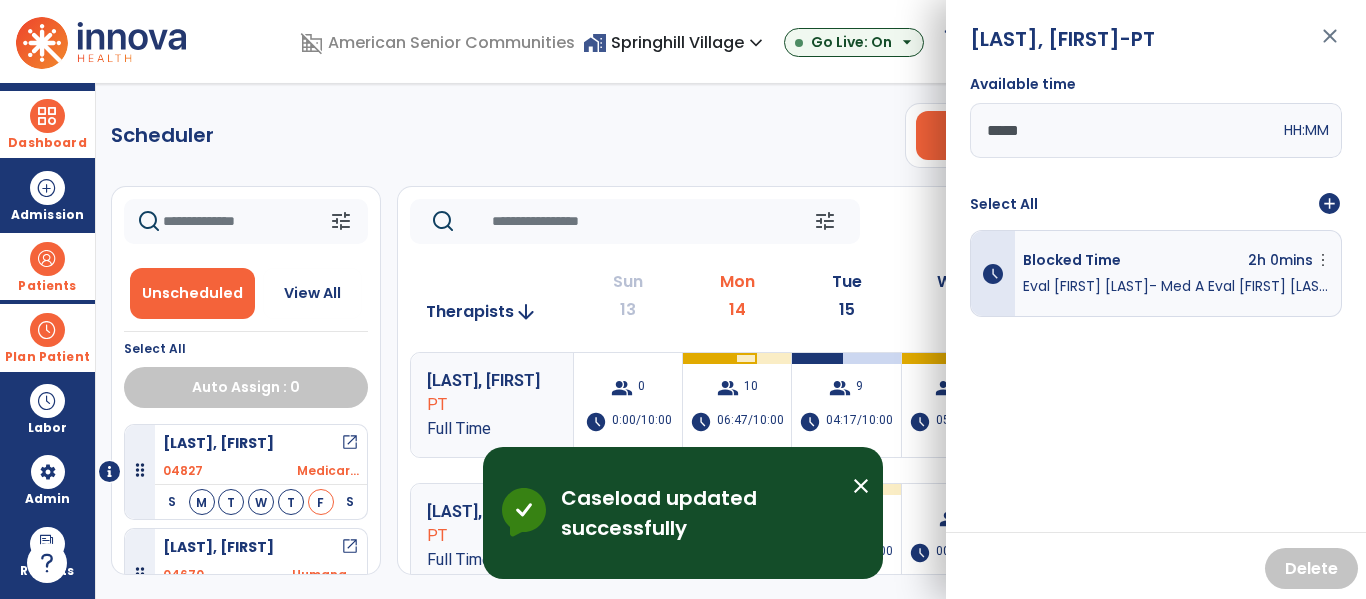 click on "Mon" 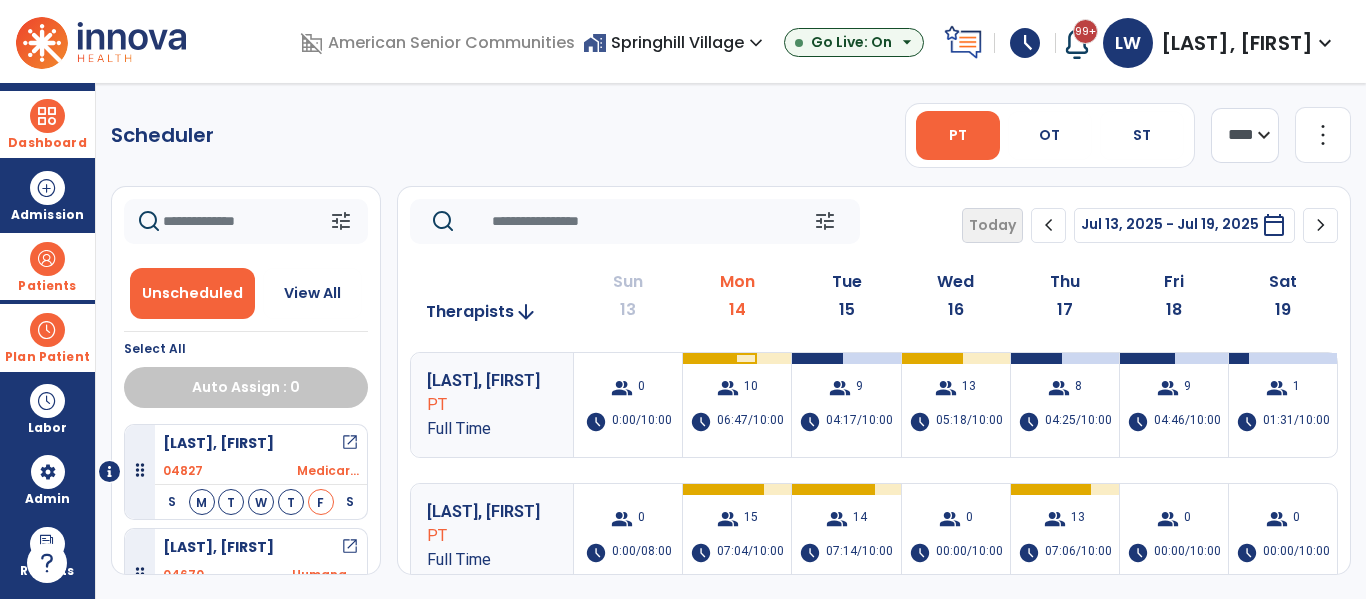 scroll, scrollTop: 41, scrollLeft: 0, axis: vertical 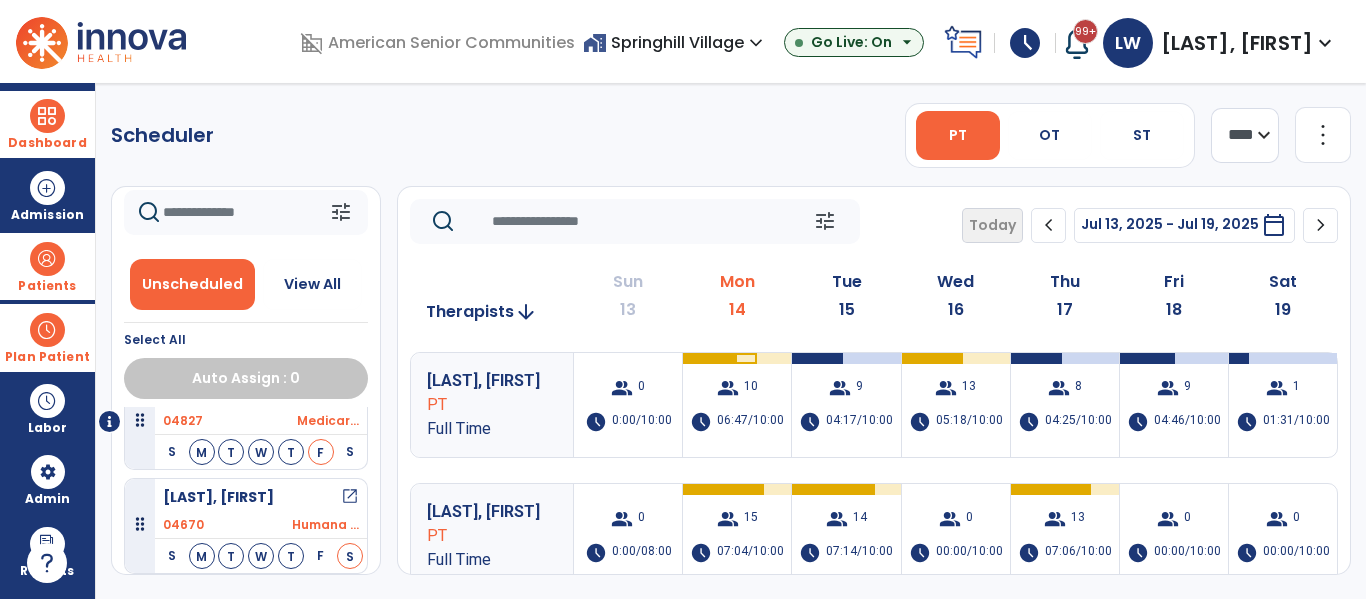 click on "[LAST], [FIRST]" at bounding box center [218, 497] 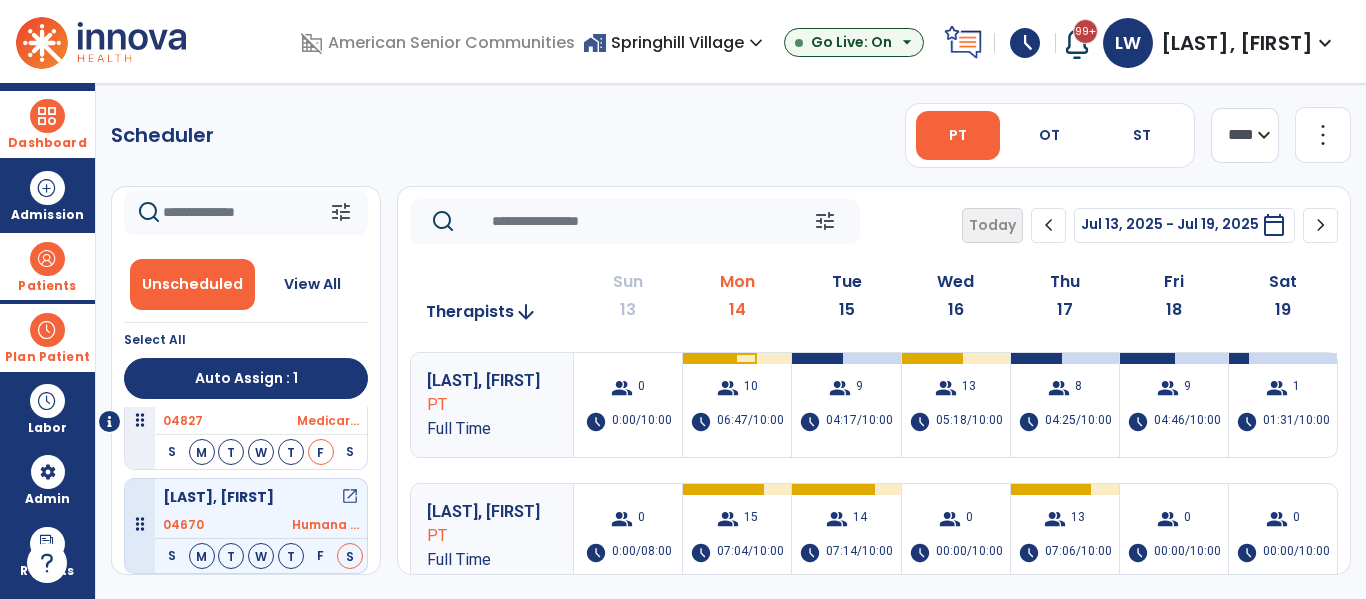 click on "[LAST], [FIRST]" at bounding box center (218, 497) 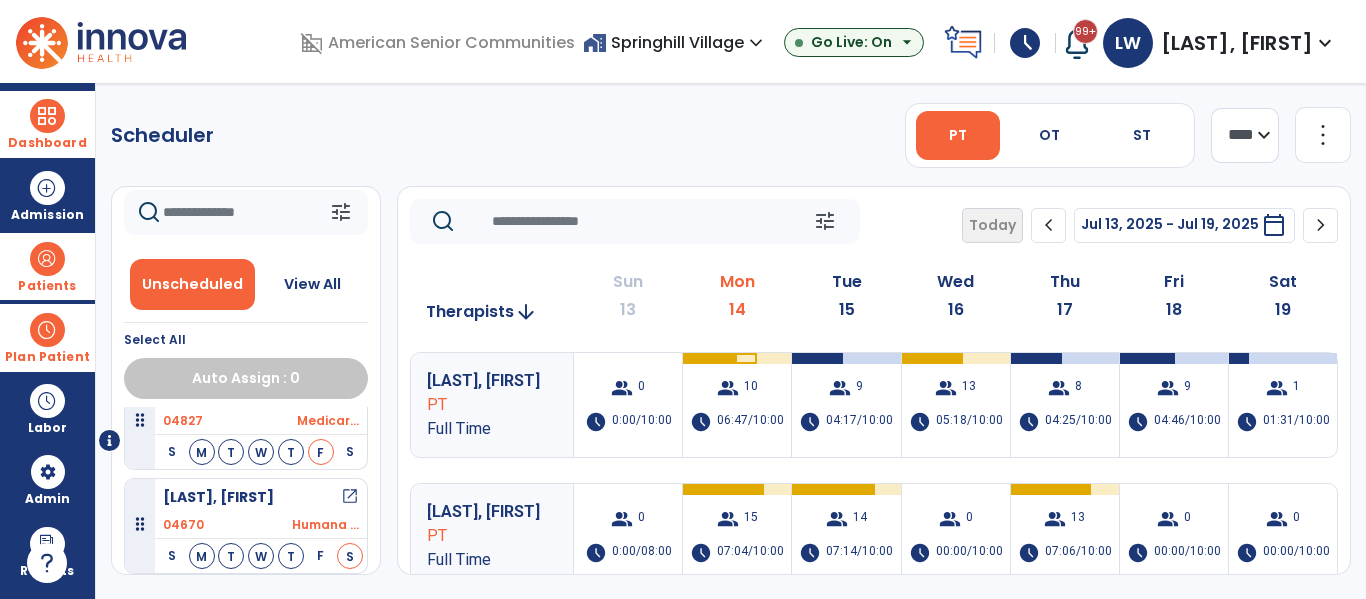 scroll, scrollTop: 0, scrollLeft: 0, axis: both 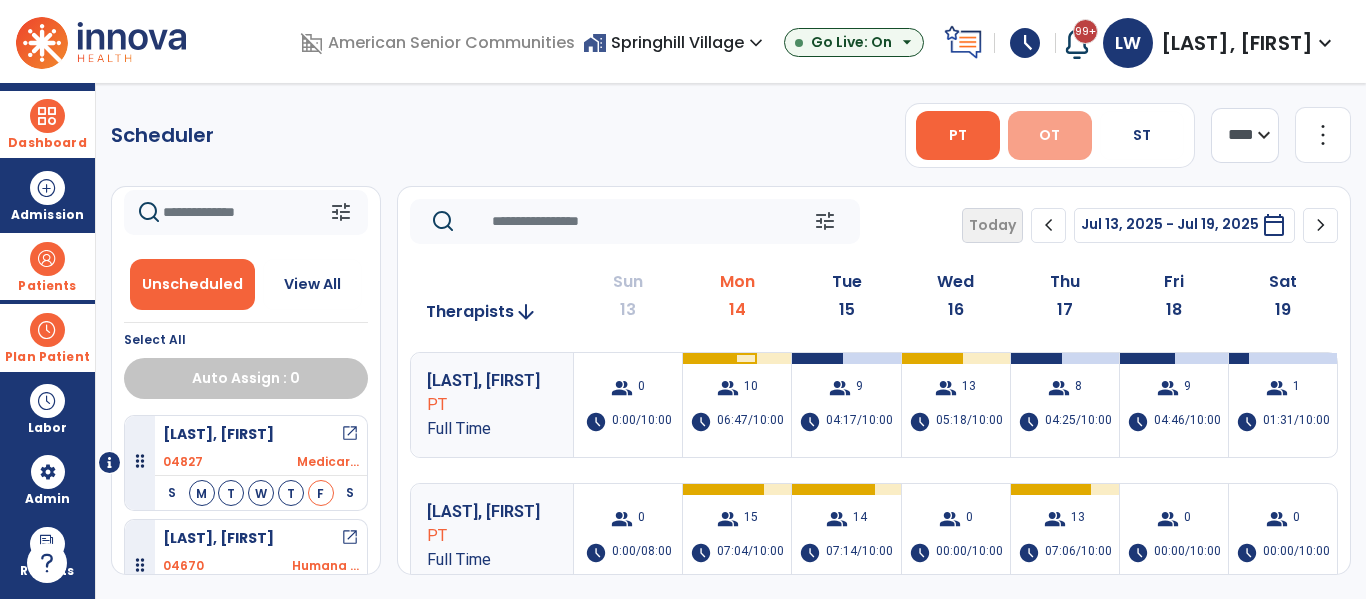 click on "OT" at bounding box center (1049, 135) 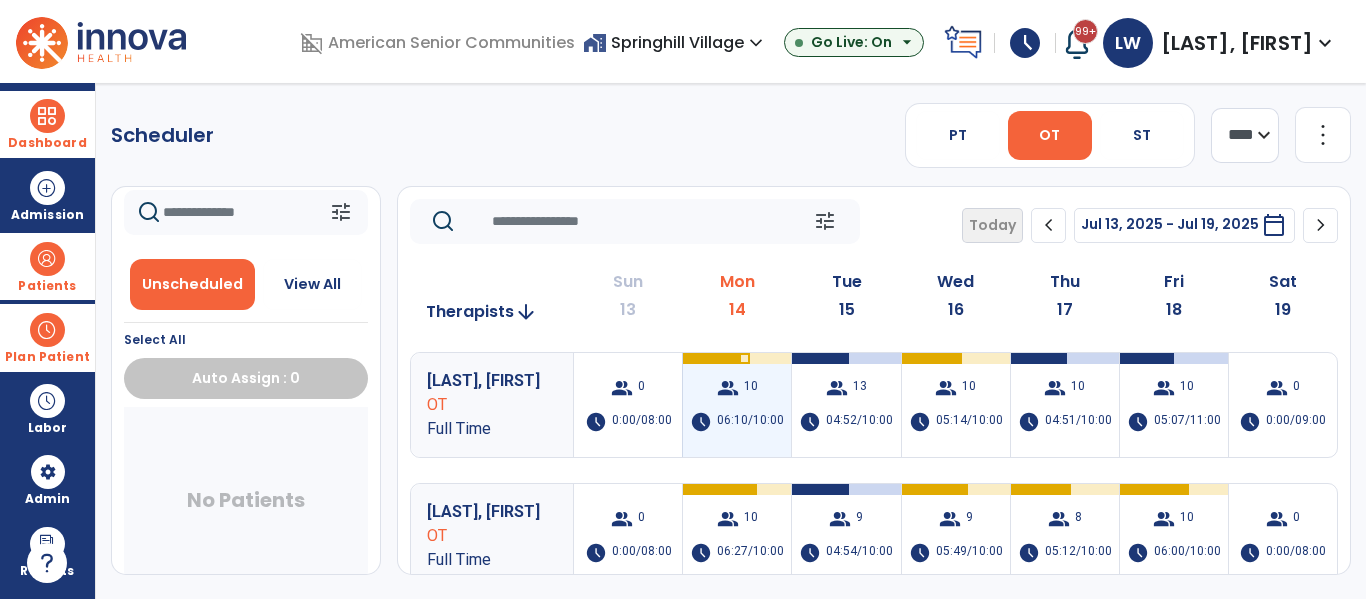 click on "group 10 schedule 06:10/10:00" at bounding box center (737, 405) 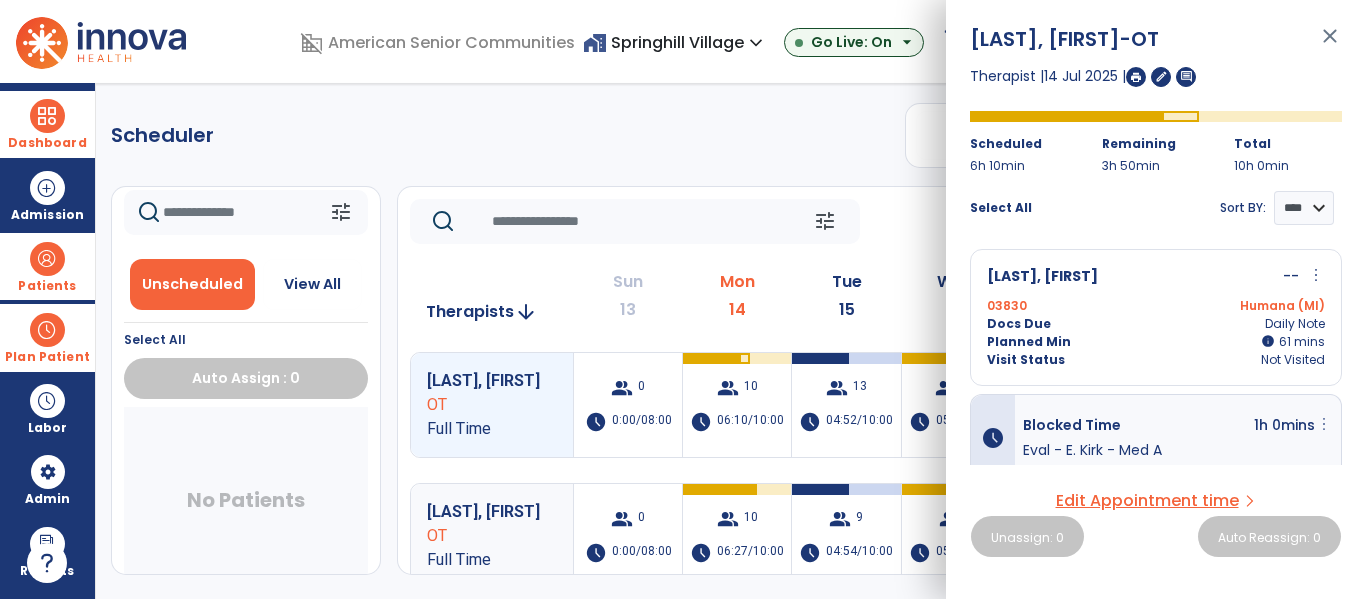 click on "more_vert" at bounding box center (1324, 424) 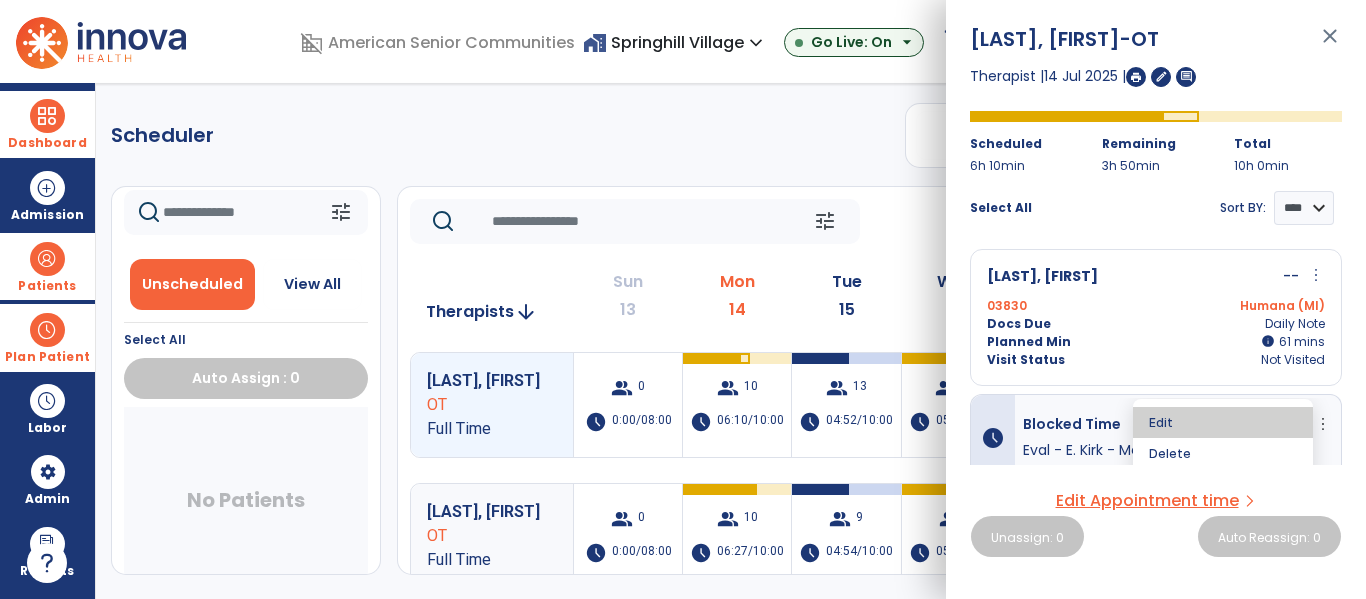 click on "Edit" at bounding box center (1223, 422) 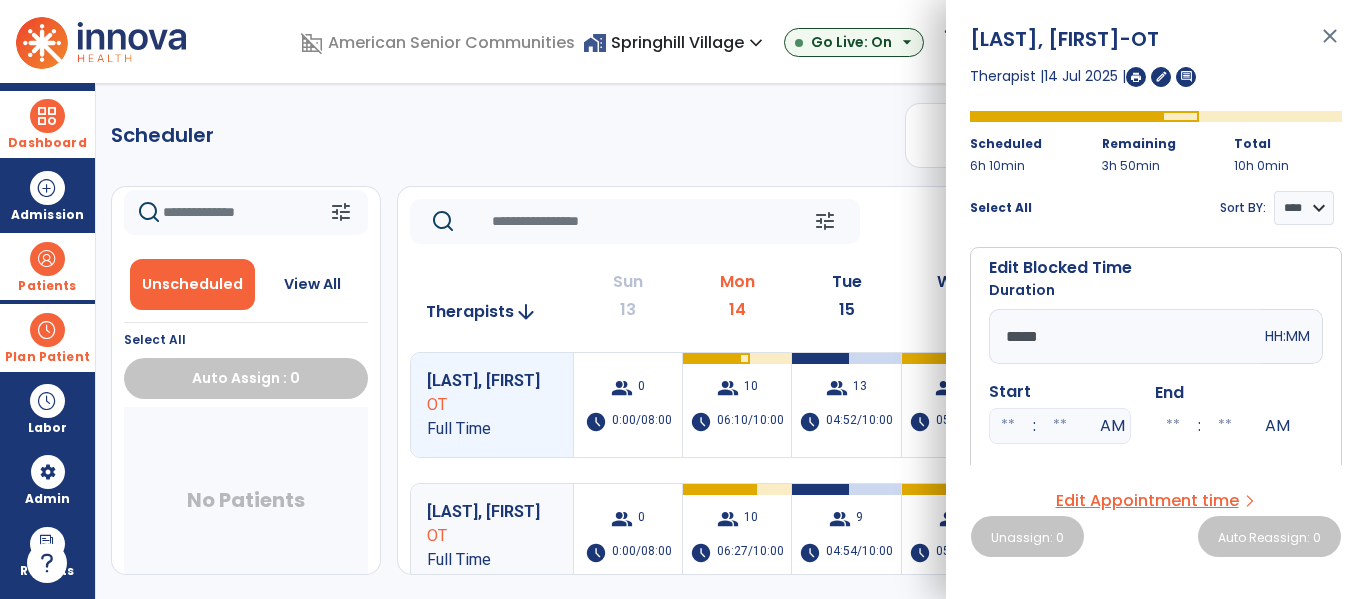 scroll, scrollTop: 173, scrollLeft: 0, axis: vertical 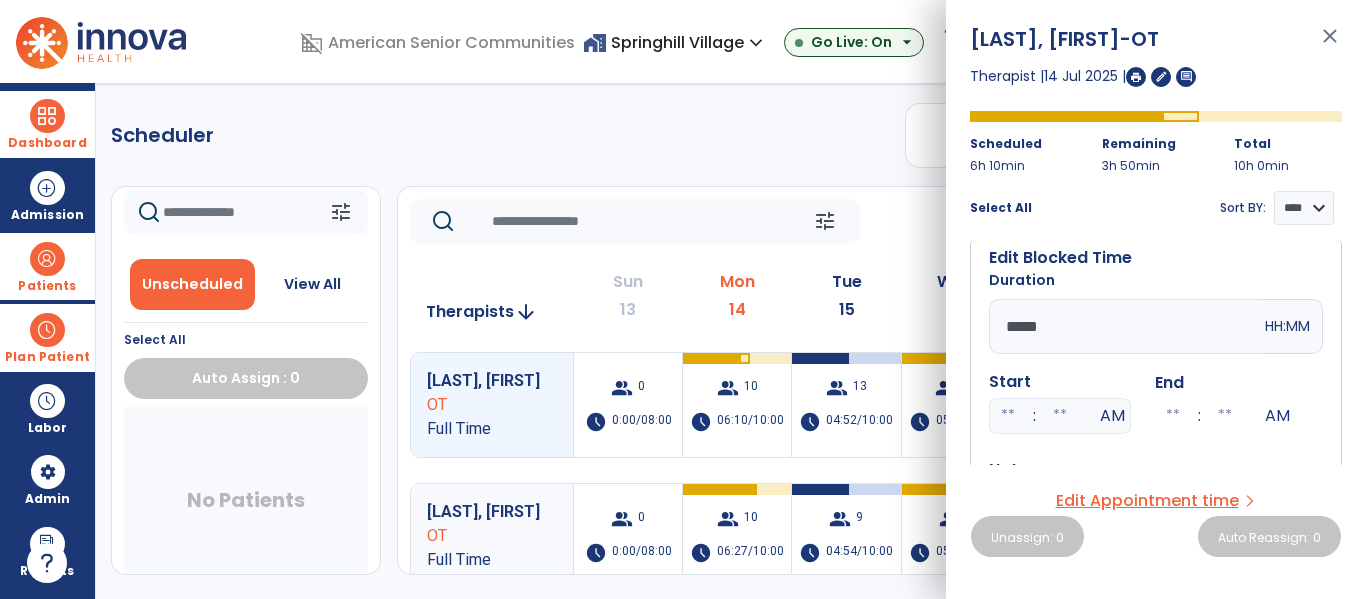 click on "*****" at bounding box center [1125, 326] 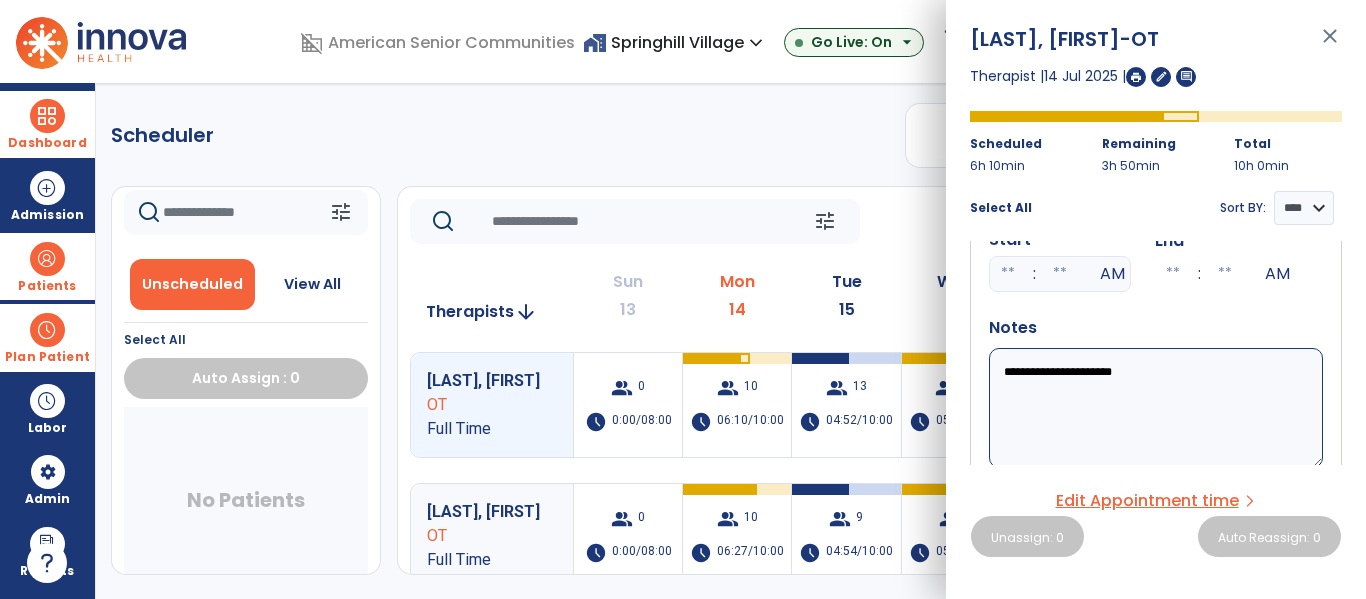 scroll, scrollTop: 323, scrollLeft: 0, axis: vertical 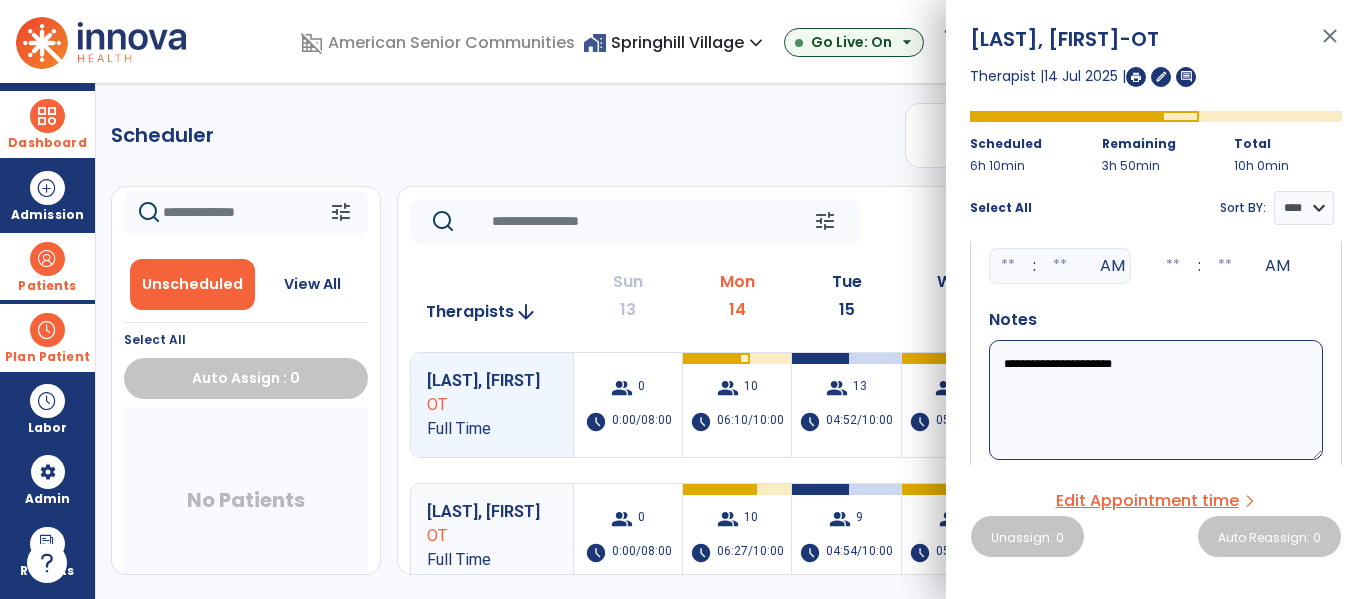 type on "*****" 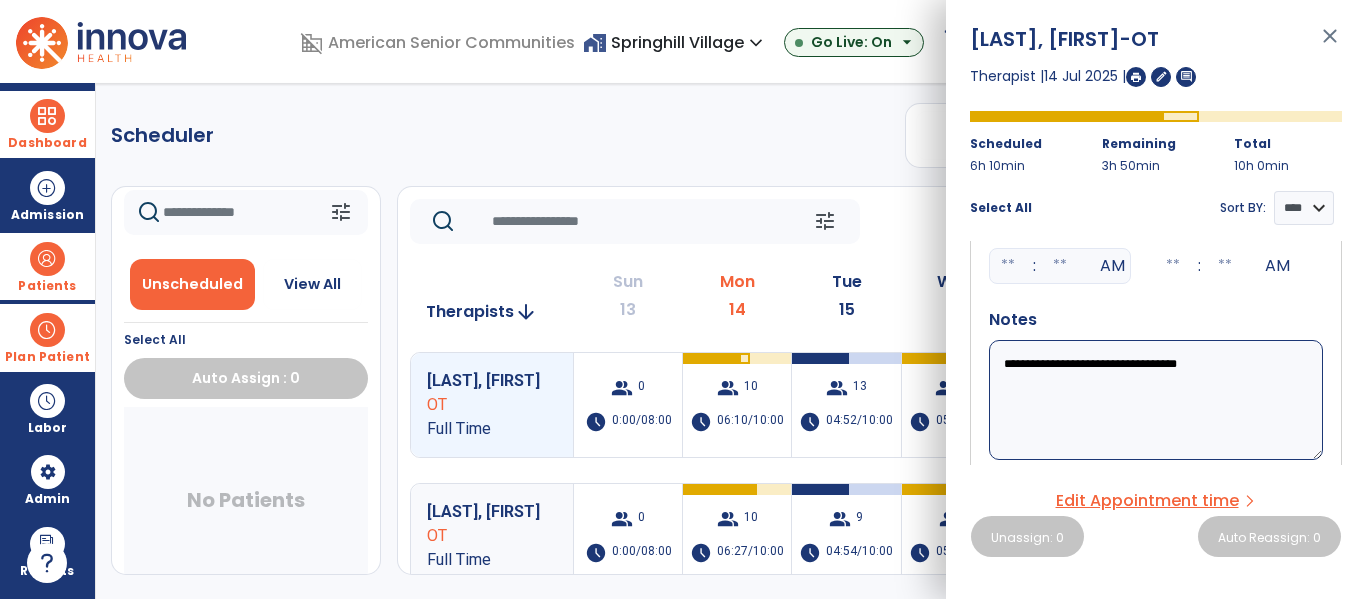 type on "**********" 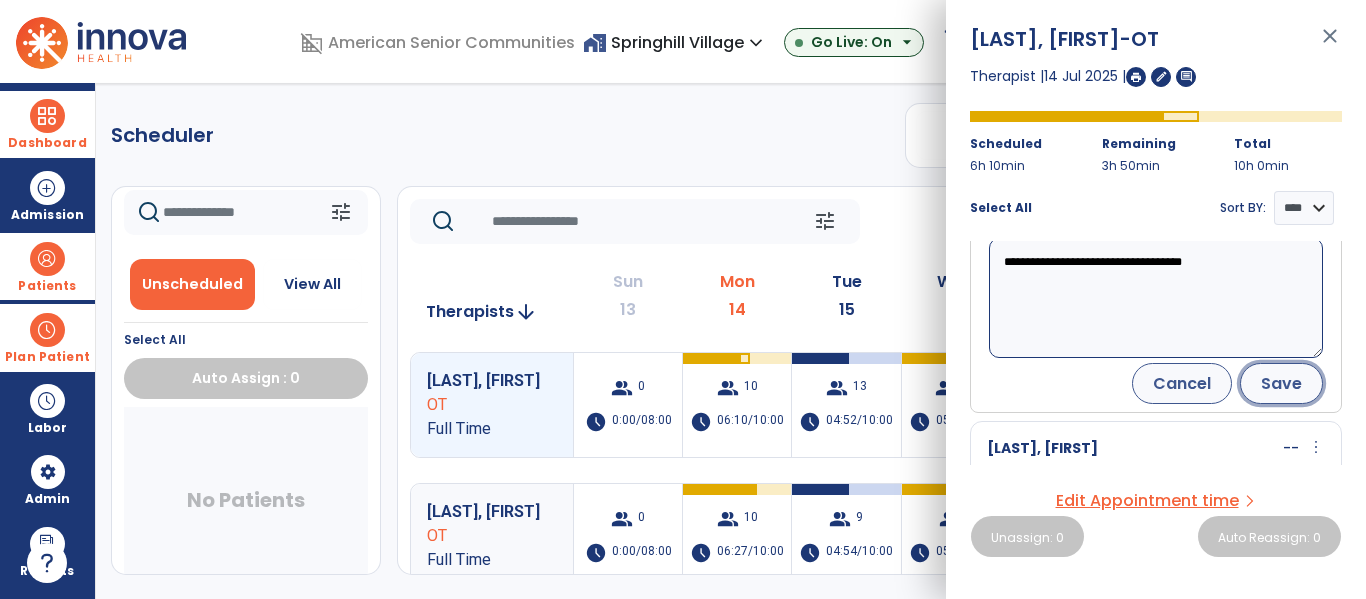 click on "Save" at bounding box center [1281, 383] 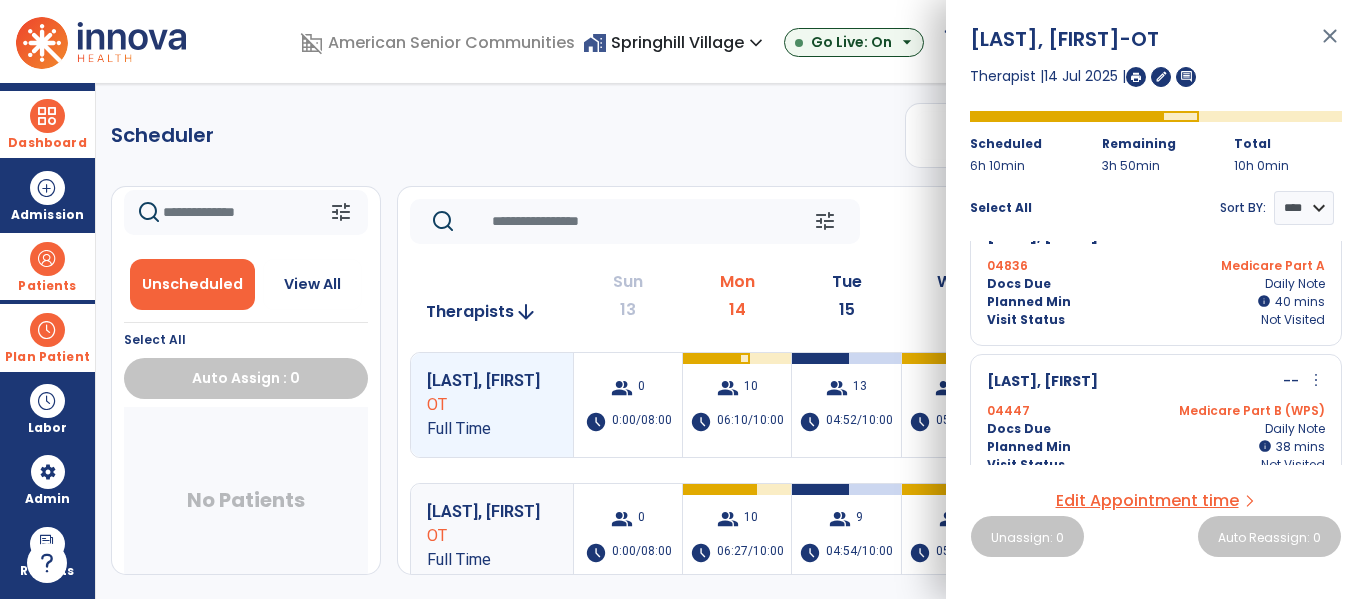 scroll, scrollTop: 409, scrollLeft: 0, axis: vertical 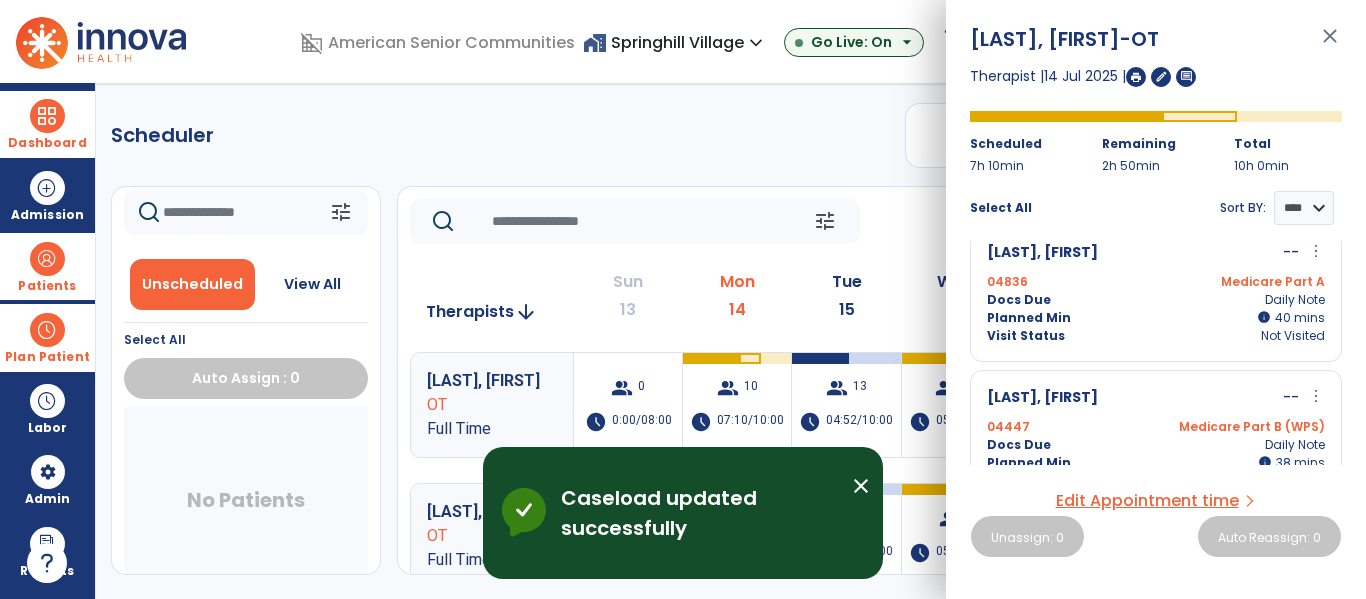 click on "tune   Today  chevron_left Jul 13, 2025 - Jul 19, 2025  *********  calendar_today  chevron_right" 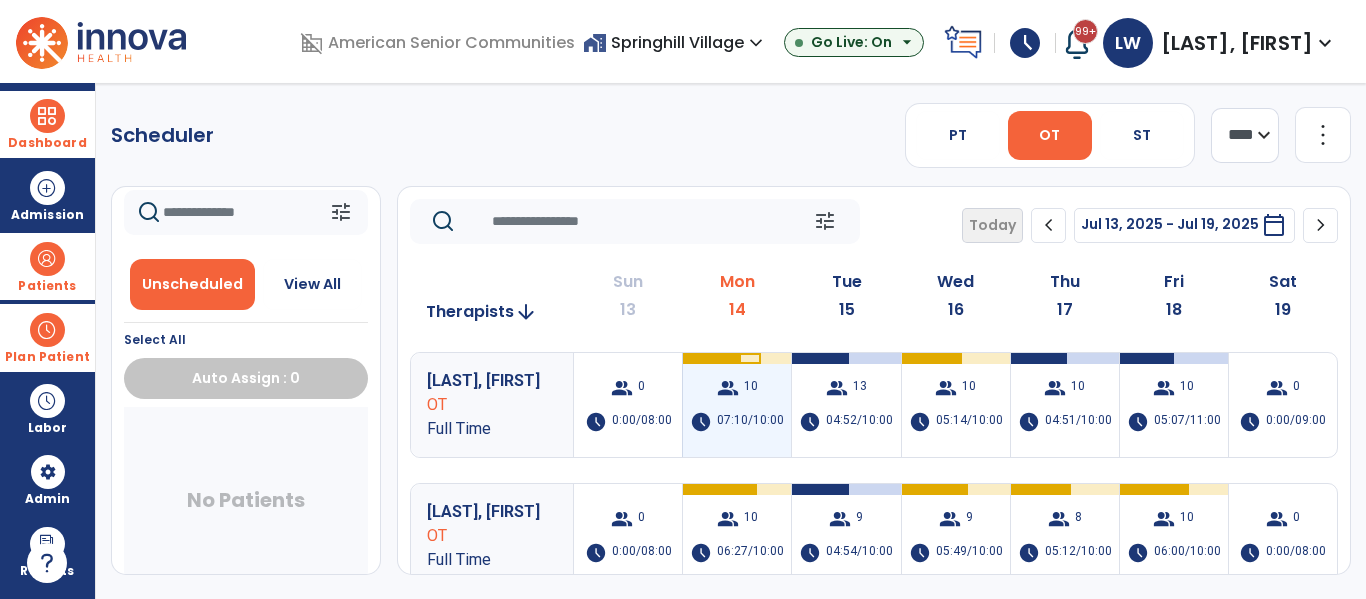 click on "group 10 schedule 07:10/10:00" at bounding box center (737, 405) 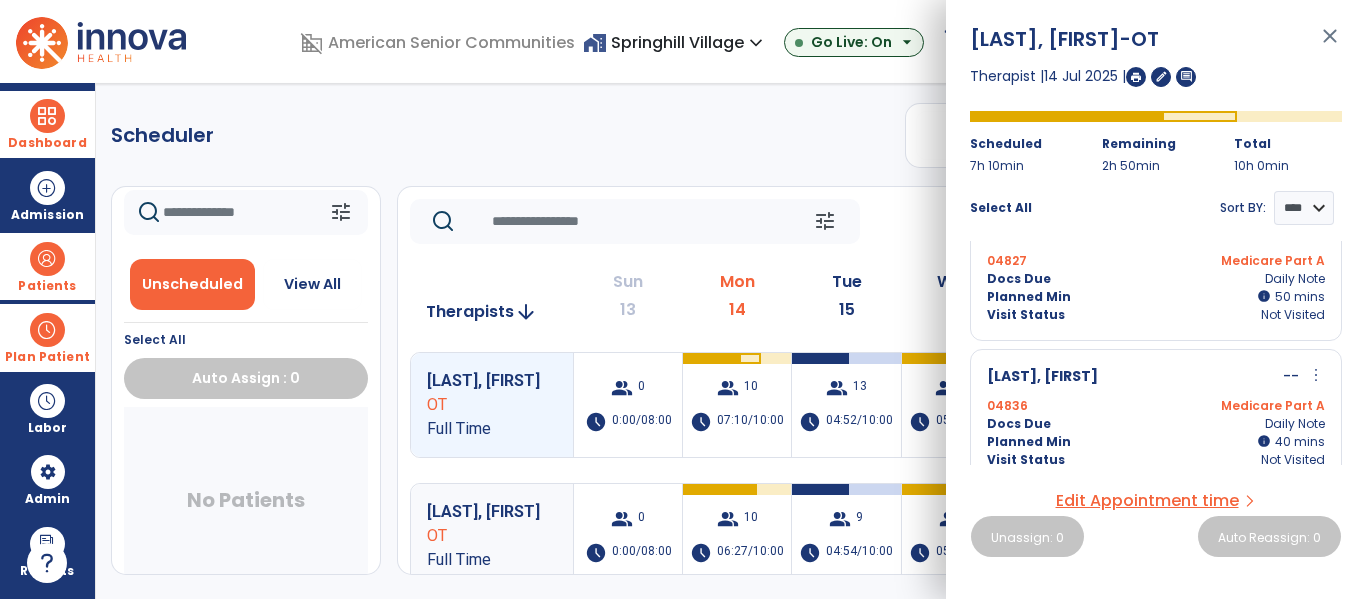 scroll, scrollTop: 284, scrollLeft: 0, axis: vertical 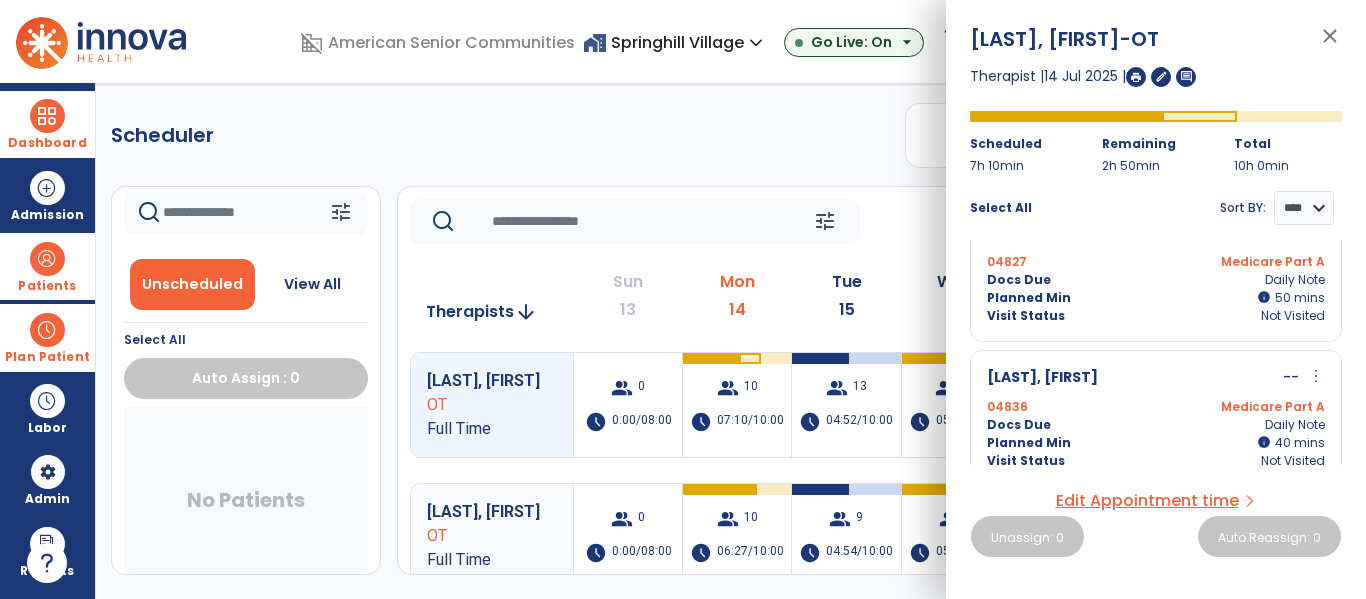 click on "tune   Today  chevron_left Jul 13, 2025 - Jul 19, 2025  *********  calendar_today  chevron_right" 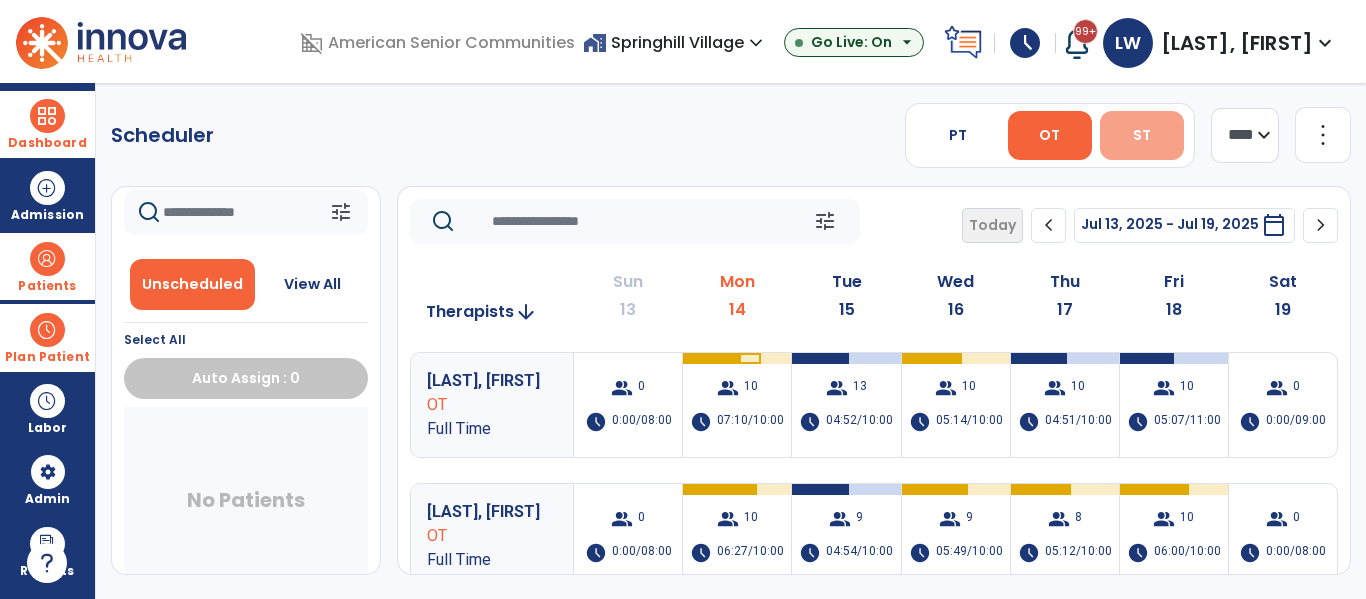 click on "ST" at bounding box center [1142, 135] 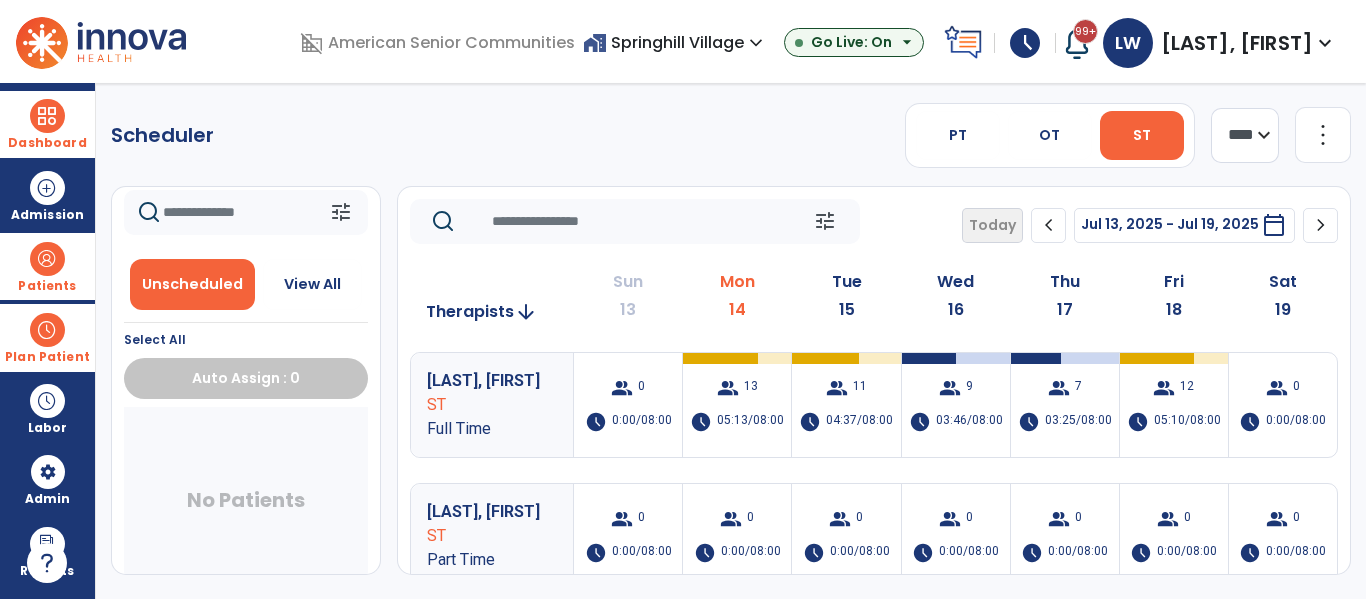 click at bounding box center (47, 116) 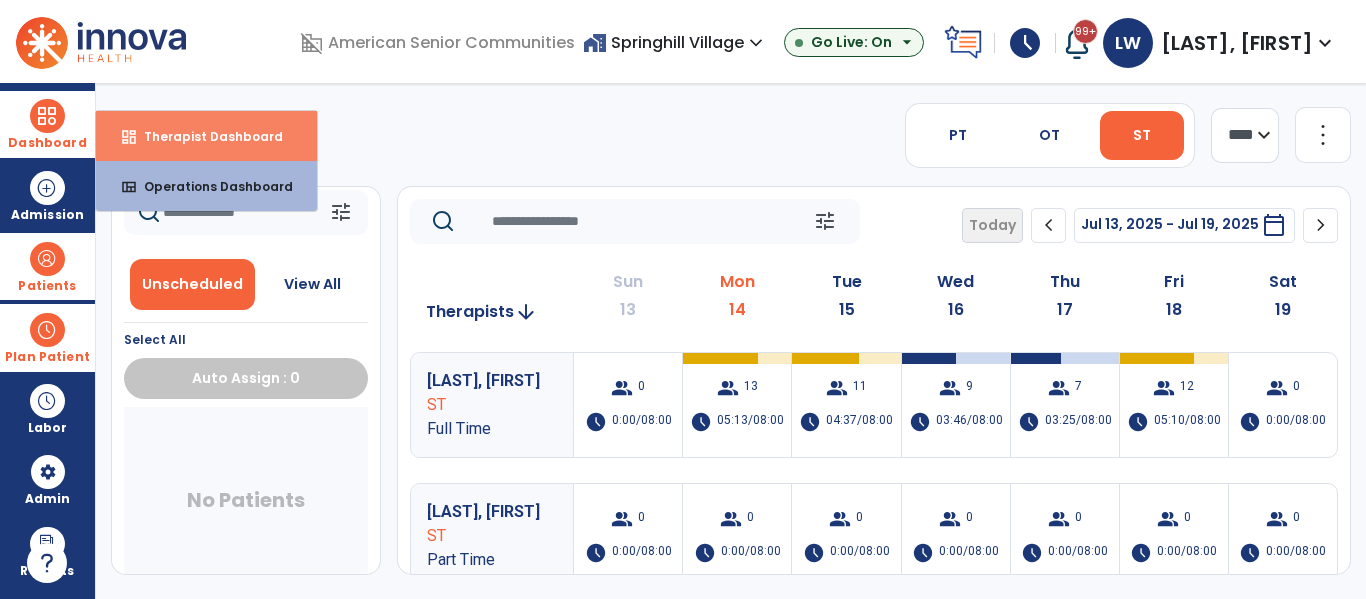 click on "Therapist Dashboard" at bounding box center (205, 136) 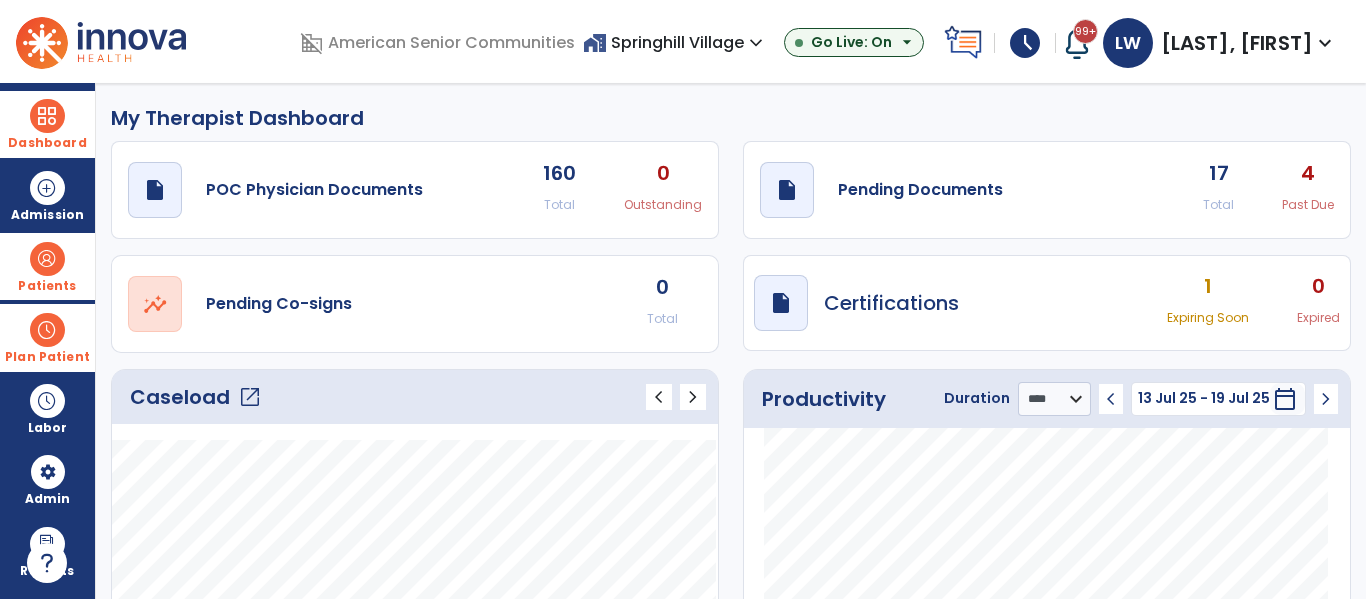 click on "Dashboard" at bounding box center (47, 143) 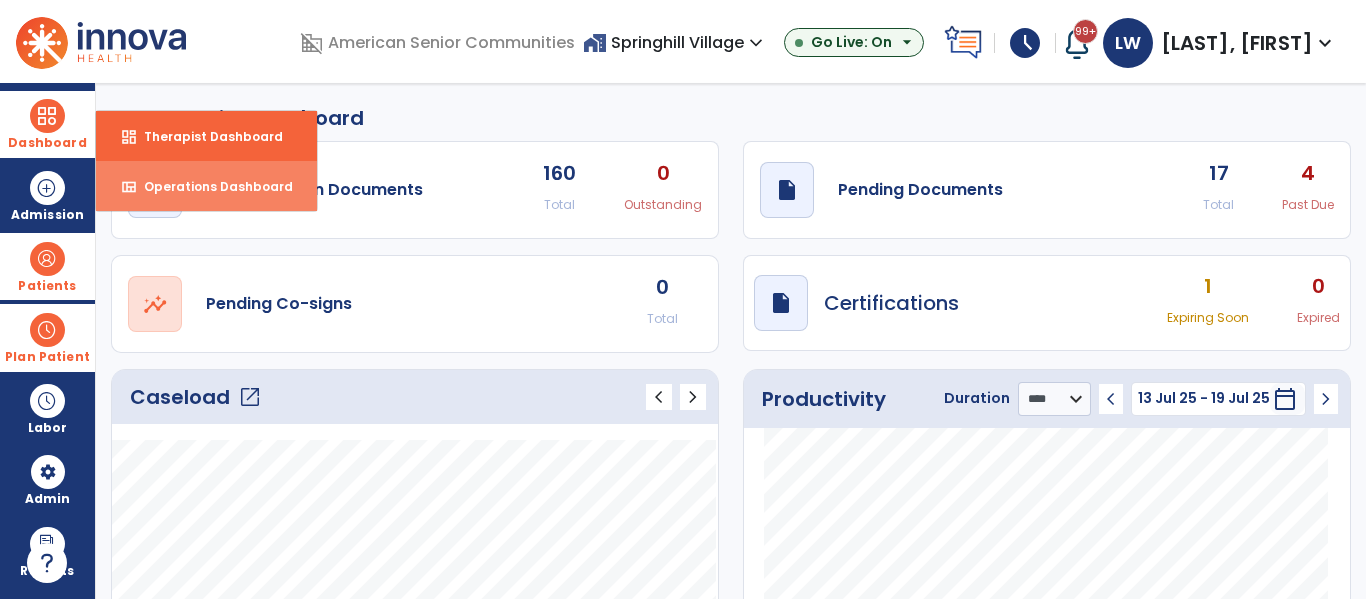 click on "Operations Dashboard" at bounding box center (210, 186) 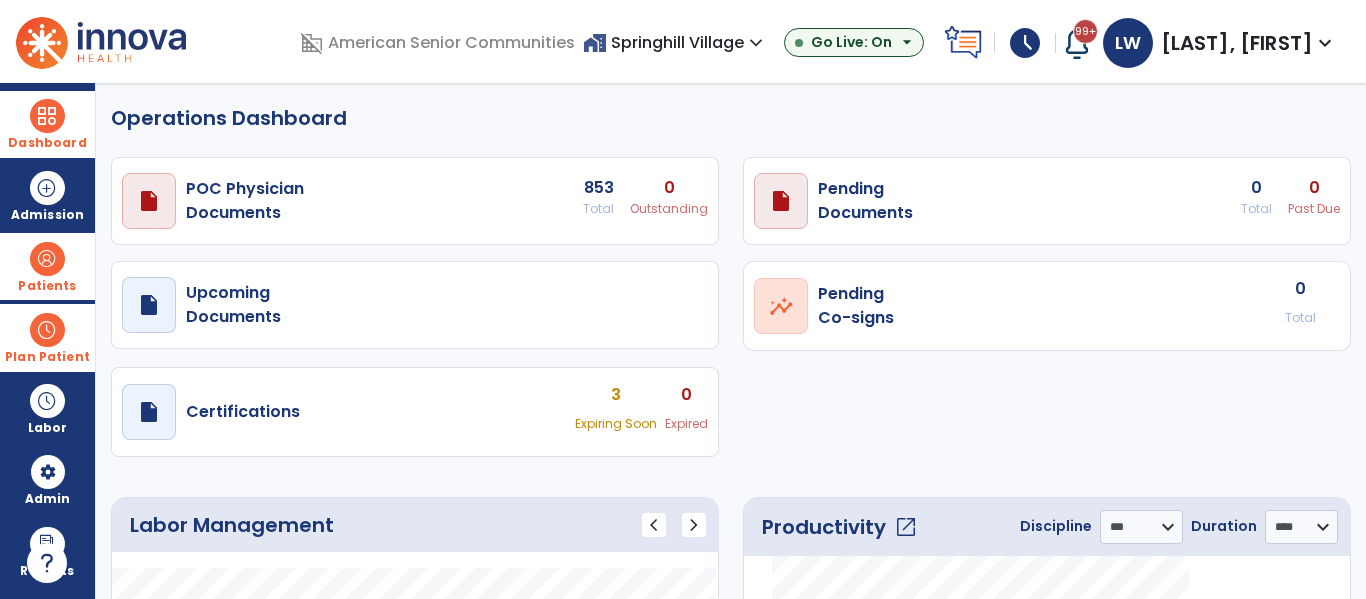 select on "***" 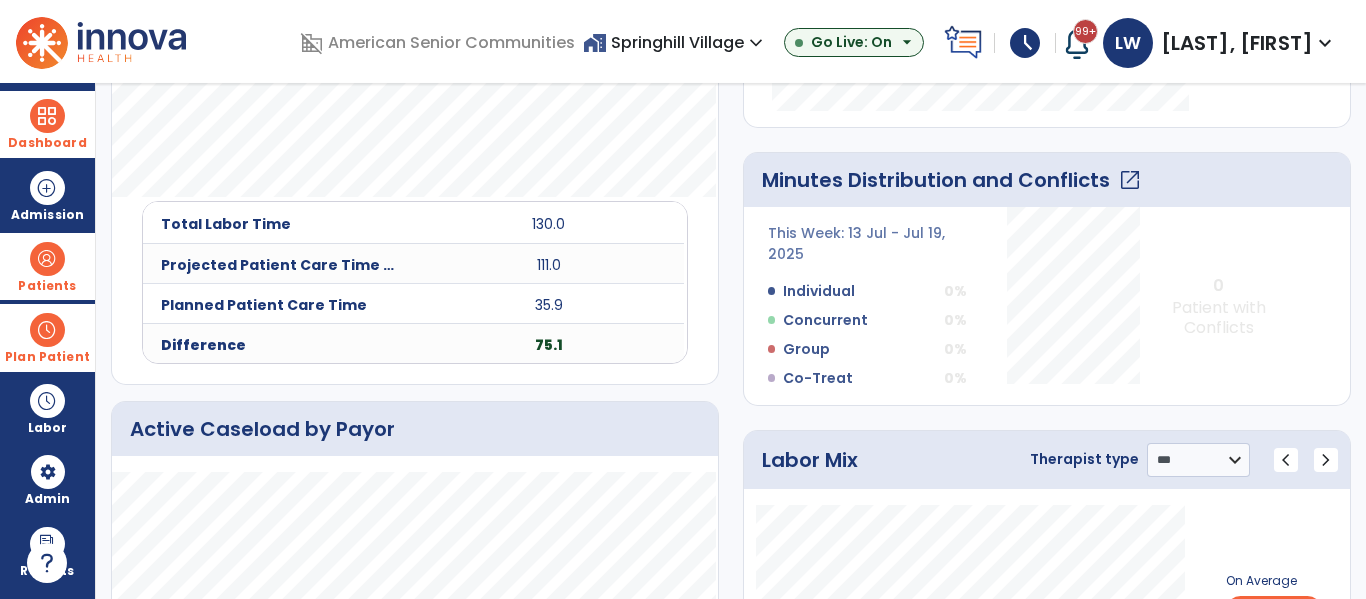 scroll, scrollTop: 774, scrollLeft: 0, axis: vertical 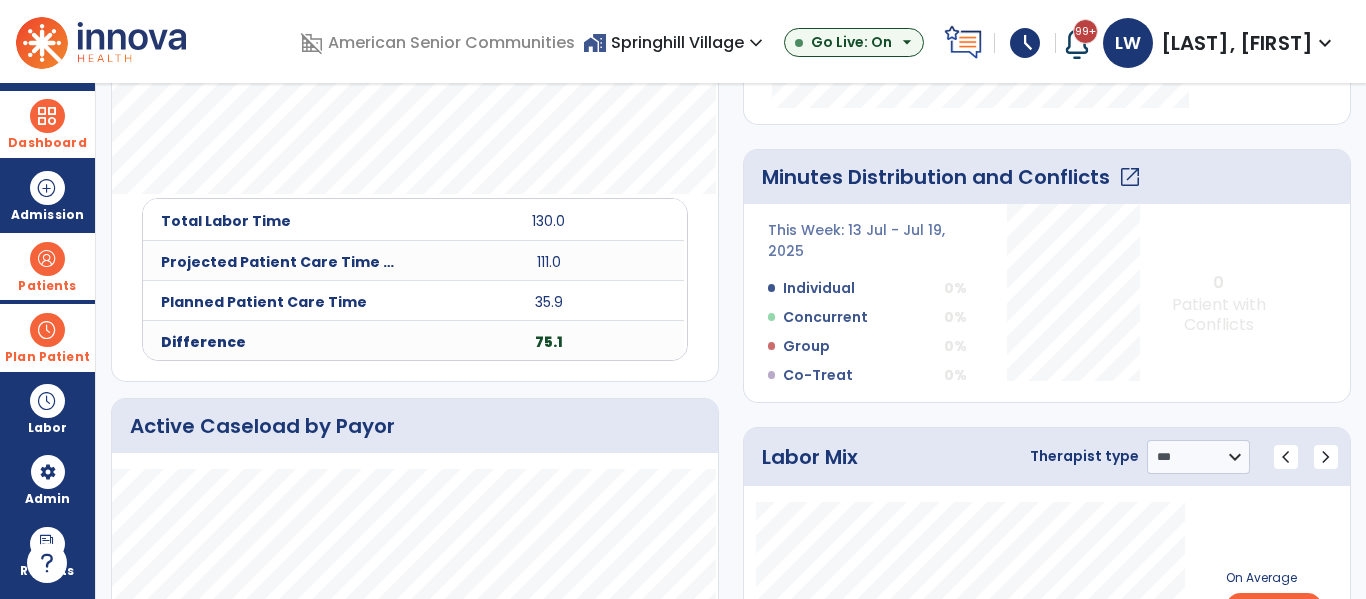 click on "open_in_new" 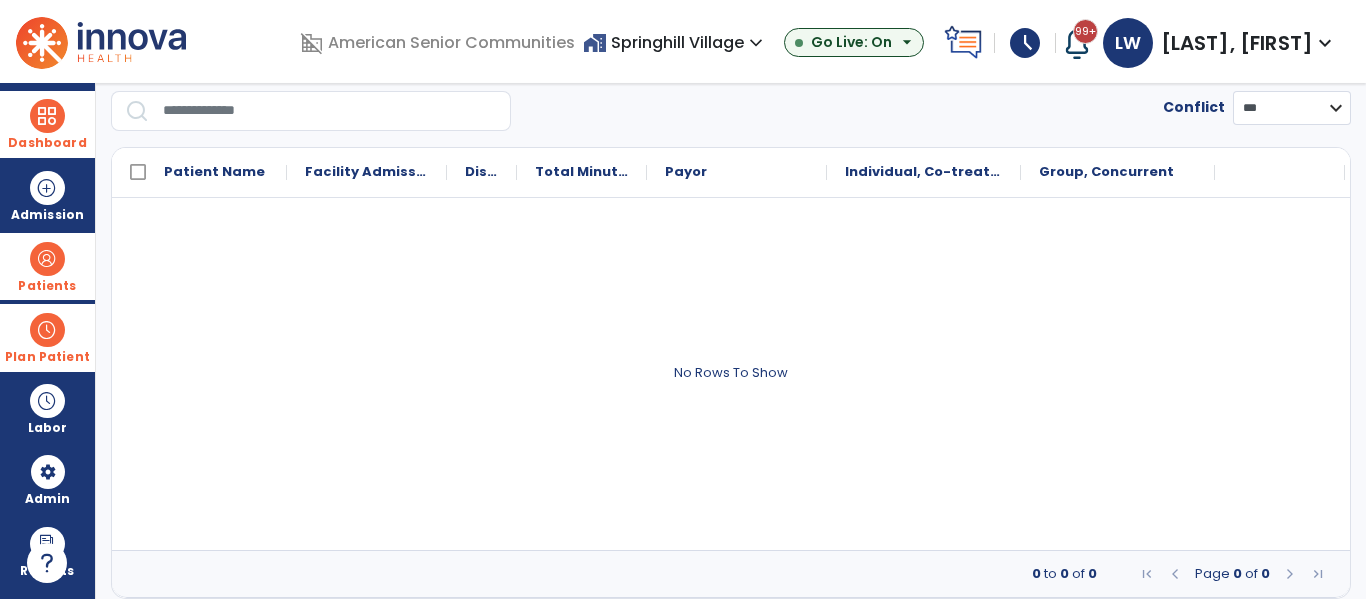 scroll, scrollTop: 0, scrollLeft: 0, axis: both 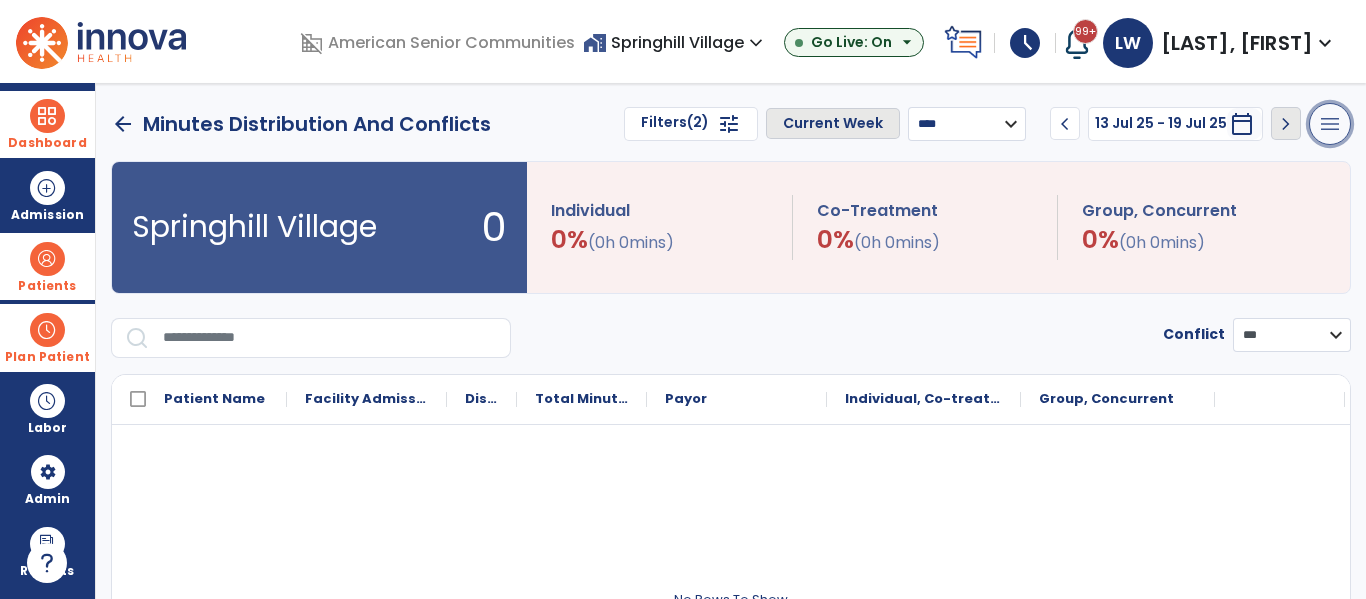 click on "menu" at bounding box center [1330, 124] 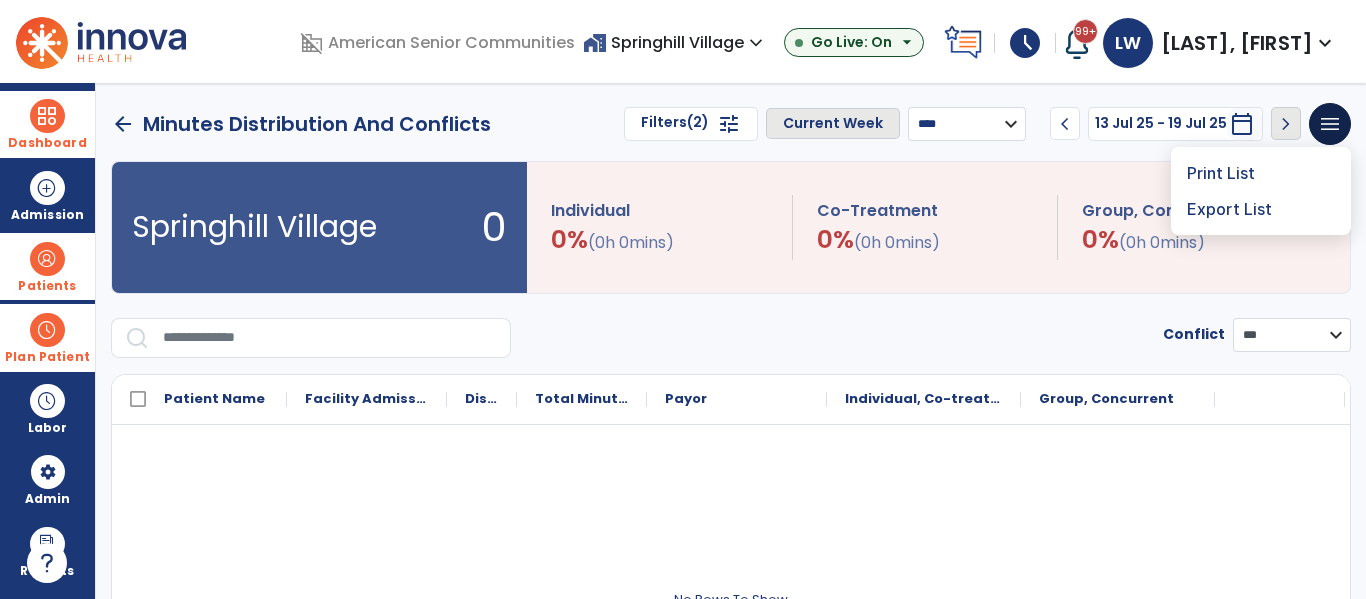click on "**********" at bounding box center [731, 338] 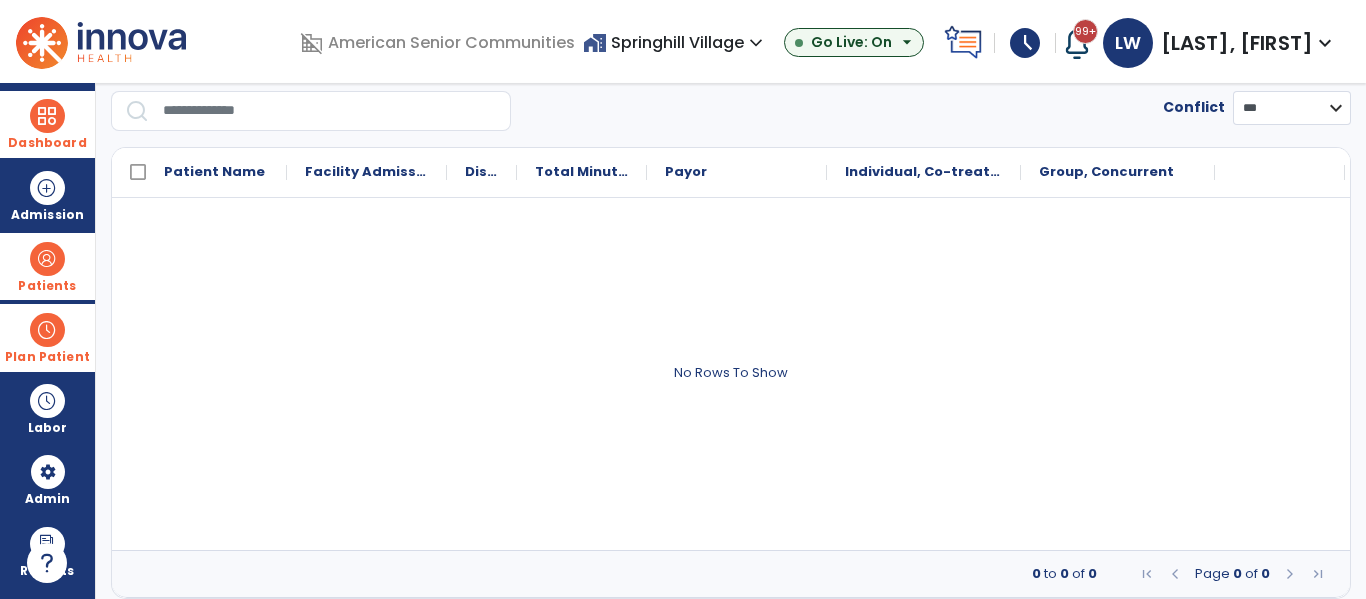 scroll, scrollTop: 0, scrollLeft: 0, axis: both 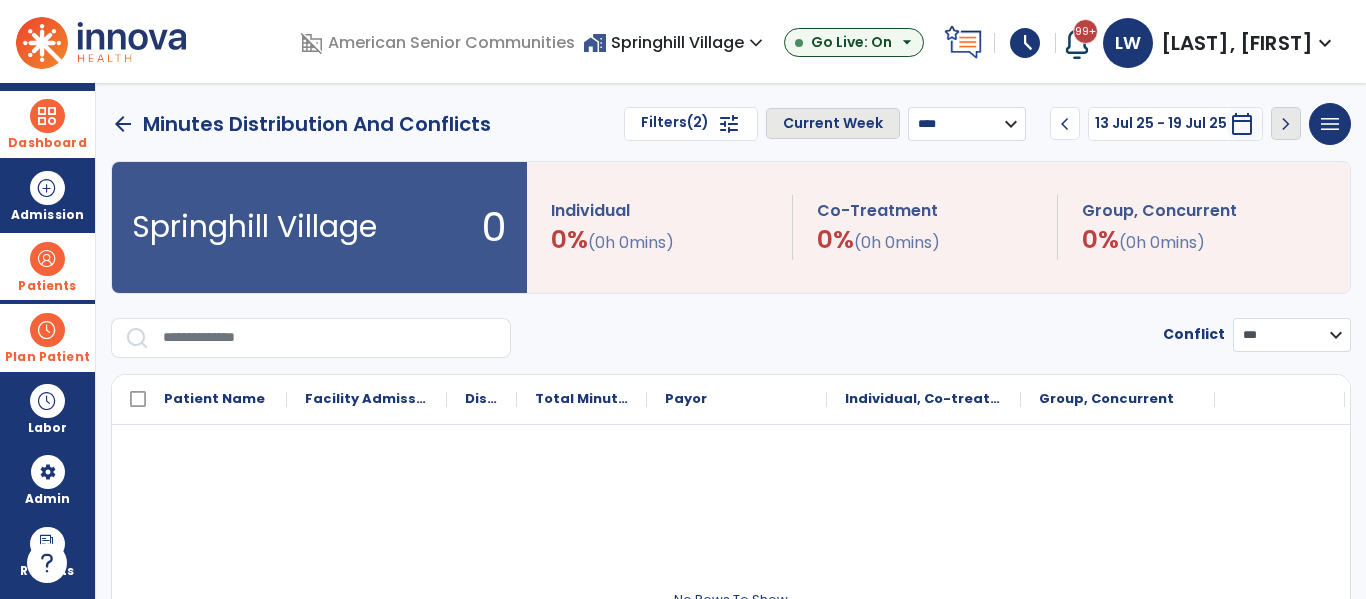 click on "arrow_back" at bounding box center (123, 124) 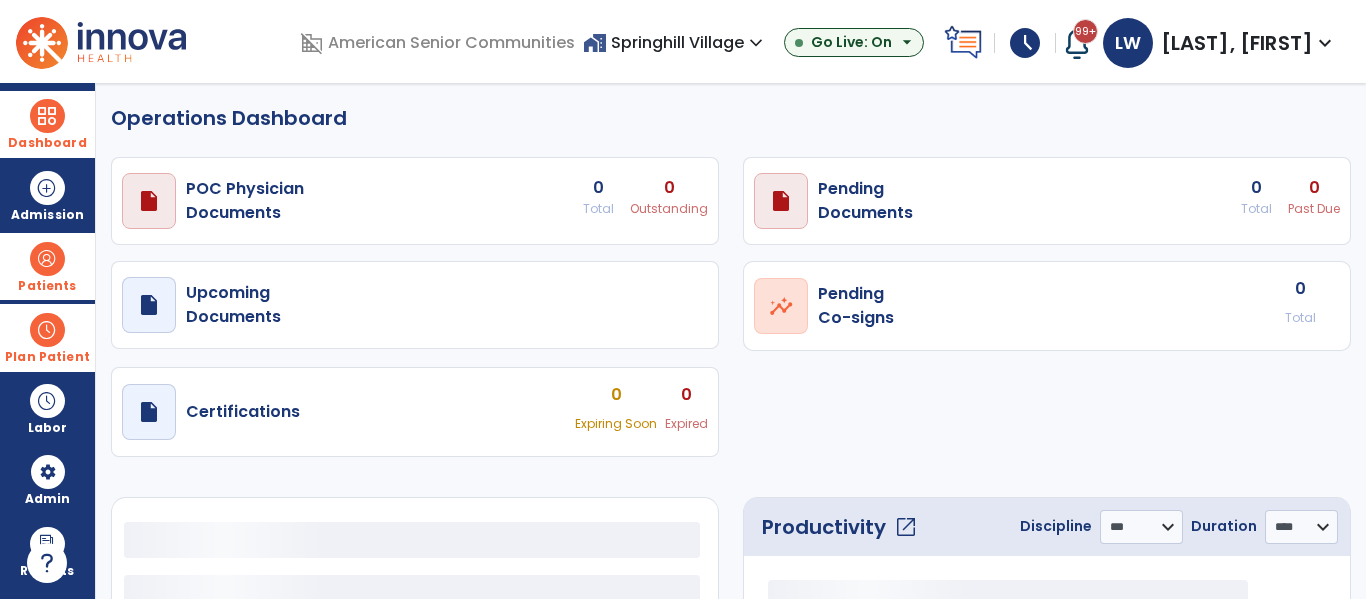 select on "***" 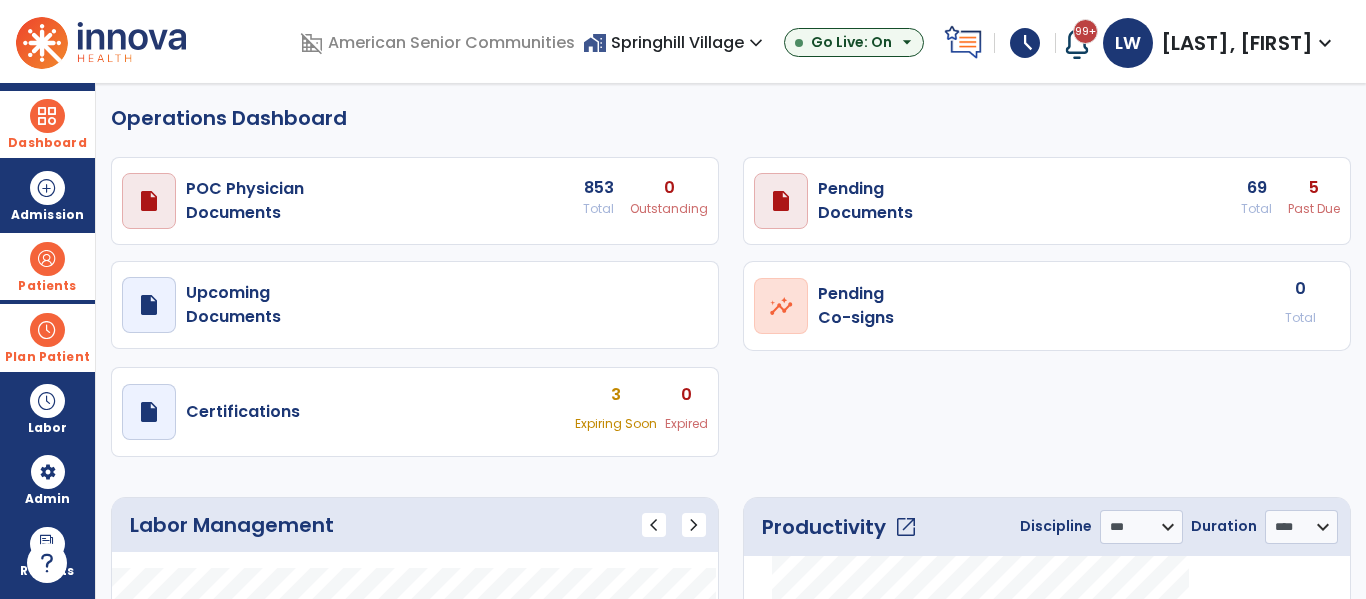 click on "Dashboard  dashboard  Therapist Dashboard  view_quilt  Operations Dashboard" at bounding box center [47, 124] 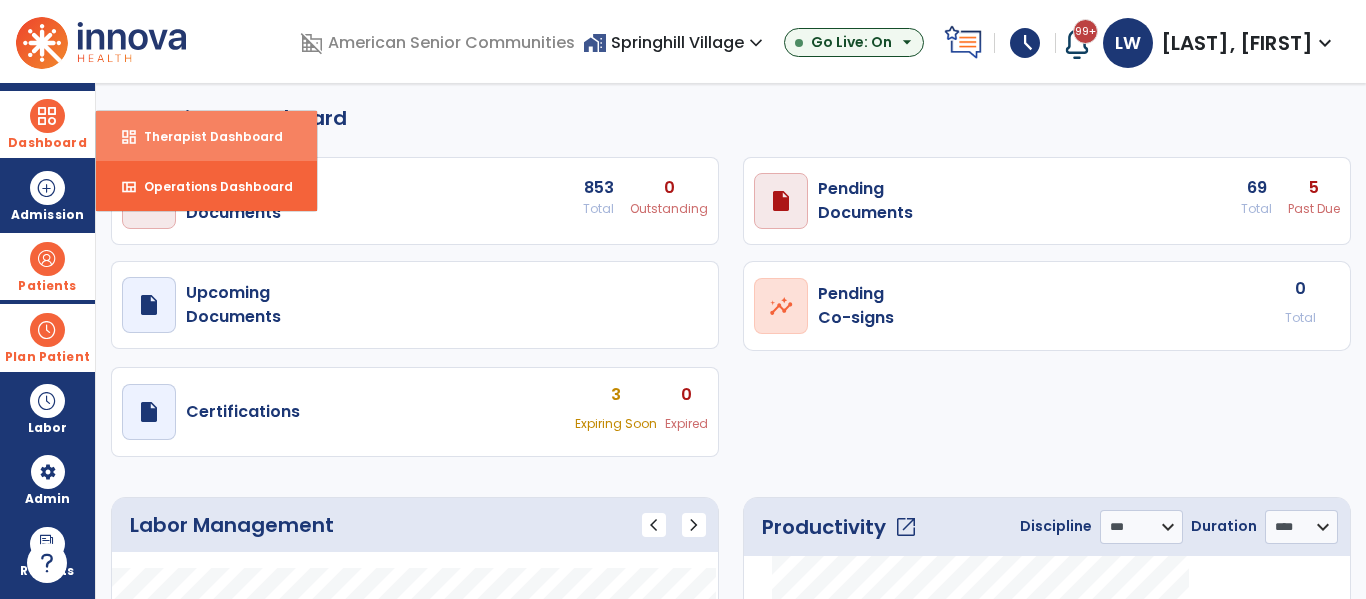click on "Therapist Dashboard" at bounding box center (205, 136) 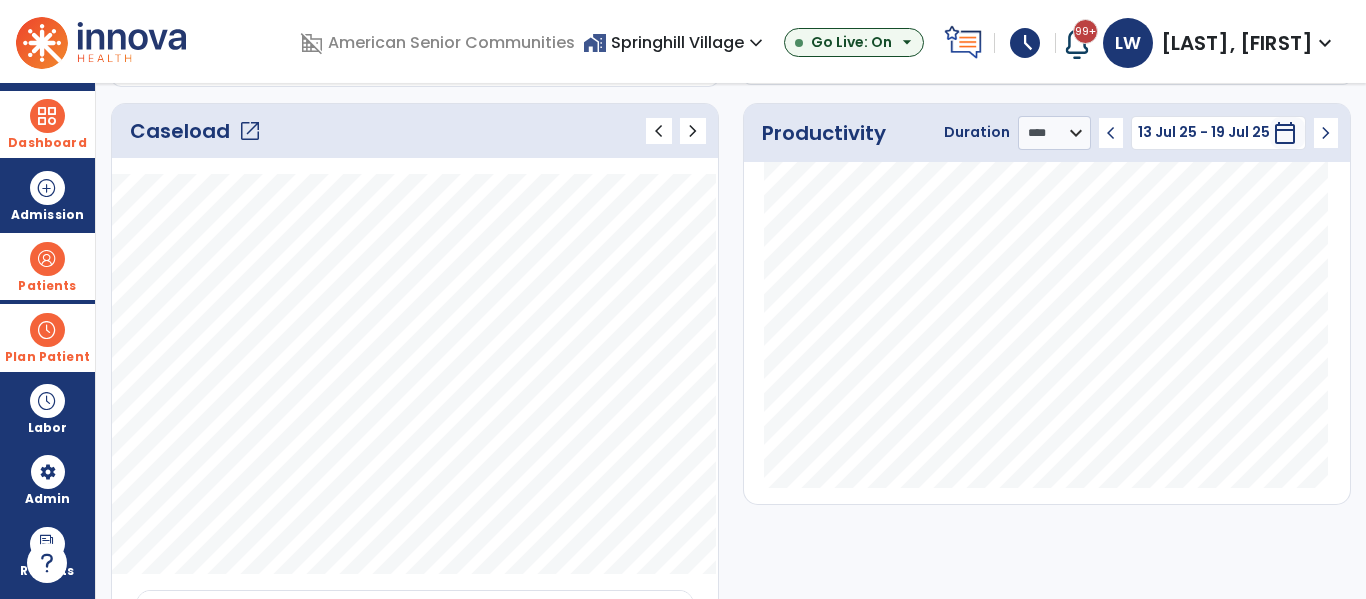 scroll, scrollTop: 250, scrollLeft: 0, axis: vertical 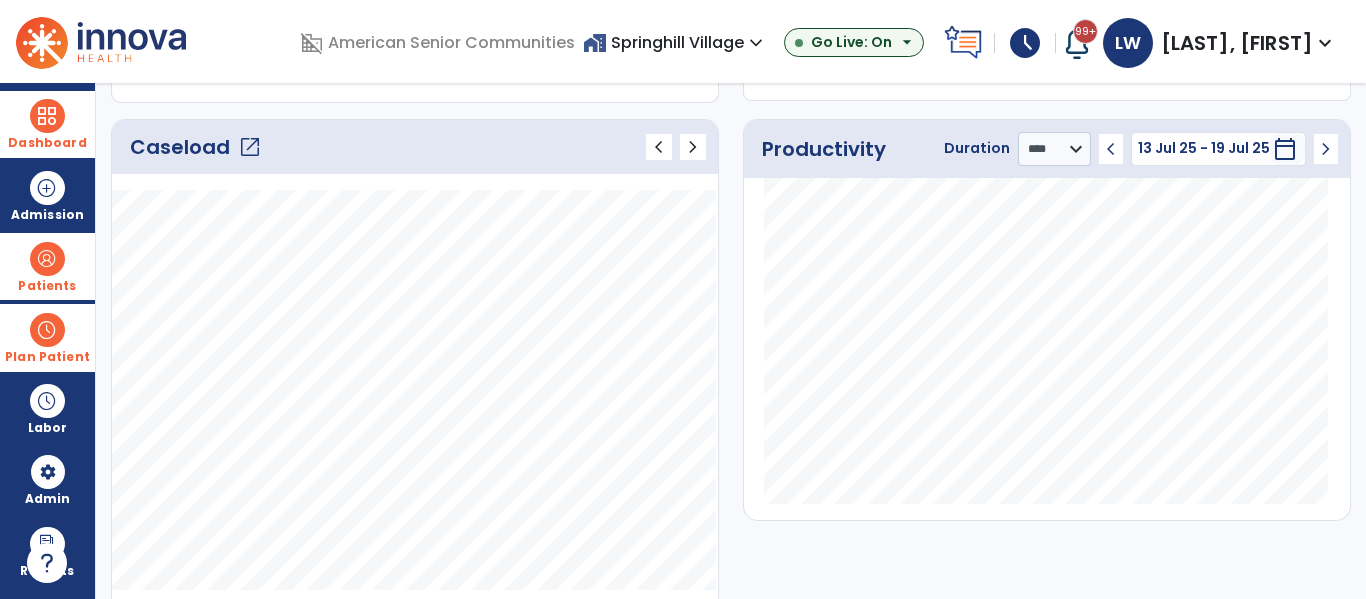 click on "open_in_new" 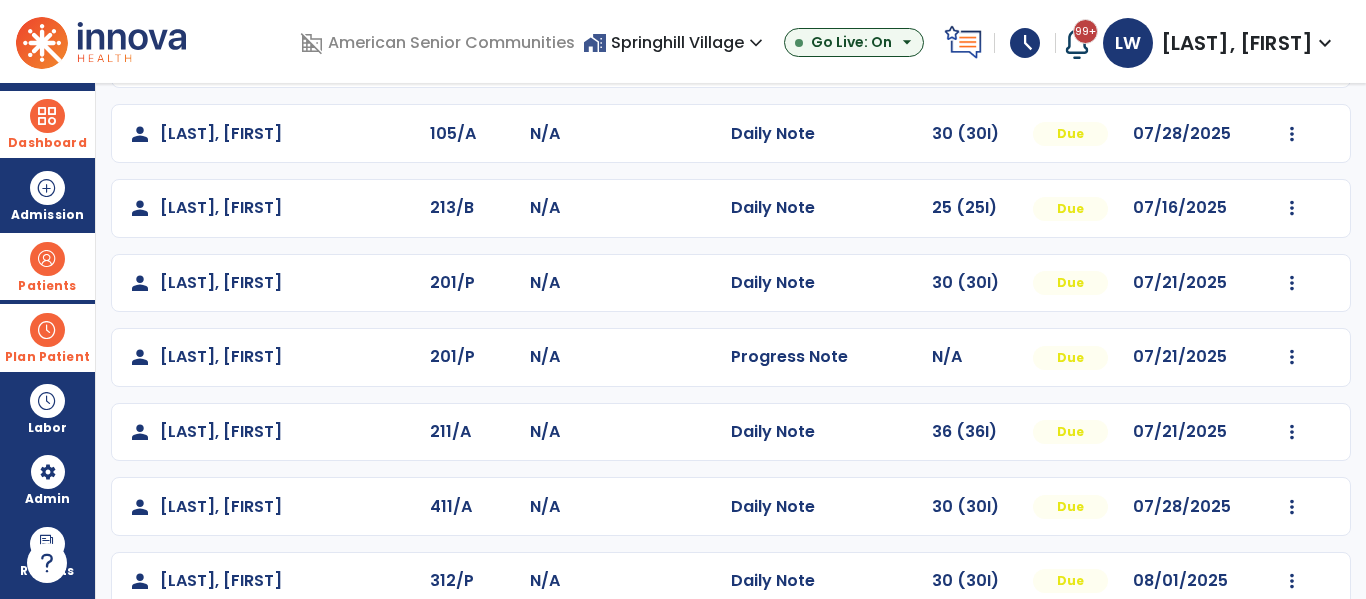 scroll, scrollTop: 0, scrollLeft: 0, axis: both 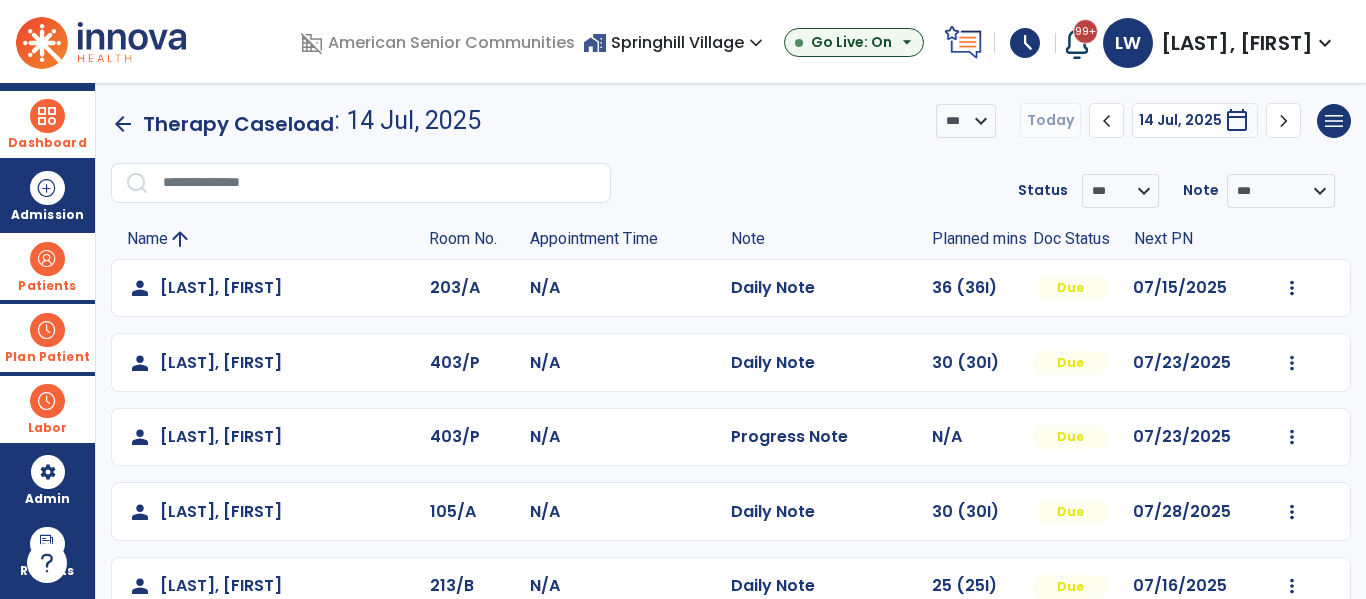 click at bounding box center (47, 401) 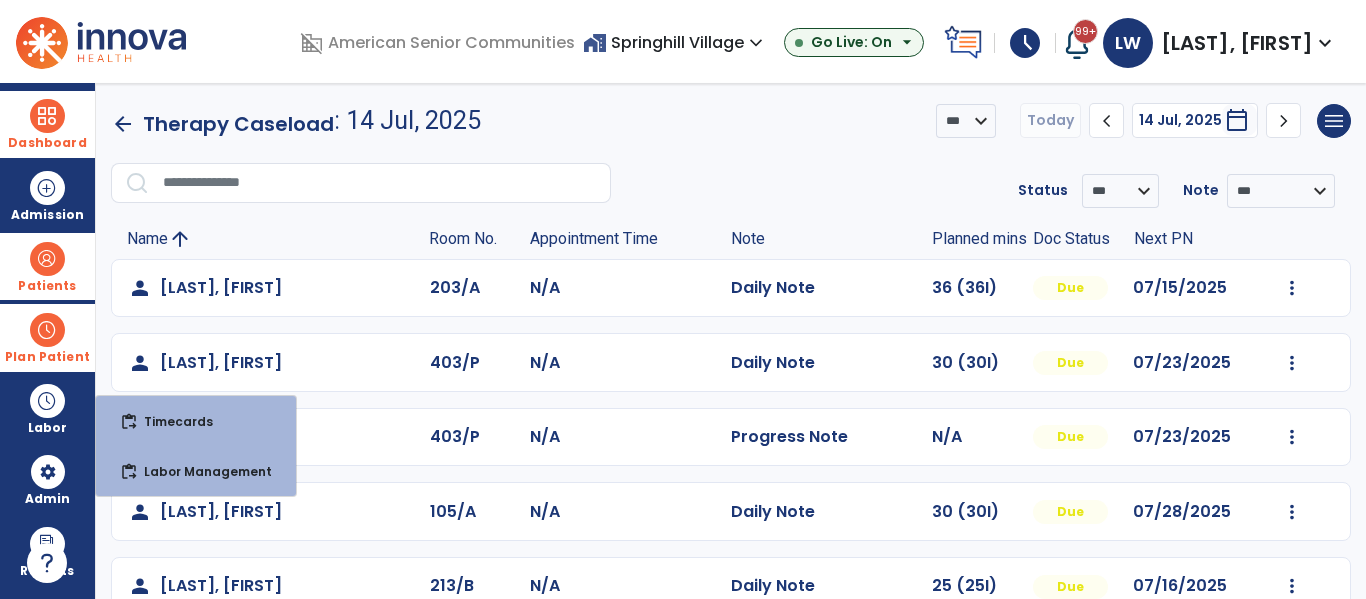 click on "Plan Patient" at bounding box center (47, 286) 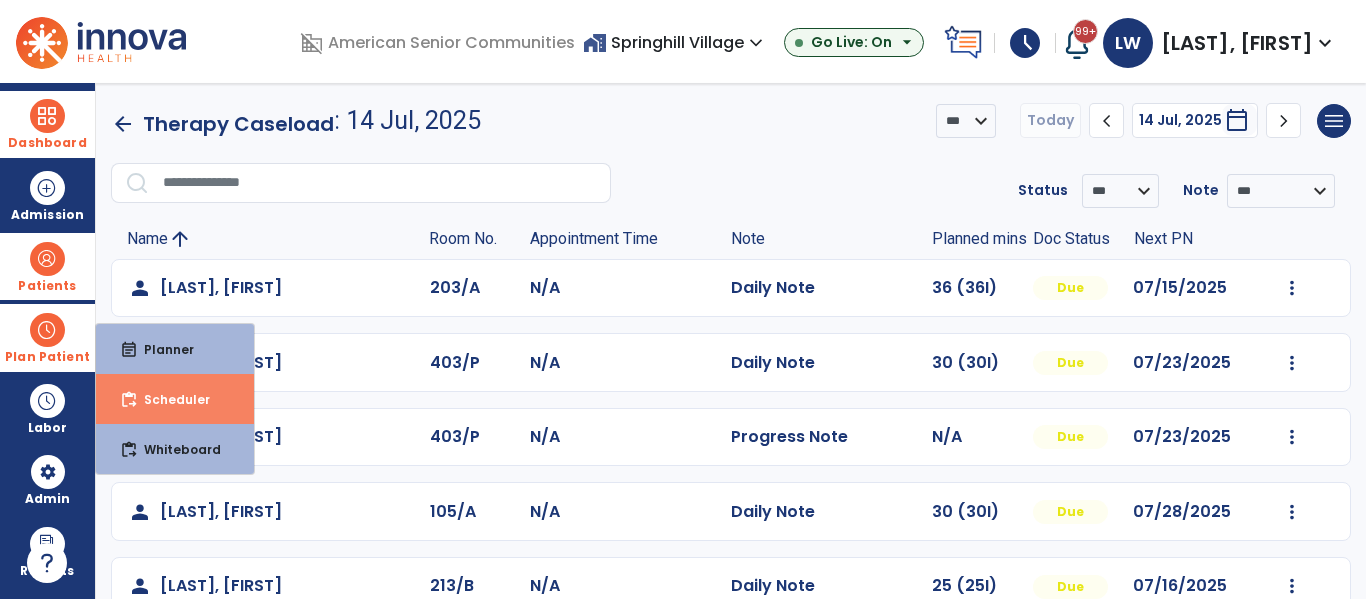 click on "content_paste_go  Scheduler" at bounding box center [175, 399] 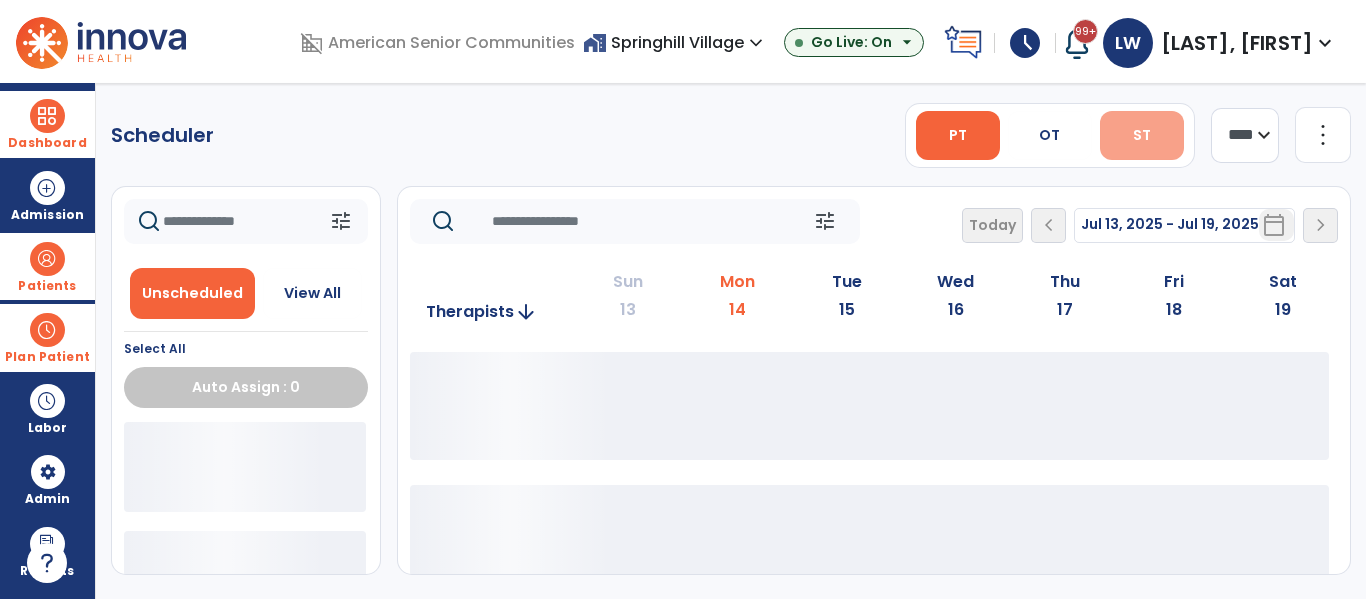 click on "ST" at bounding box center (1142, 135) 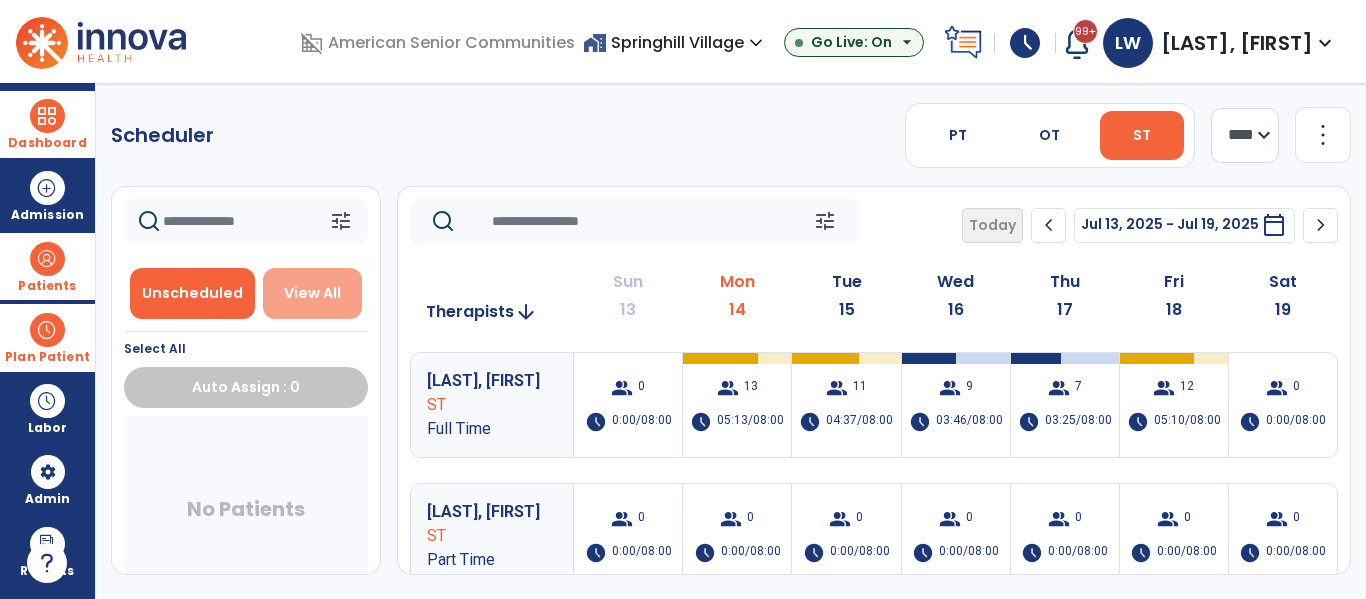 click on "View All" at bounding box center [313, 293] 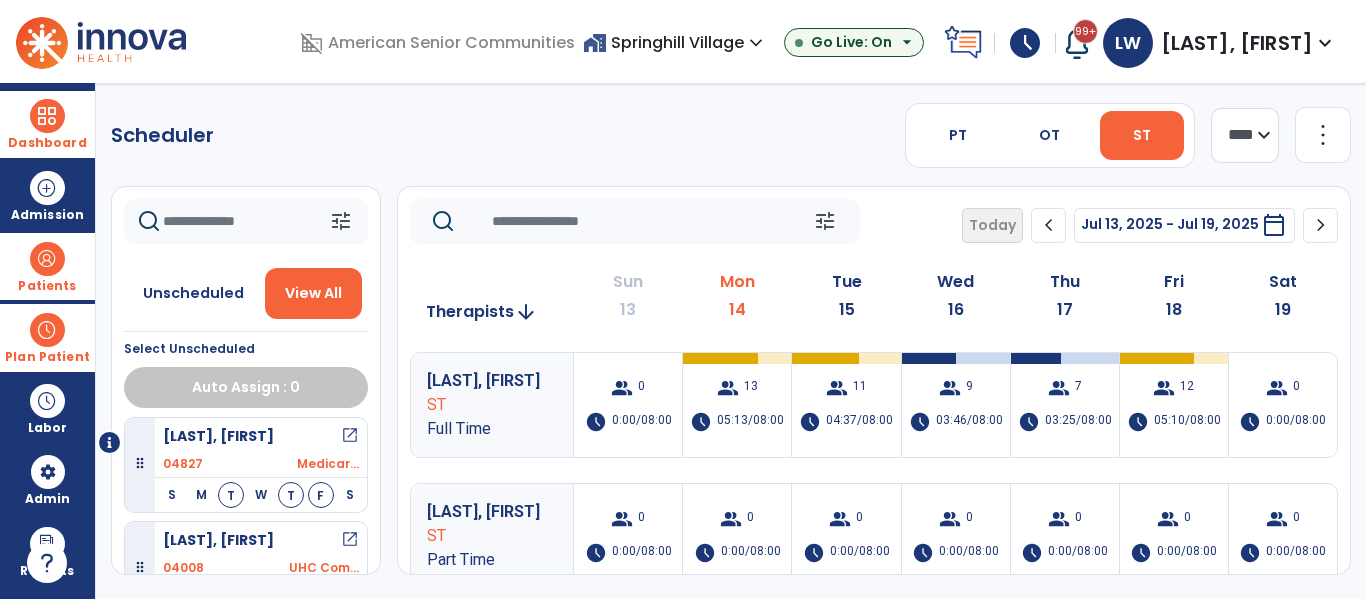 scroll, scrollTop: 0, scrollLeft: 0, axis: both 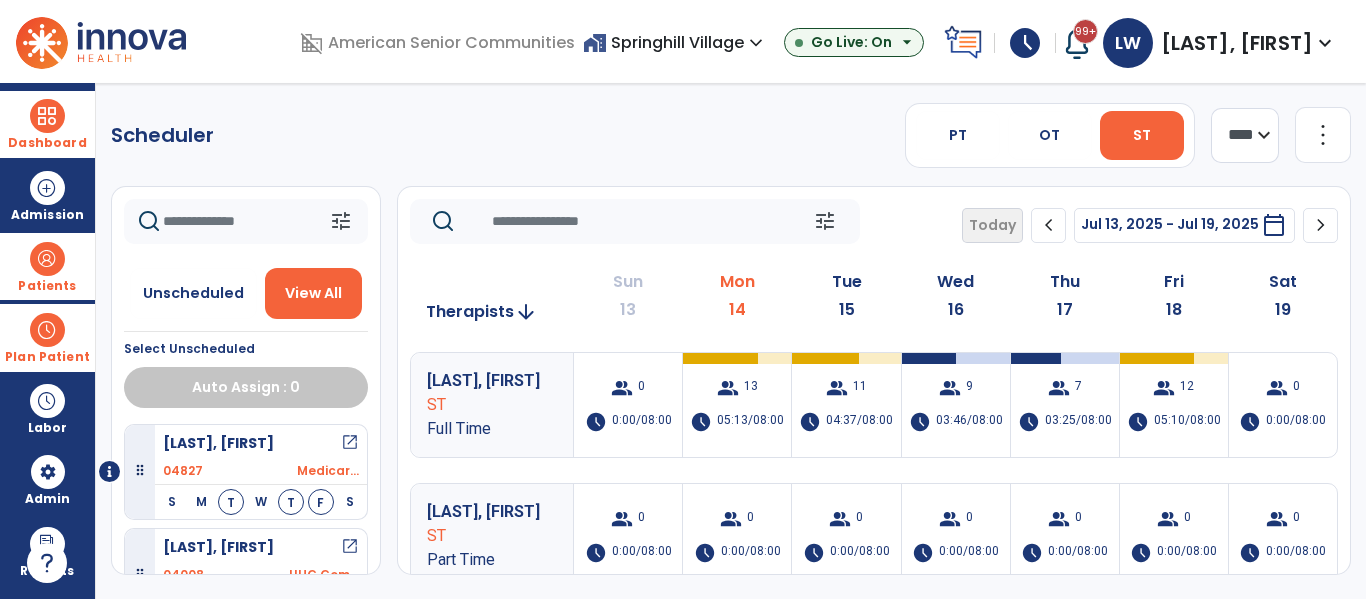 click on "[LAST], [FIRST] open_in_new" at bounding box center [261, 443] 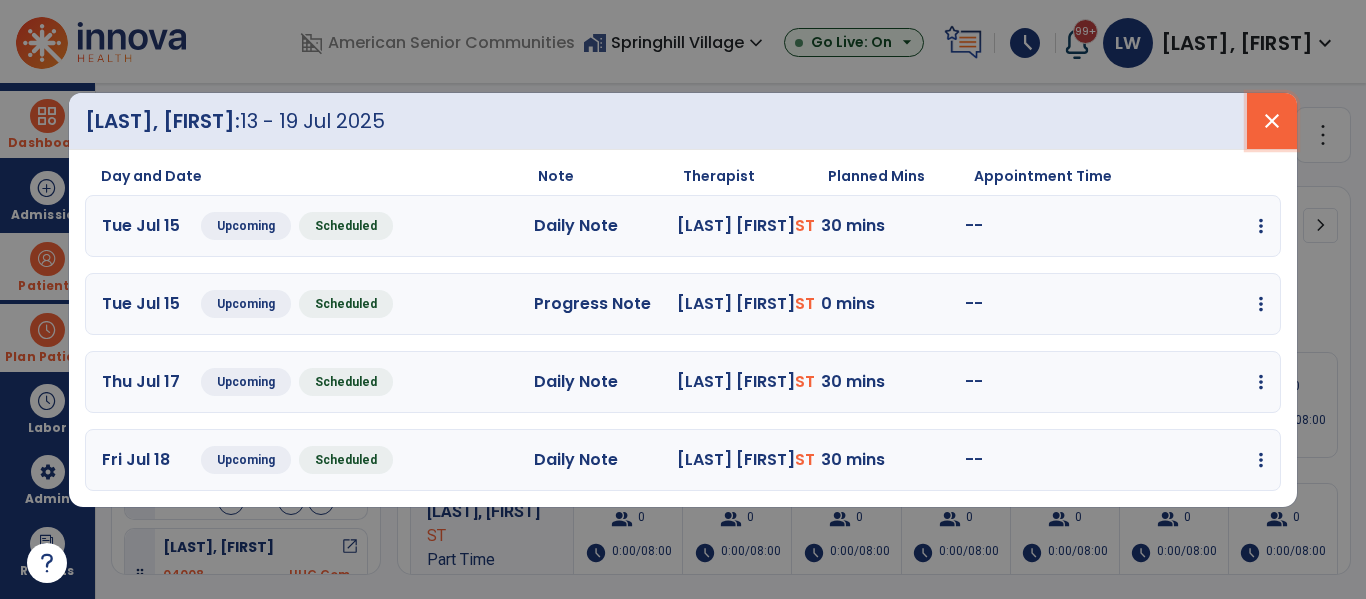 click on "close" at bounding box center (1272, 121) 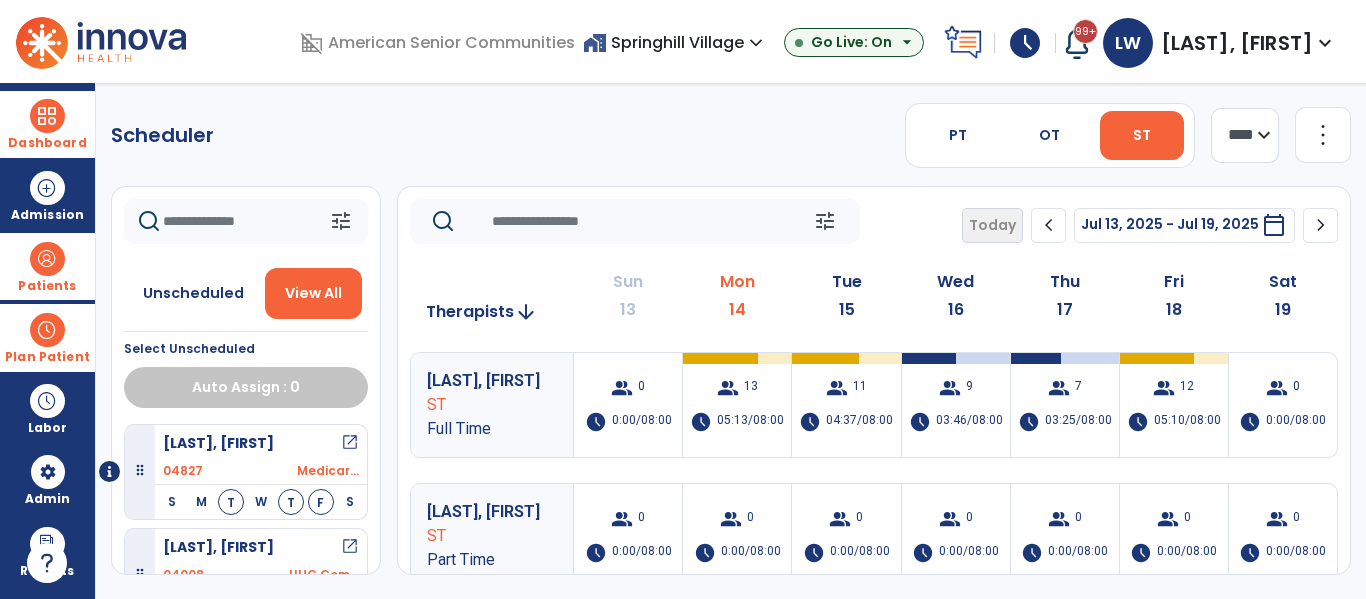click on "[LAST], [FIRST]" at bounding box center [218, 443] 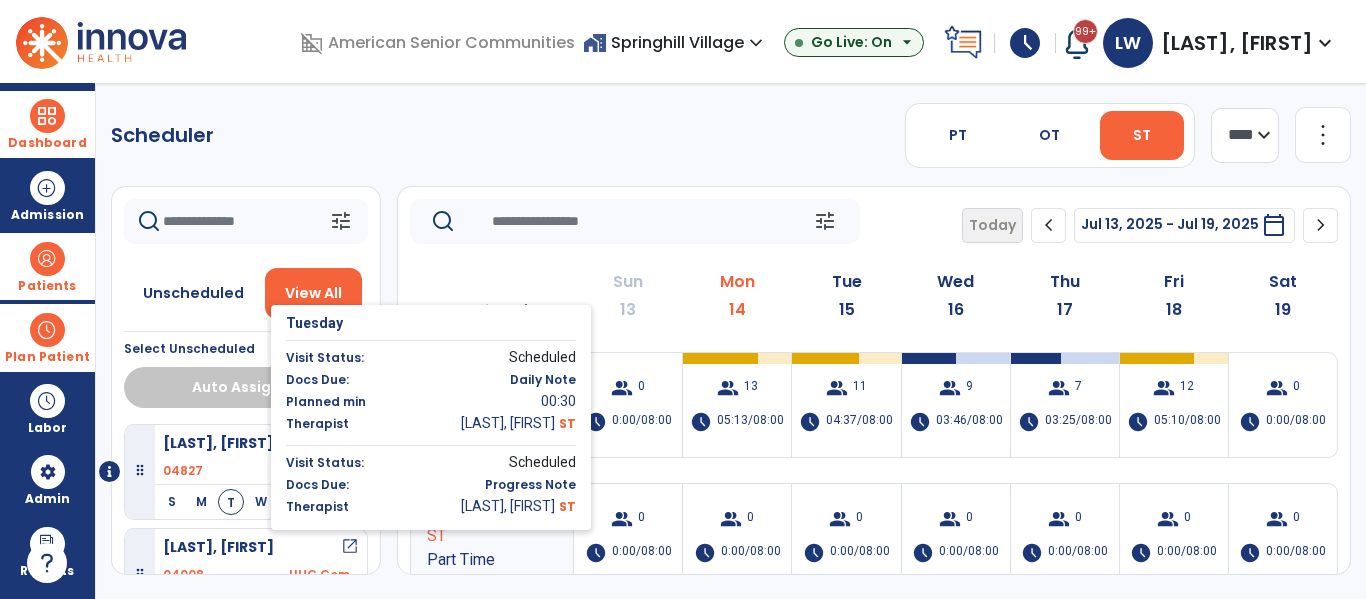 click on "T" at bounding box center [231, 502] 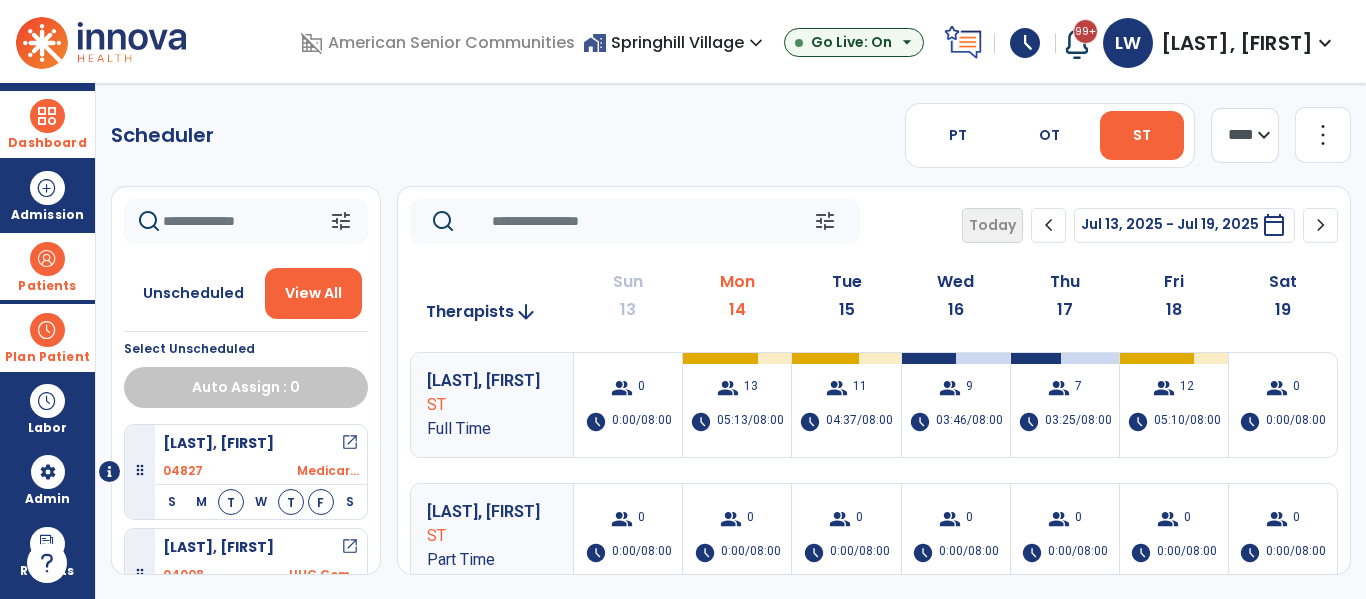 click on "W" at bounding box center (261, 502) 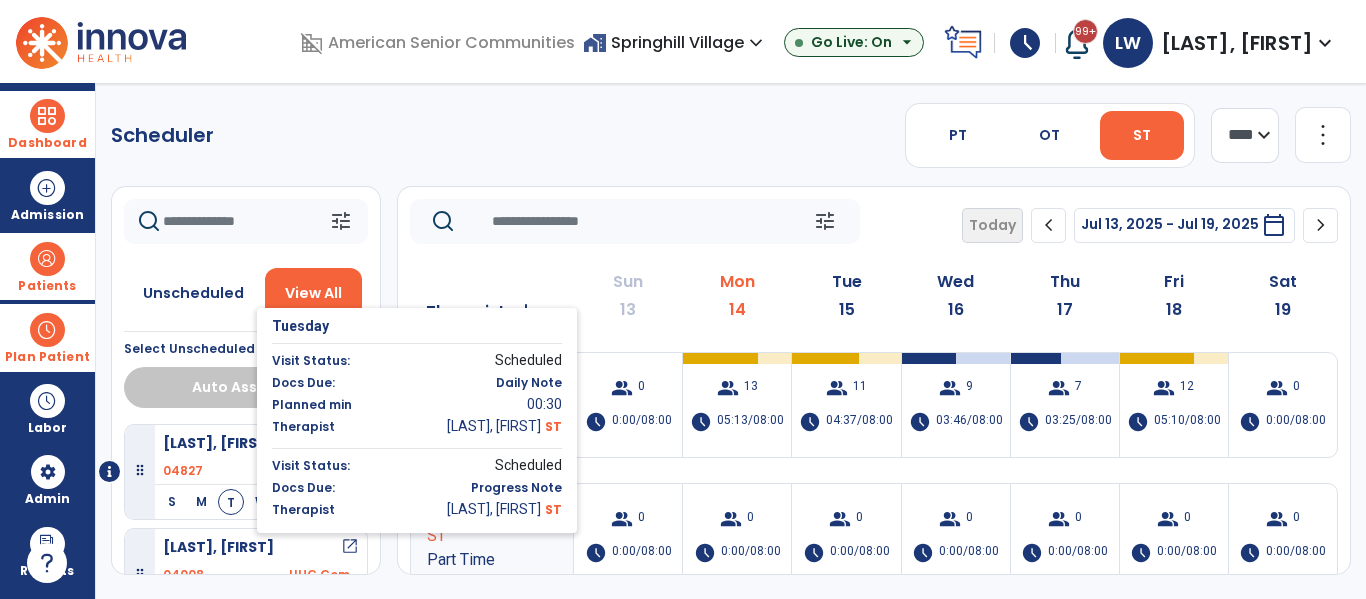 click on "T" at bounding box center [231, 502] 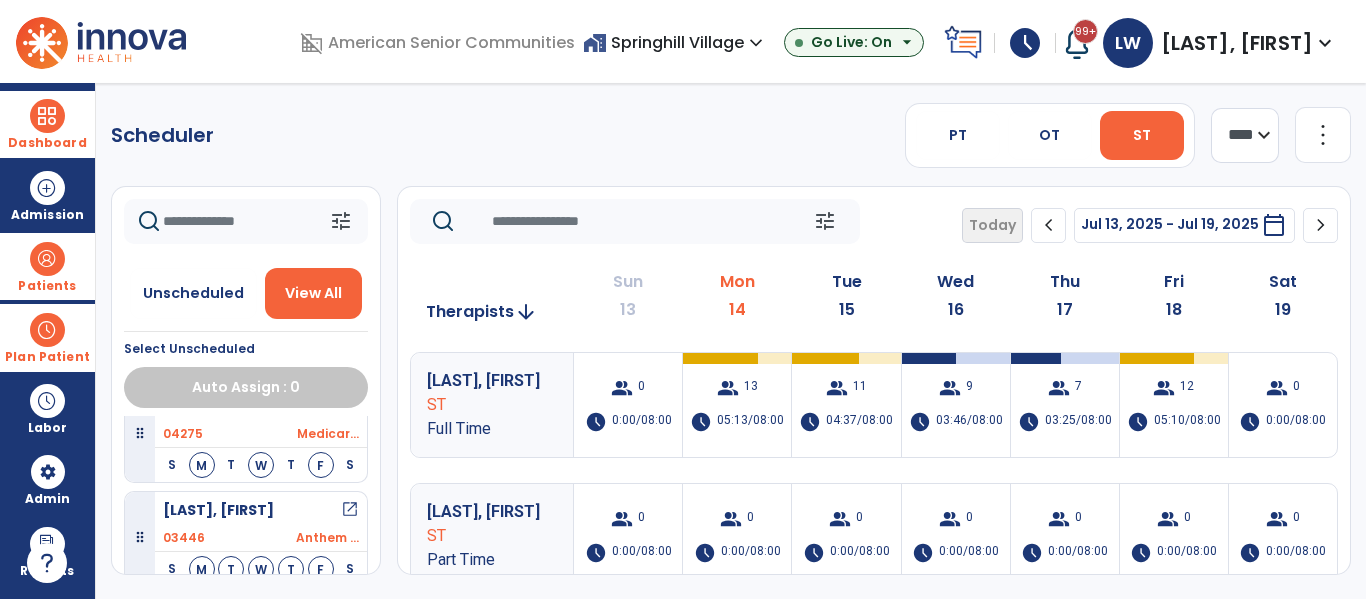 scroll, scrollTop: 1185, scrollLeft: 0, axis: vertical 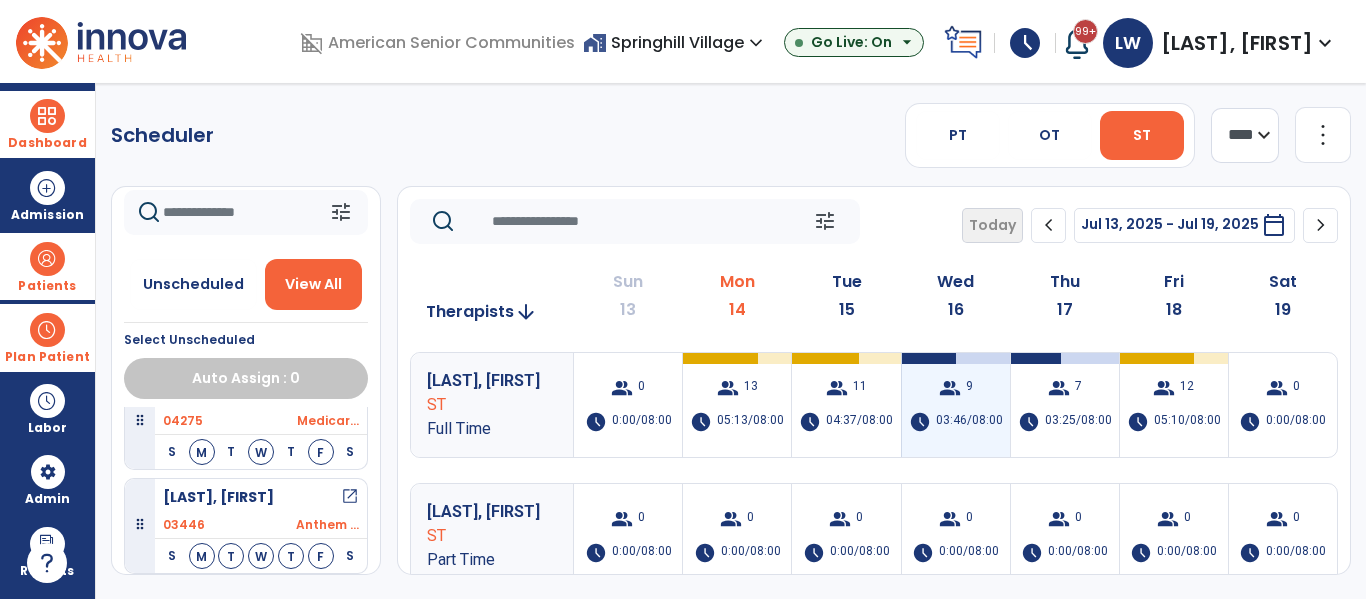 click on "03:46/08:00" at bounding box center [969, 422] 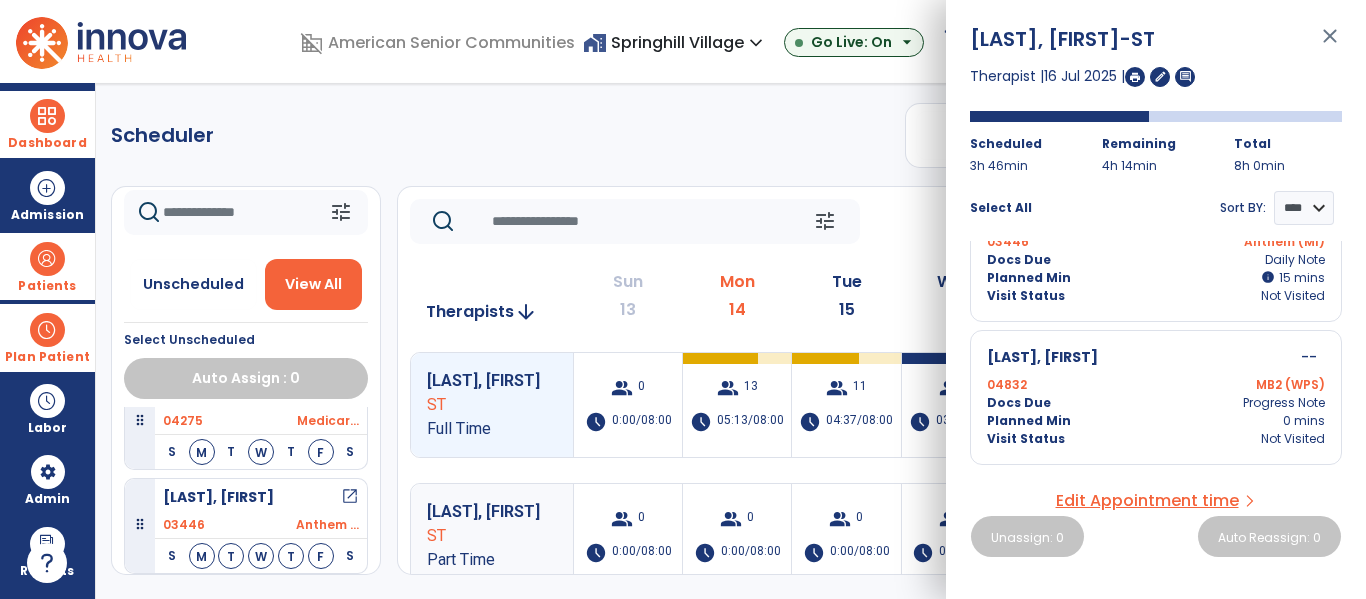 scroll, scrollTop: 0, scrollLeft: 0, axis: both 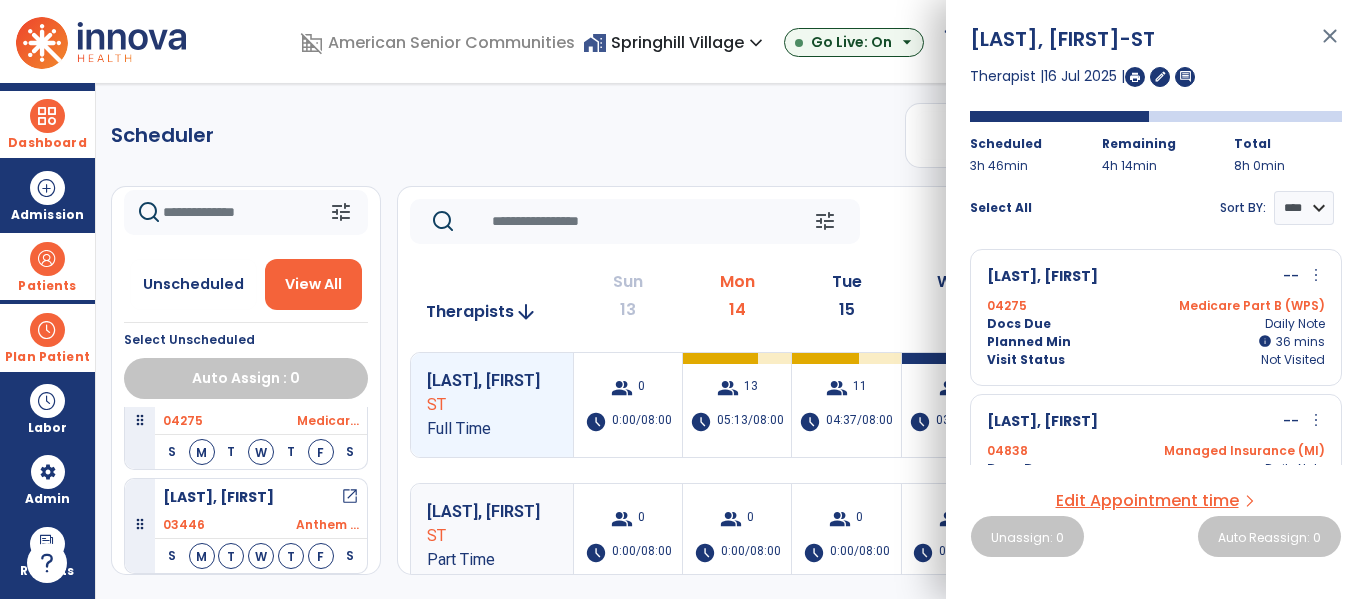 click on "Wed" 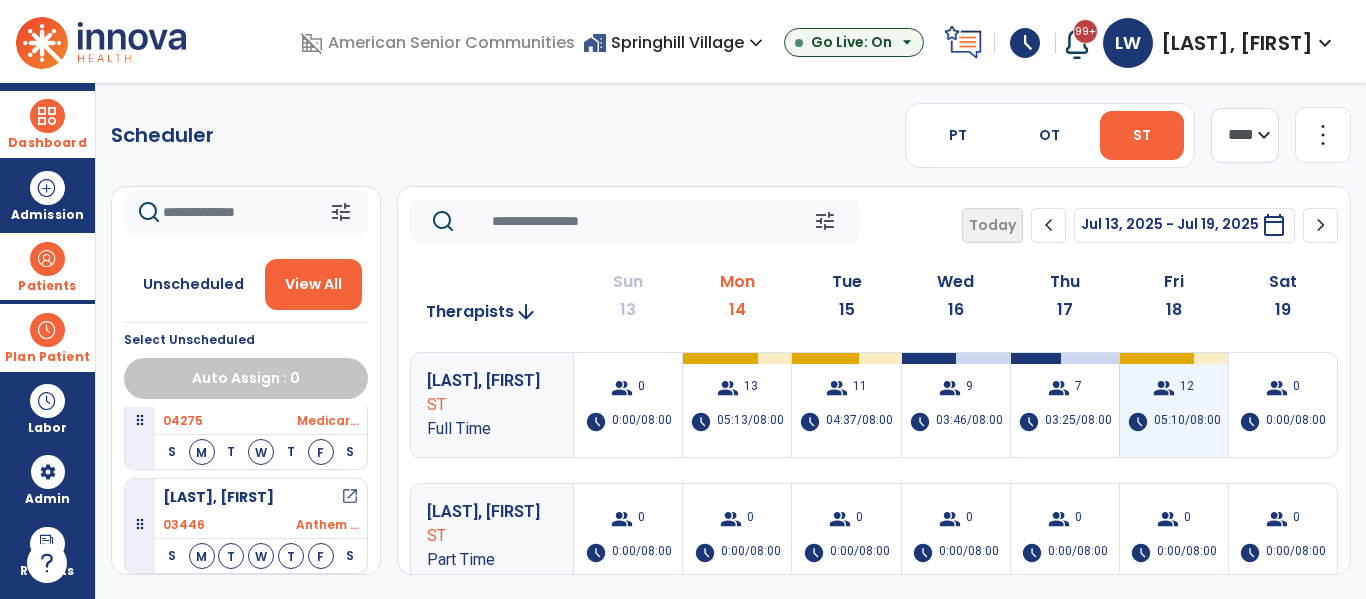 click on "group 12 schedule 05:10/08:00" at bounding box center [1174, 405] 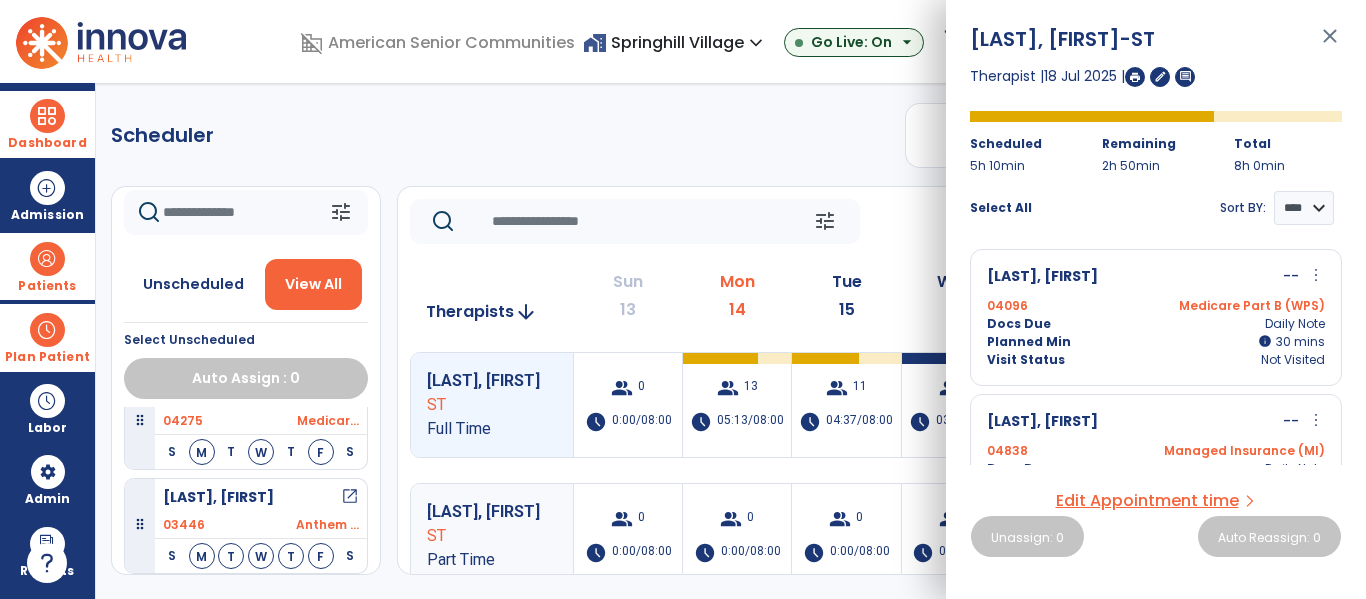 scroll, scrollTop: 0, scrollLeft: 0, axis: both 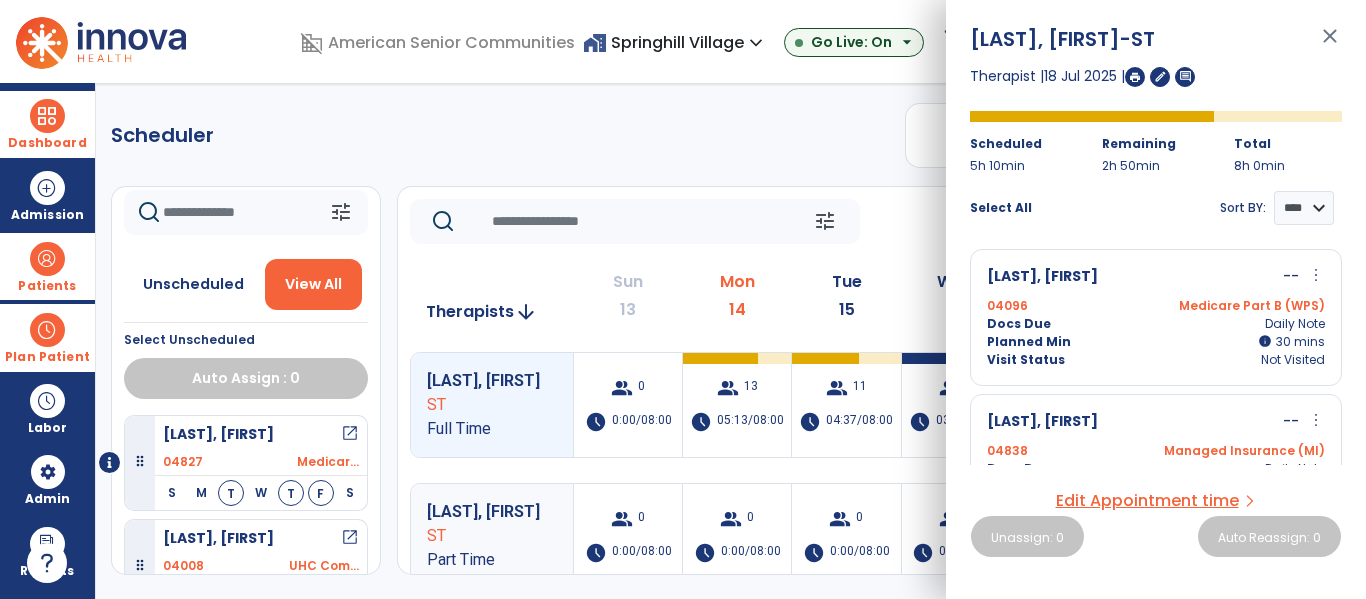 click on "[LAST], [FIRST]" at bounding box center (1042, 277) 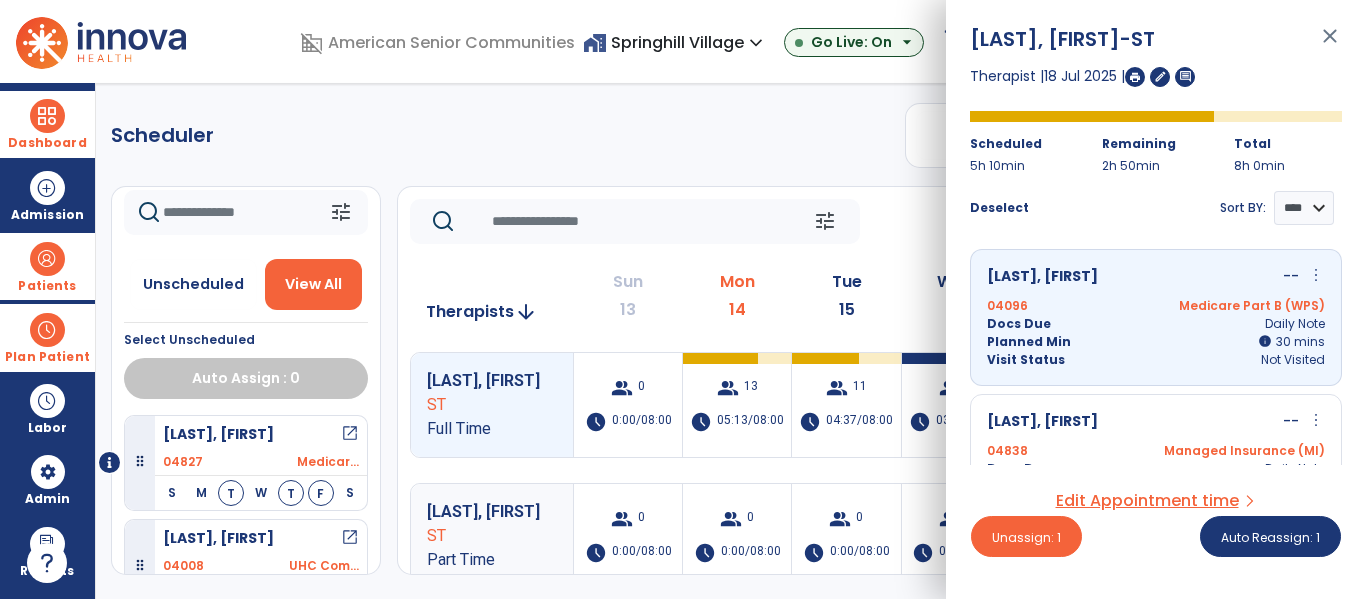 click on "Edit Appointment time" at bounding box center (1147, 501) 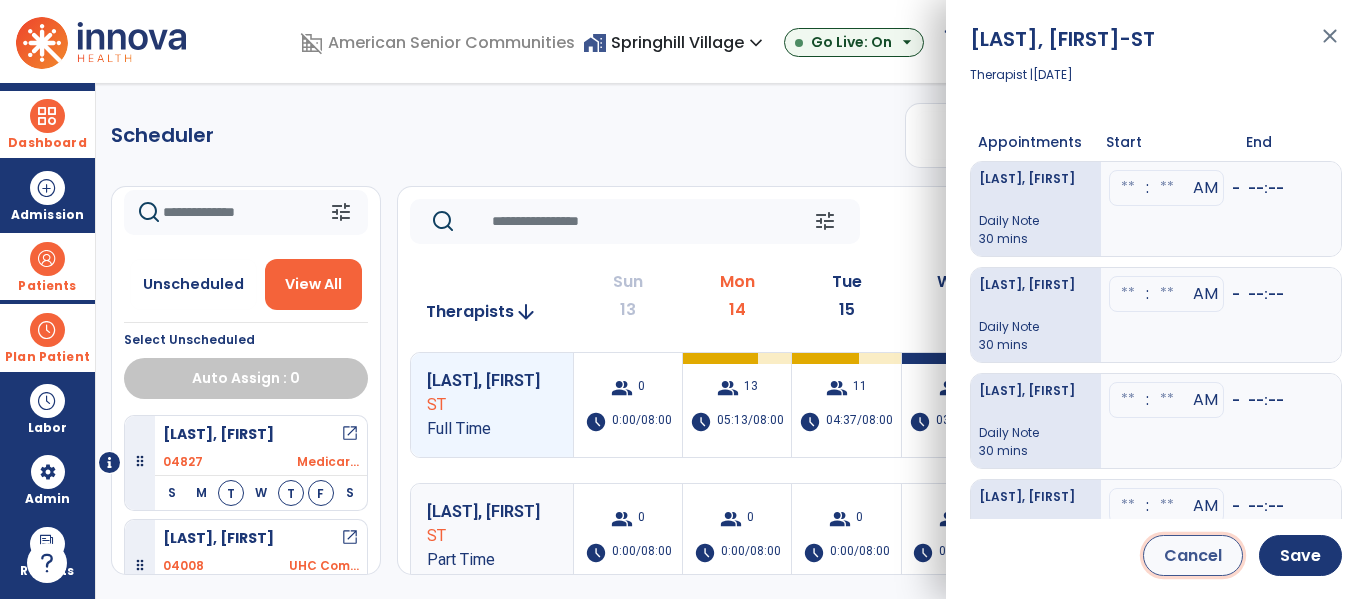 click on "Cancel" at bounding box center [1193, 555] 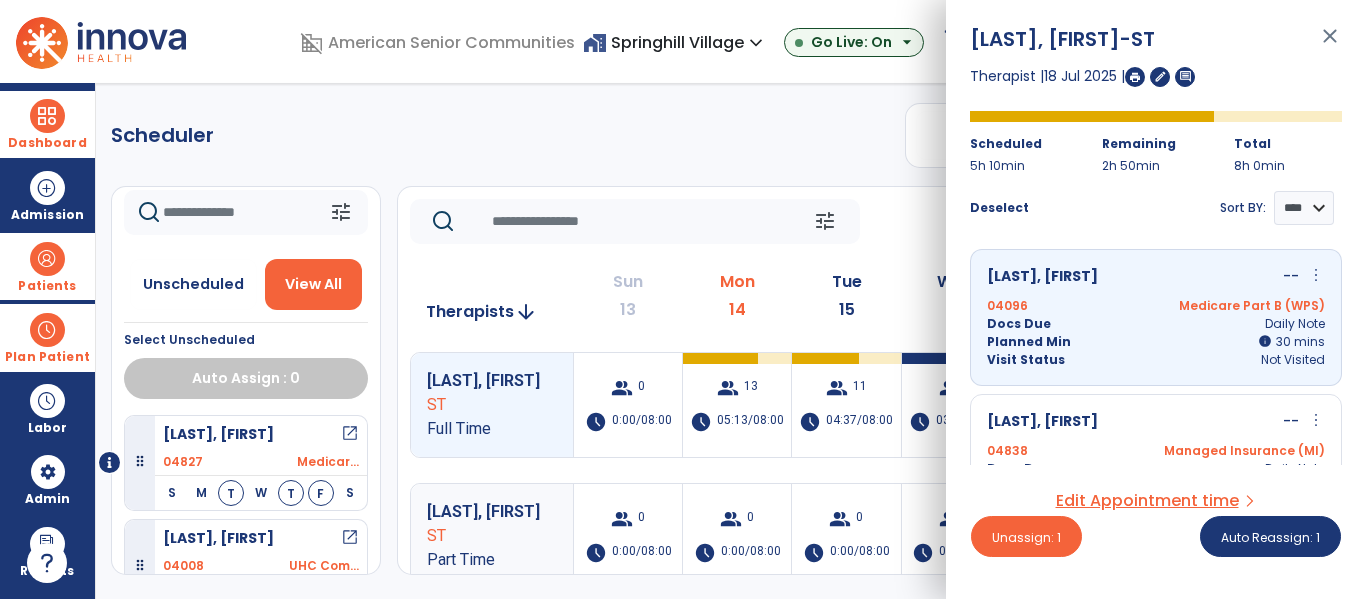 click on "14" 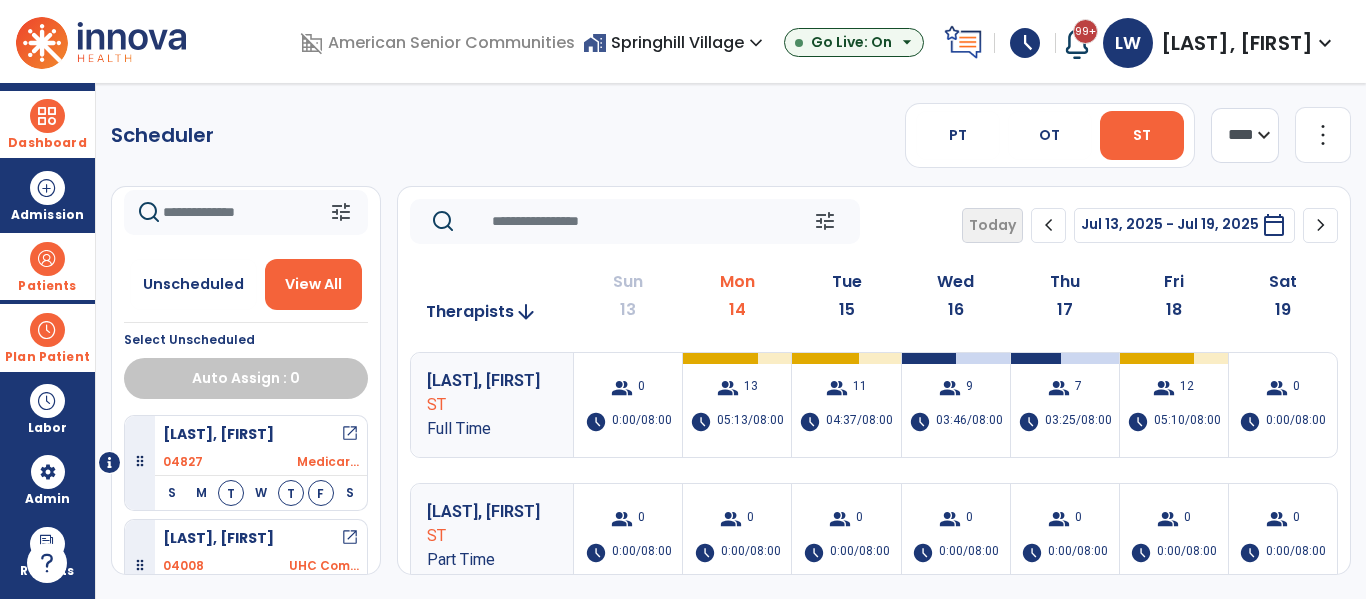 click on "Patients" at bounding box center [47, 266] 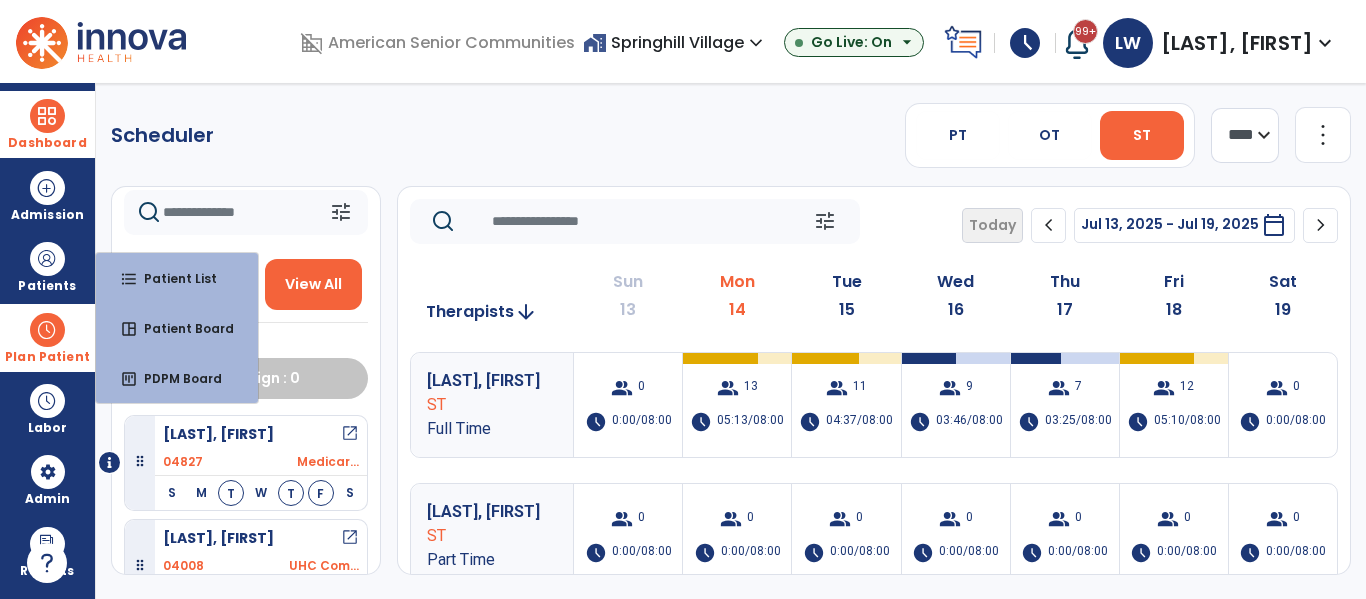 click on "Plan Patient" at bounding box center (47, 337) 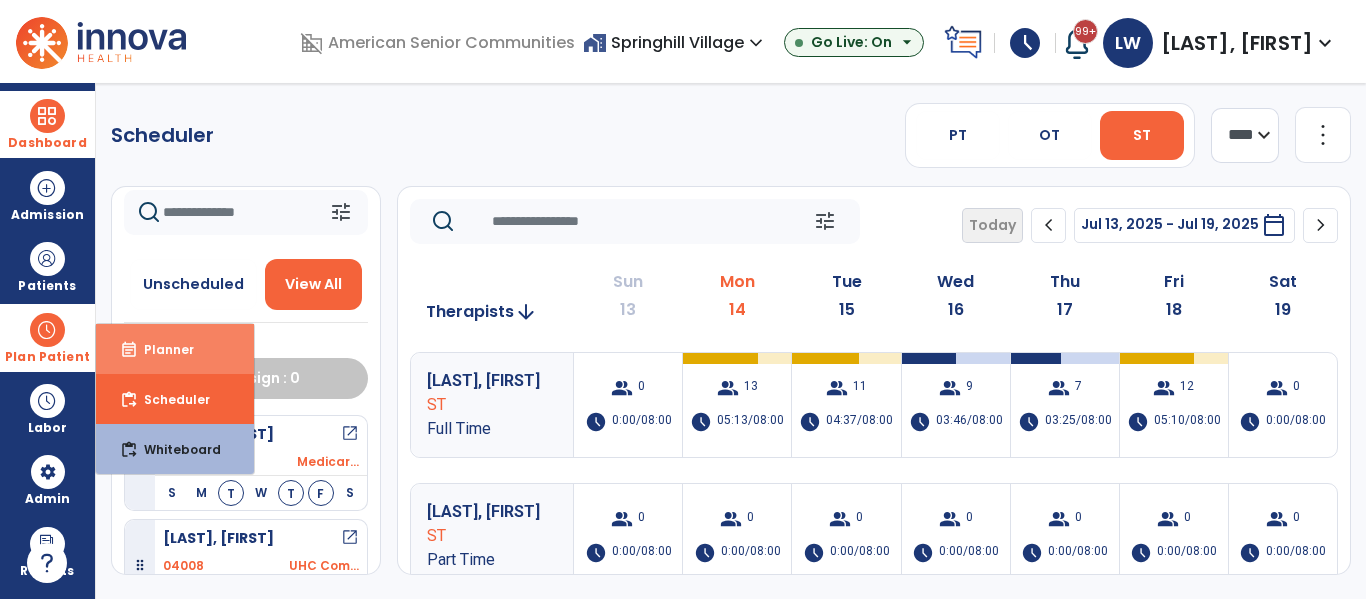 click on "event_note" at bounding box center (129, 350) 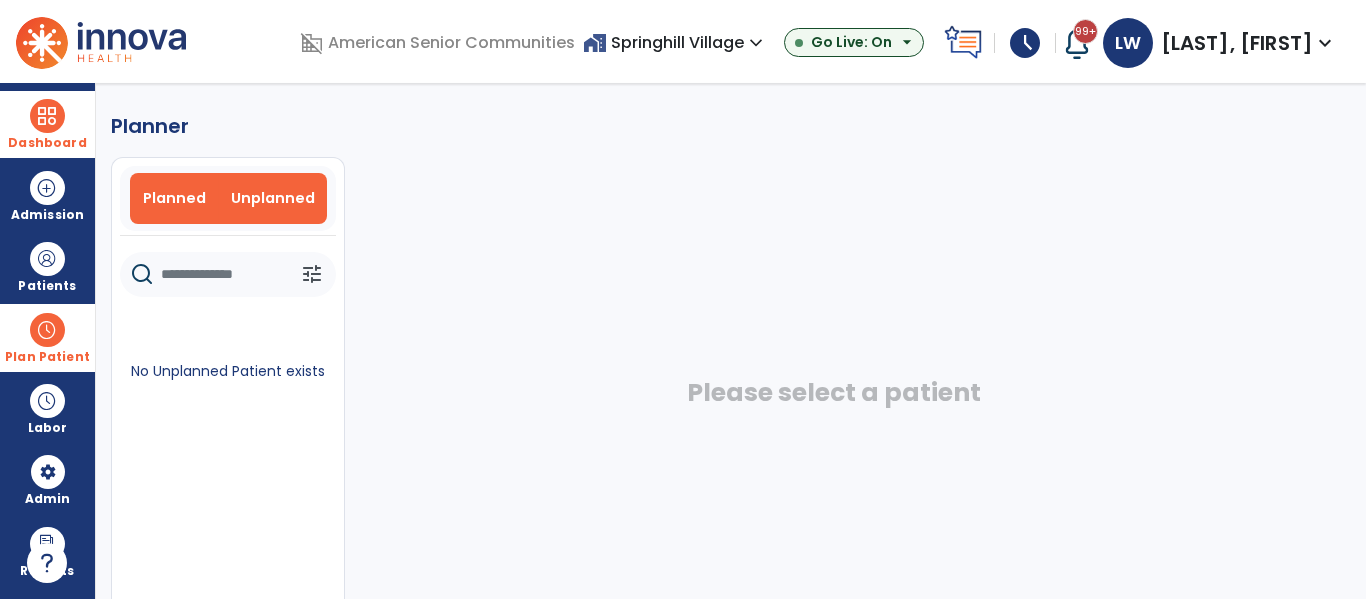 click on "Planned" at bounding box center [174, 198] 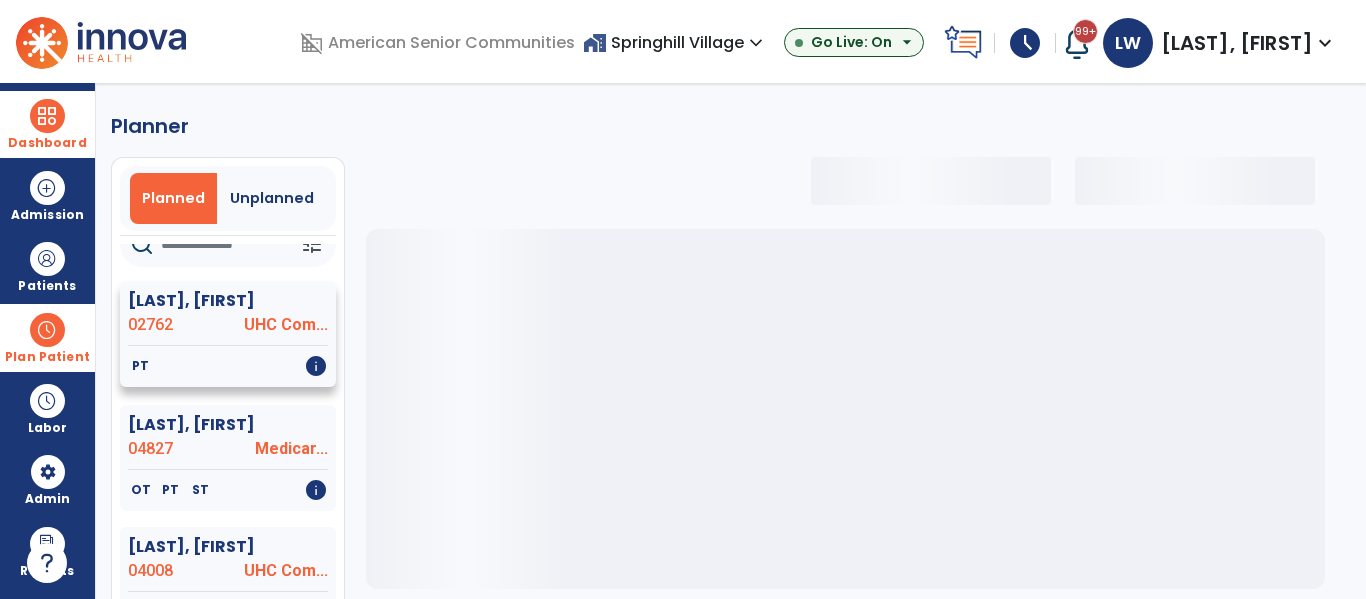 select on "***" 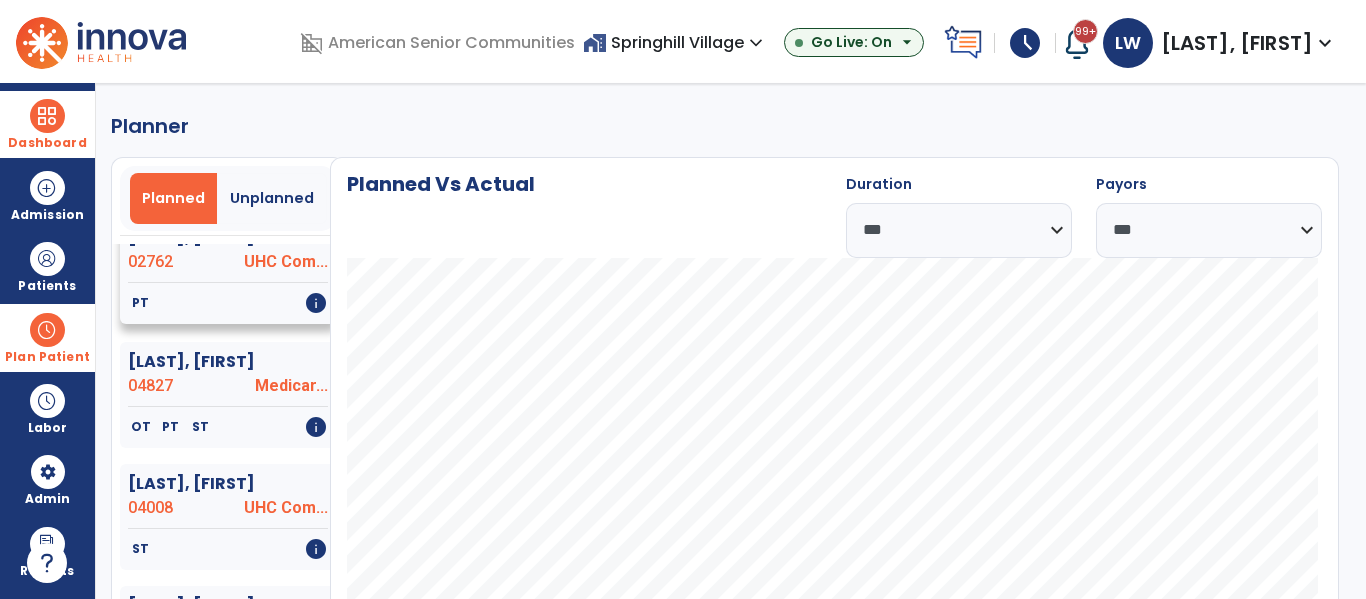 scroll, scrollTop: 94, scrollLeft: 0, axis: vertical 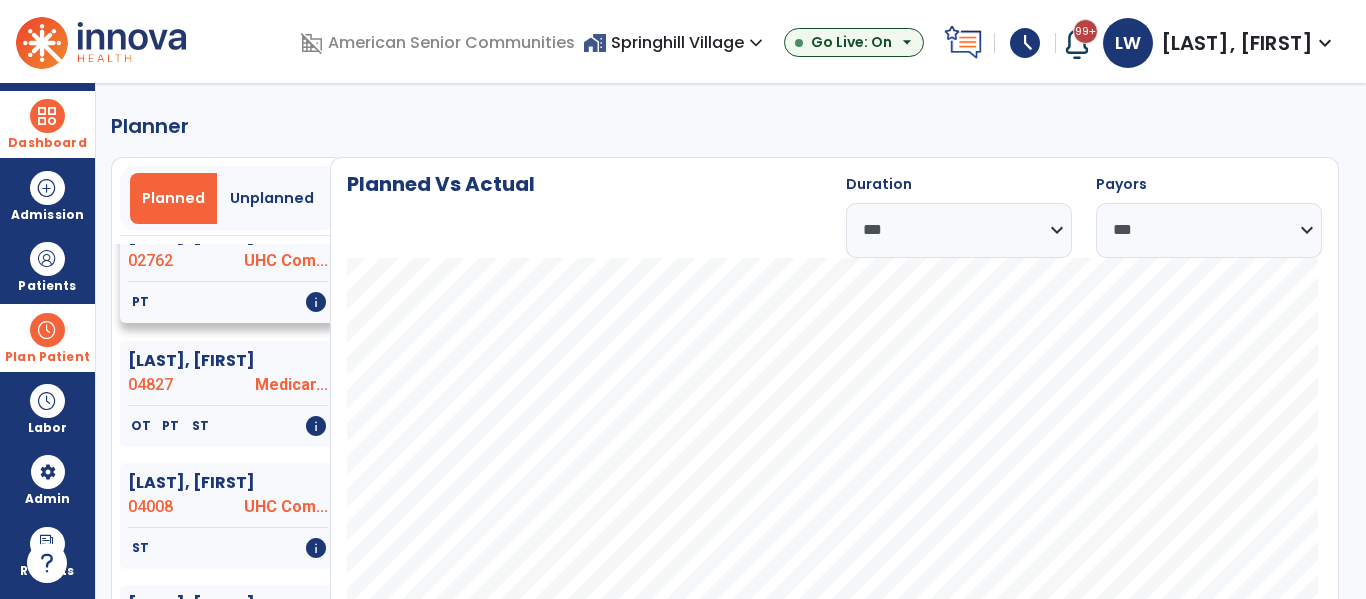 click on "04827" 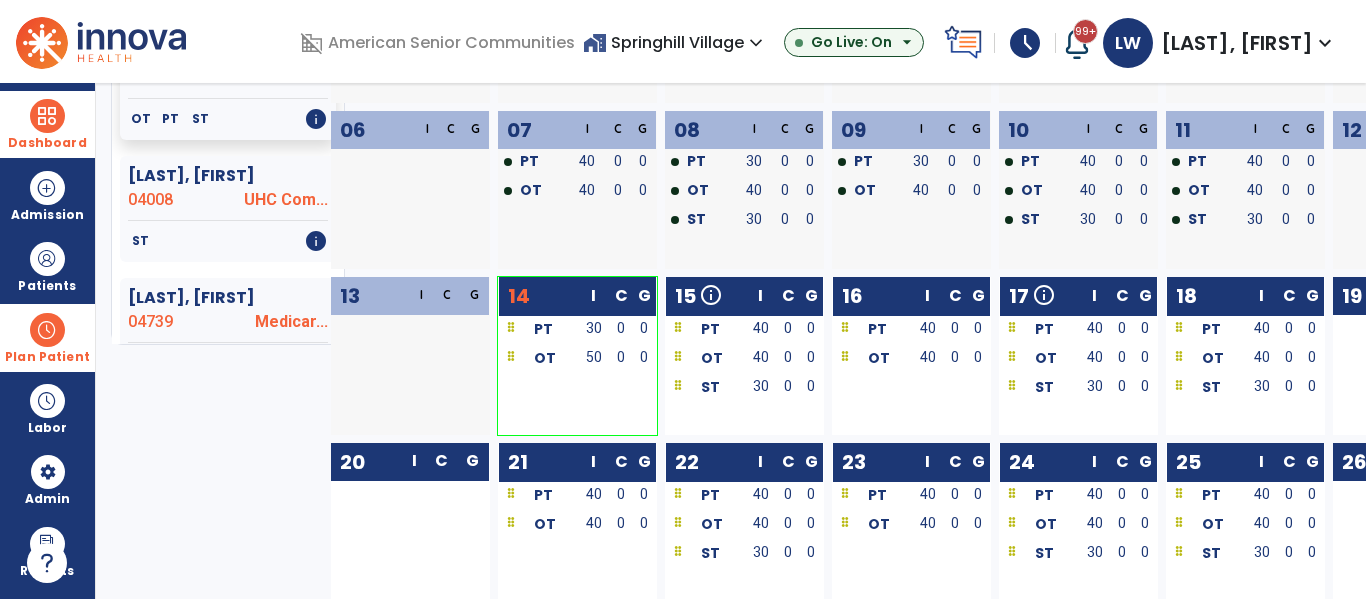 scroll, scrollTop: 311, scrollLeft: 0, axis: vertical 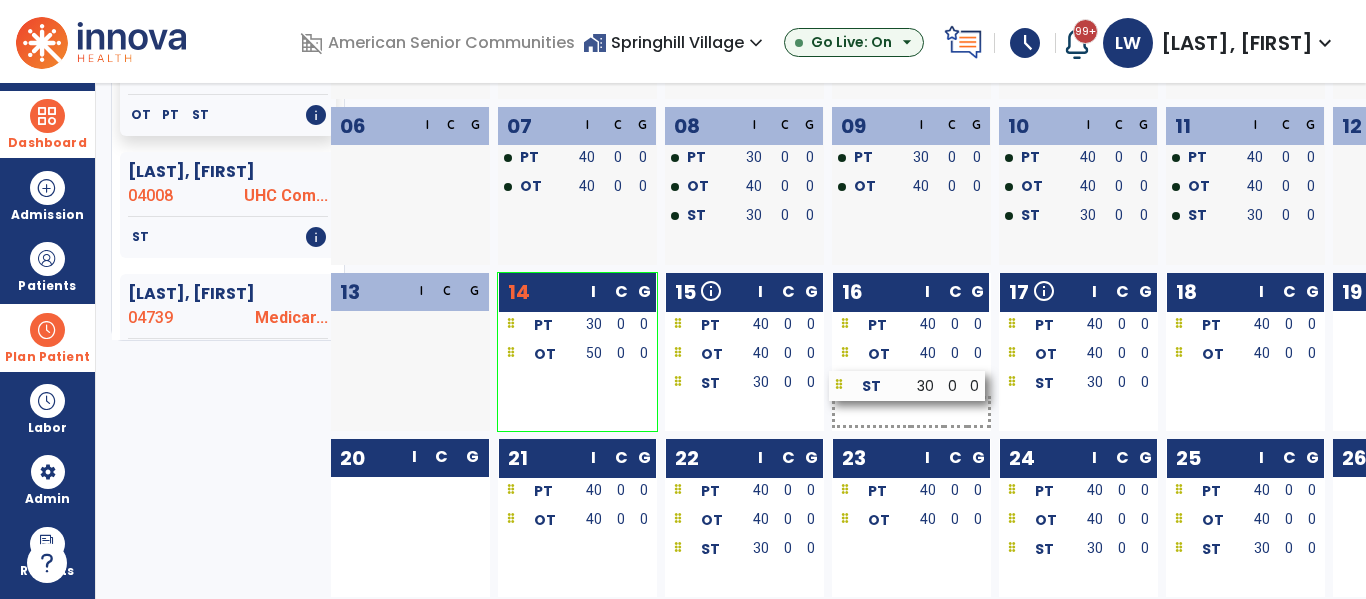 drag, startPoint x: 1247, startPoint y: 390, endPoint x: 910, endPoint y: 391, distance: 337.0015 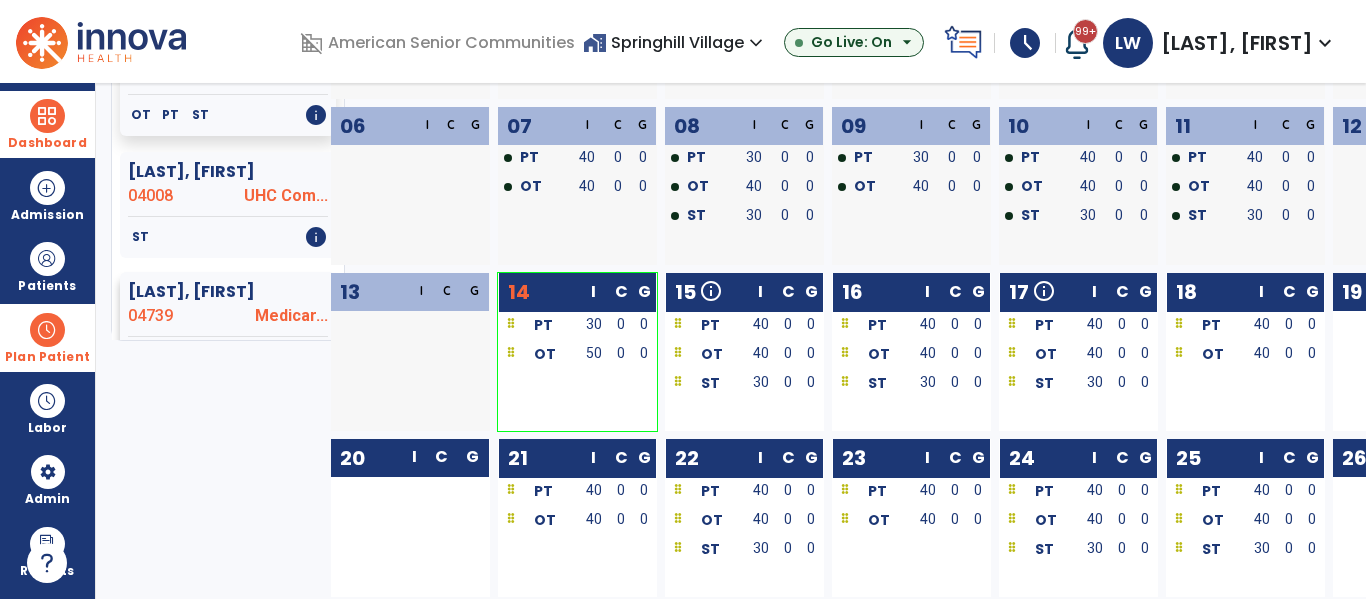 click on "04739" 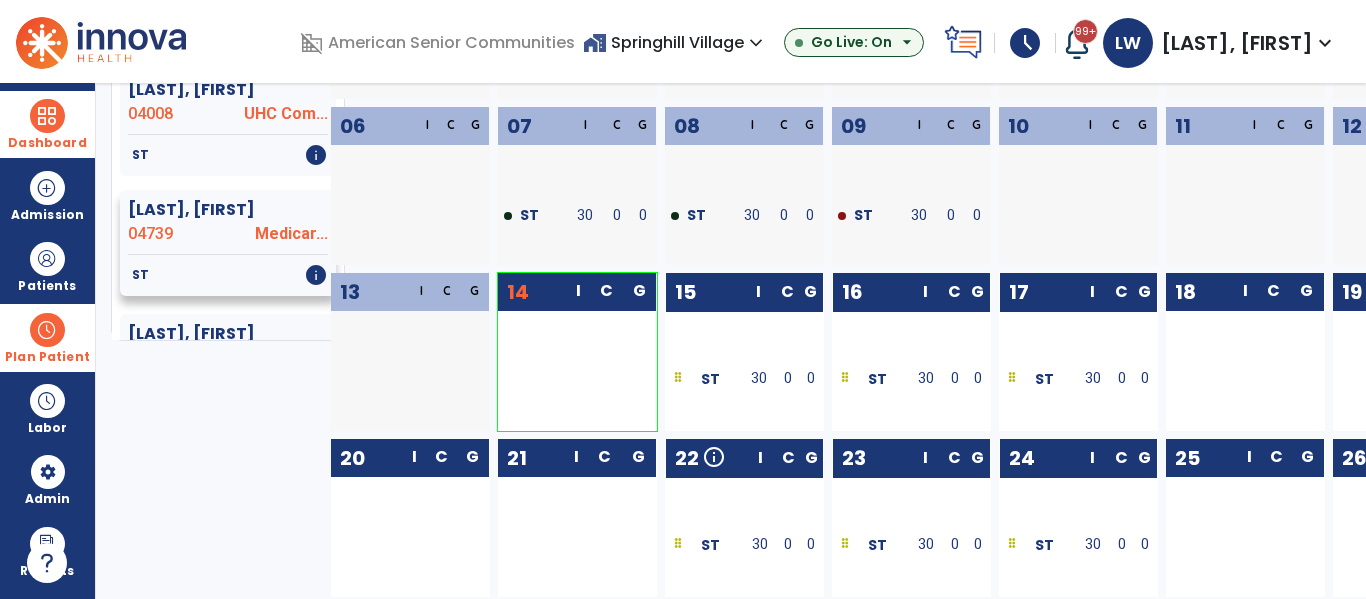 scroll, scrollTop: 289, scrollLeft: 0, axis: vertical 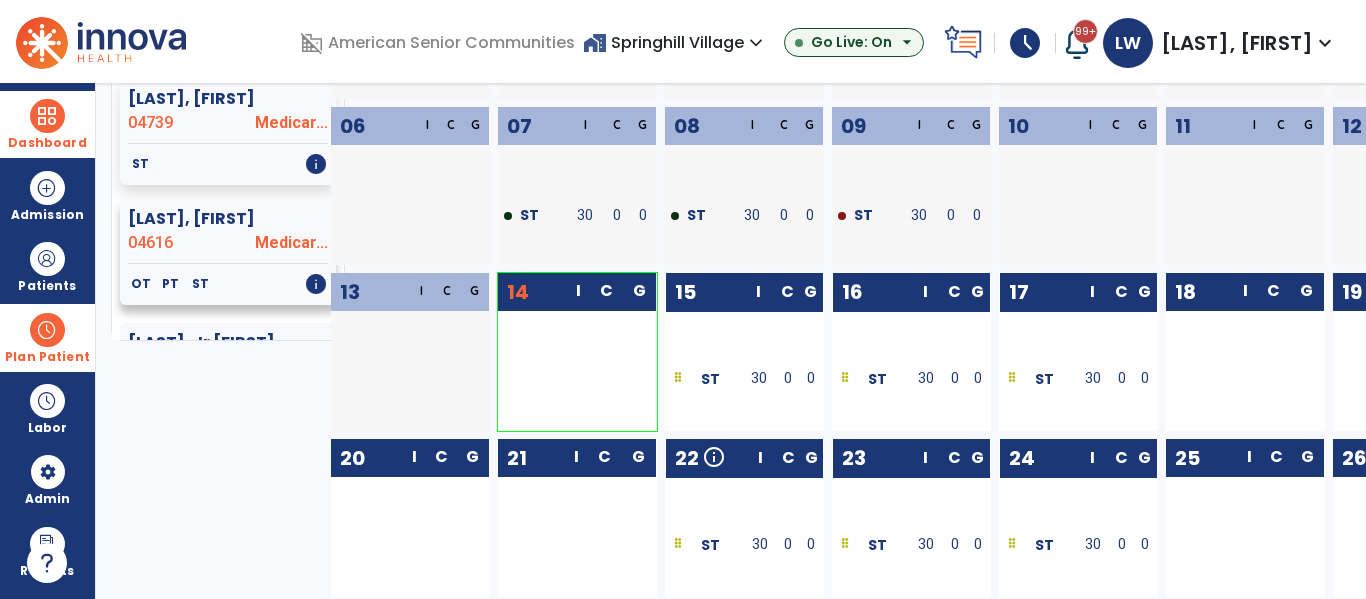 click on "Medicar..." 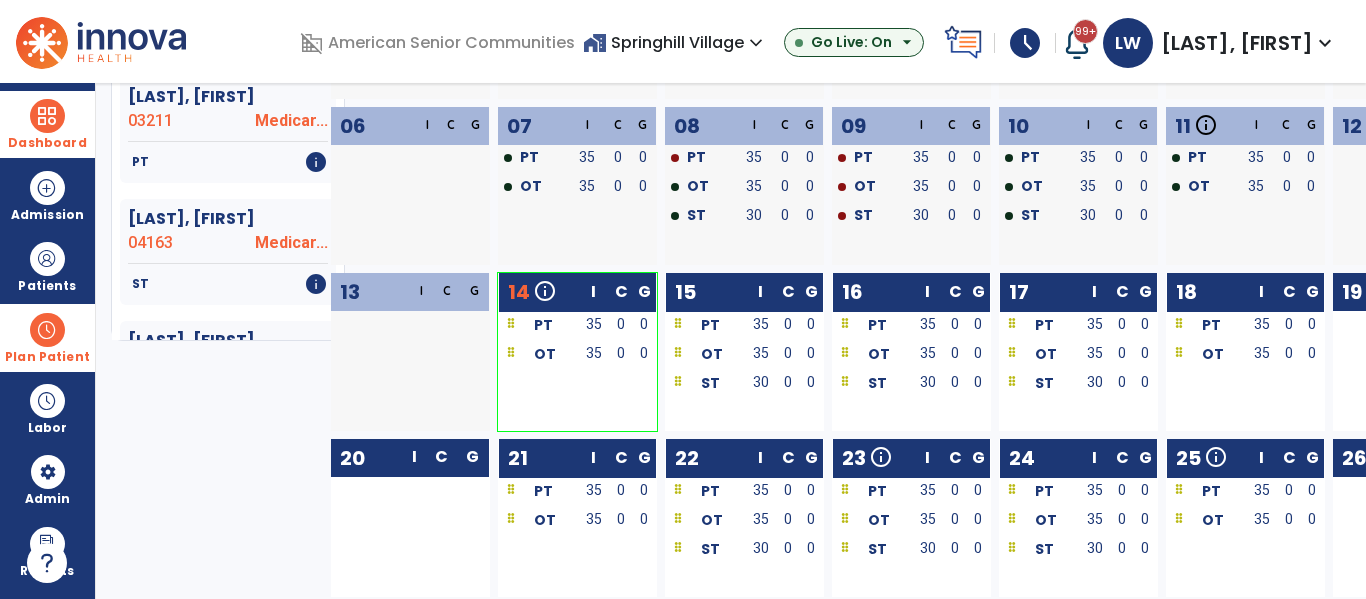 scroll, scrollTop: 1063, scrollLeft: 0, axis: vertical 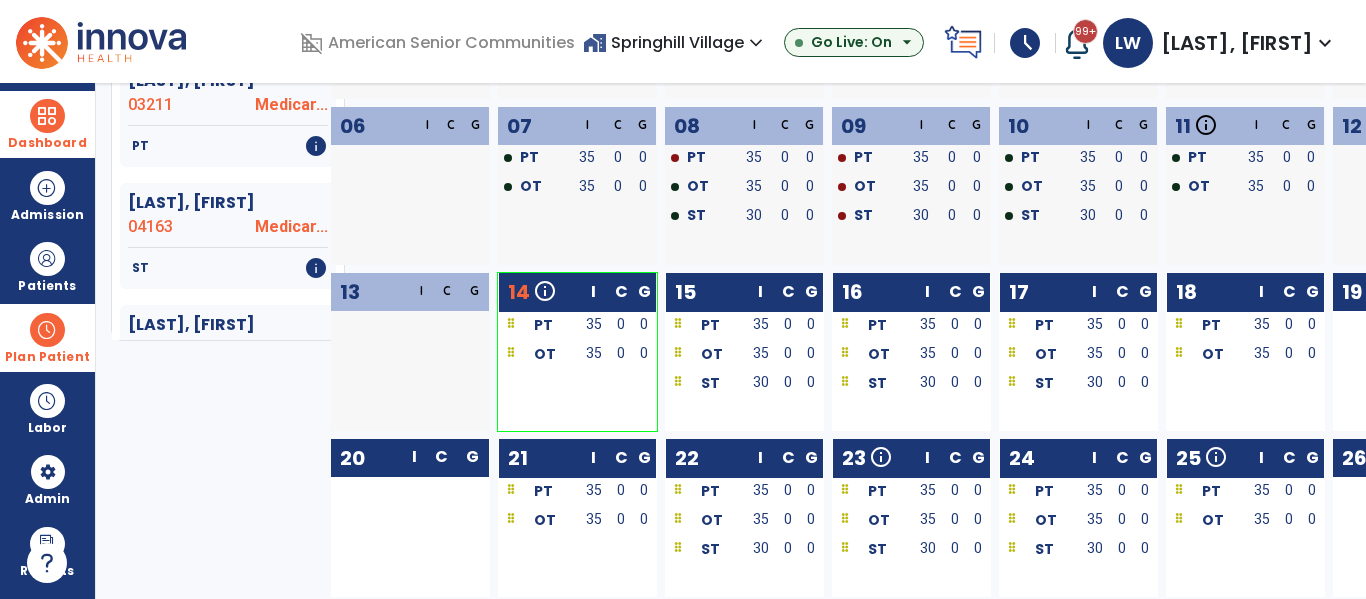 click on "ST   info" 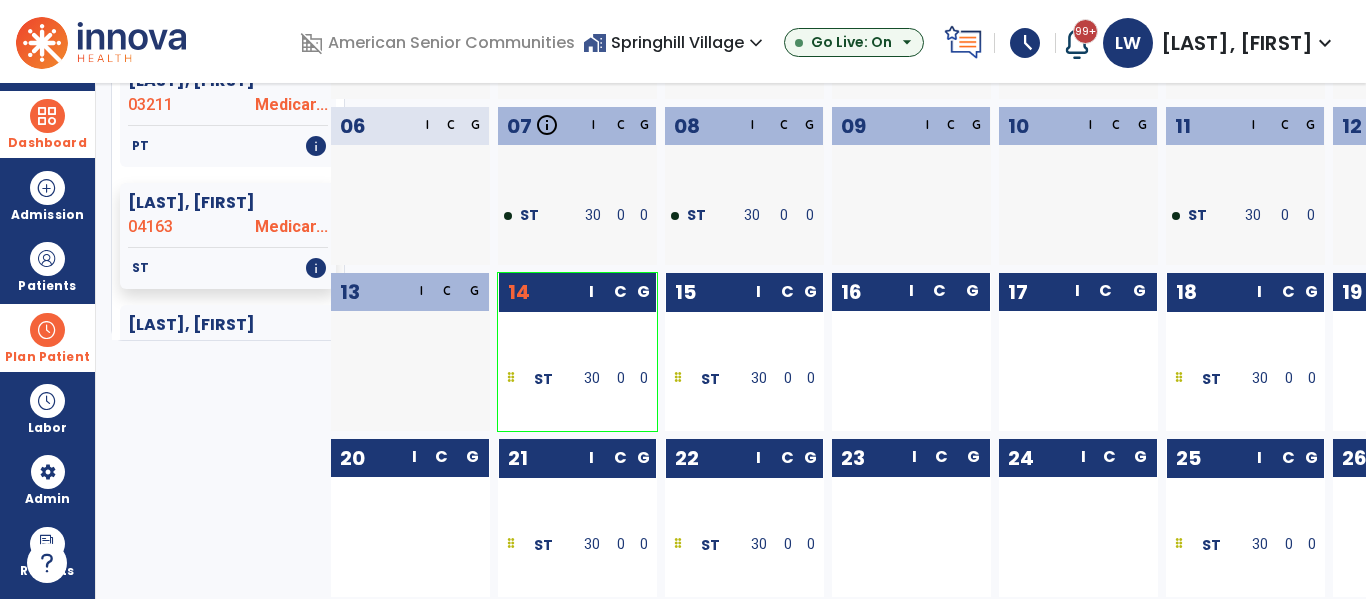 drag, startPoint x: 1203, startPoint y: 386, endPoint x: 908, endPoint y: 376, distance: 295.16943 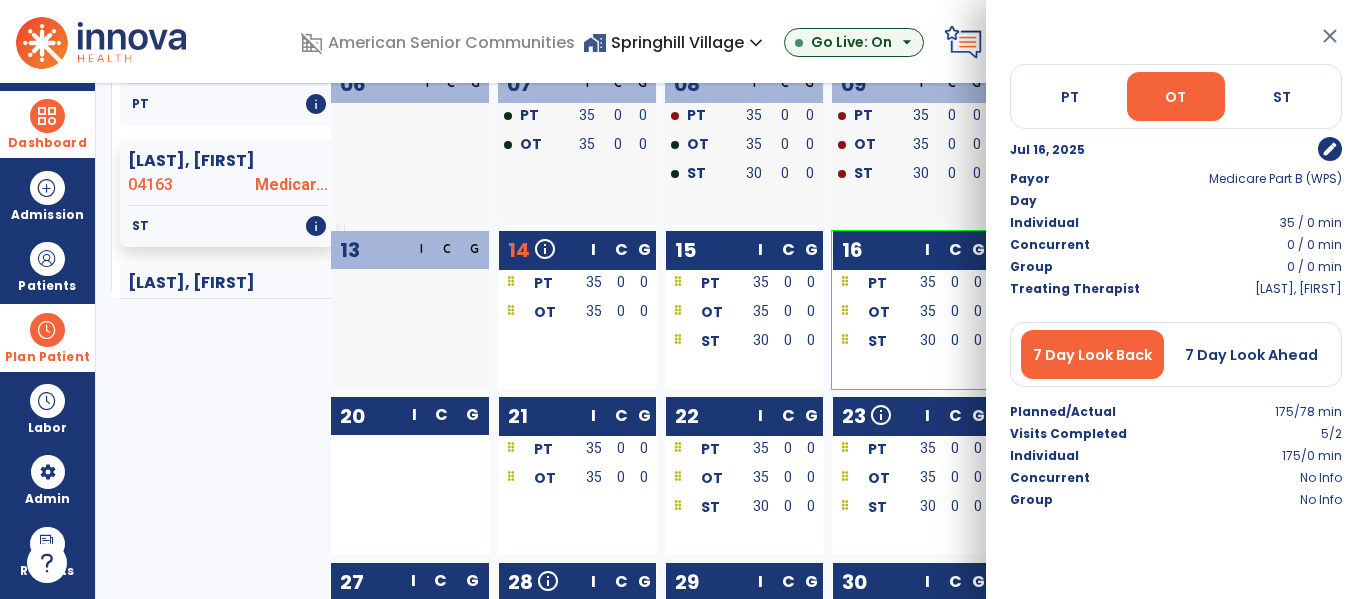 scroll, scrollTop: 354, scrollLeft: 0, axis: vertical 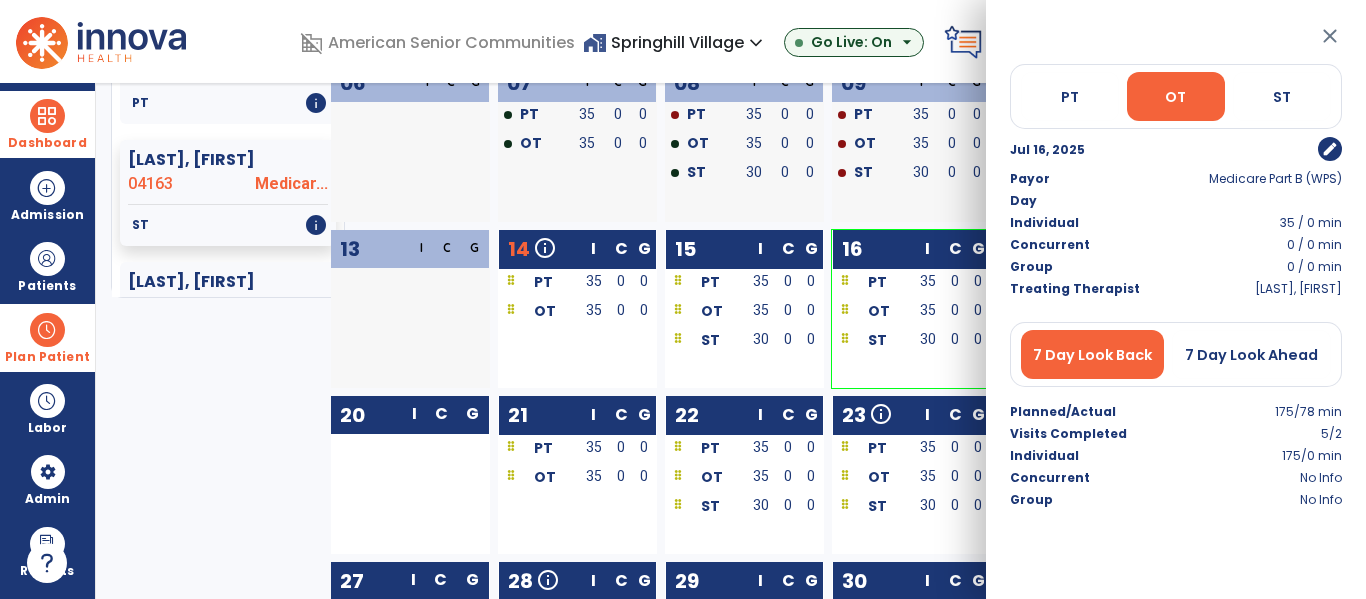 click on "close" at bounding box center [1330, 36] 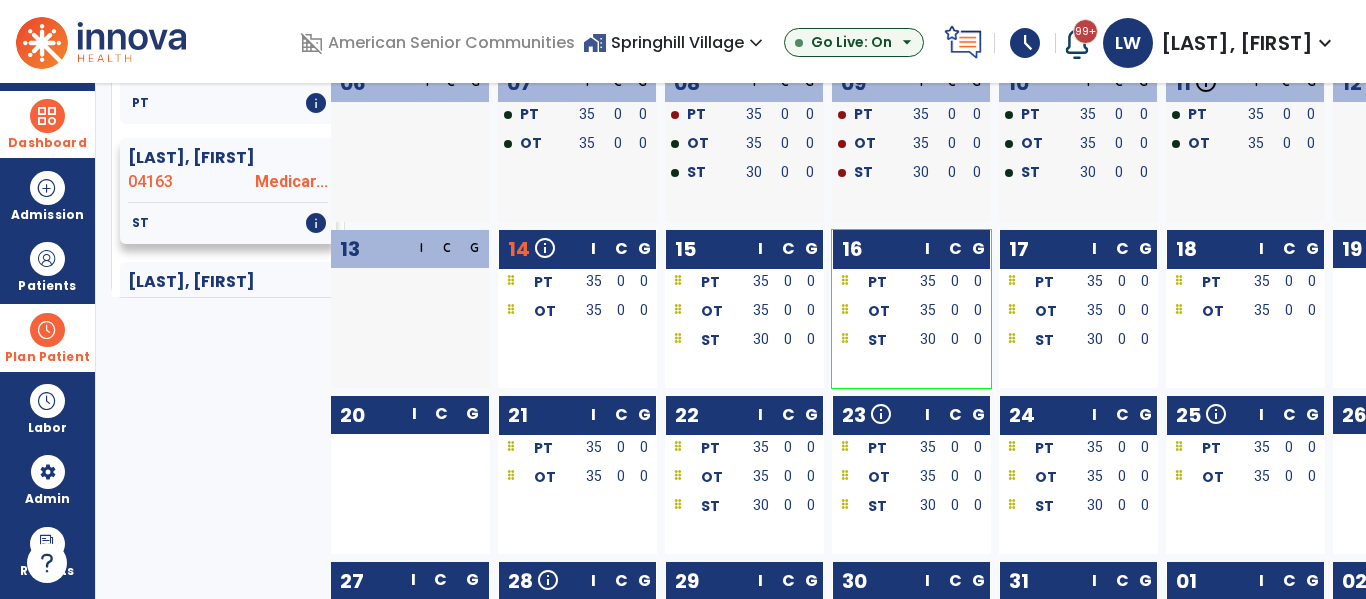 click on "04163" 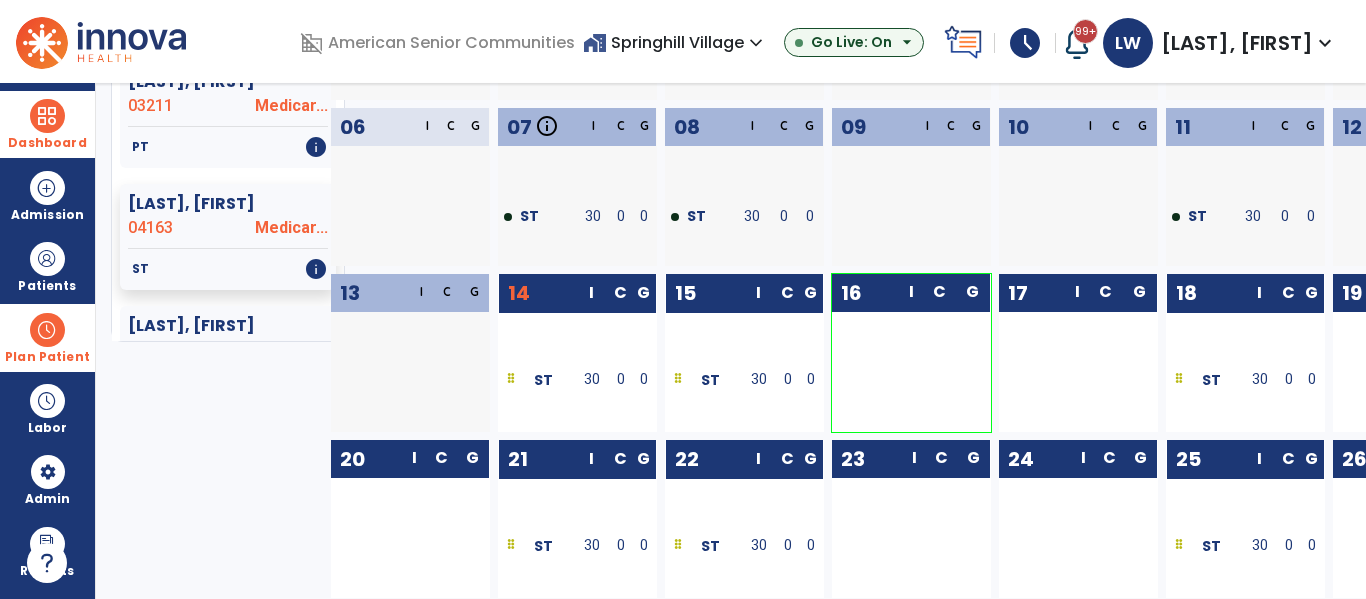 scroll, scrollTop: 312, scrollLeft: 0, axis: vertical 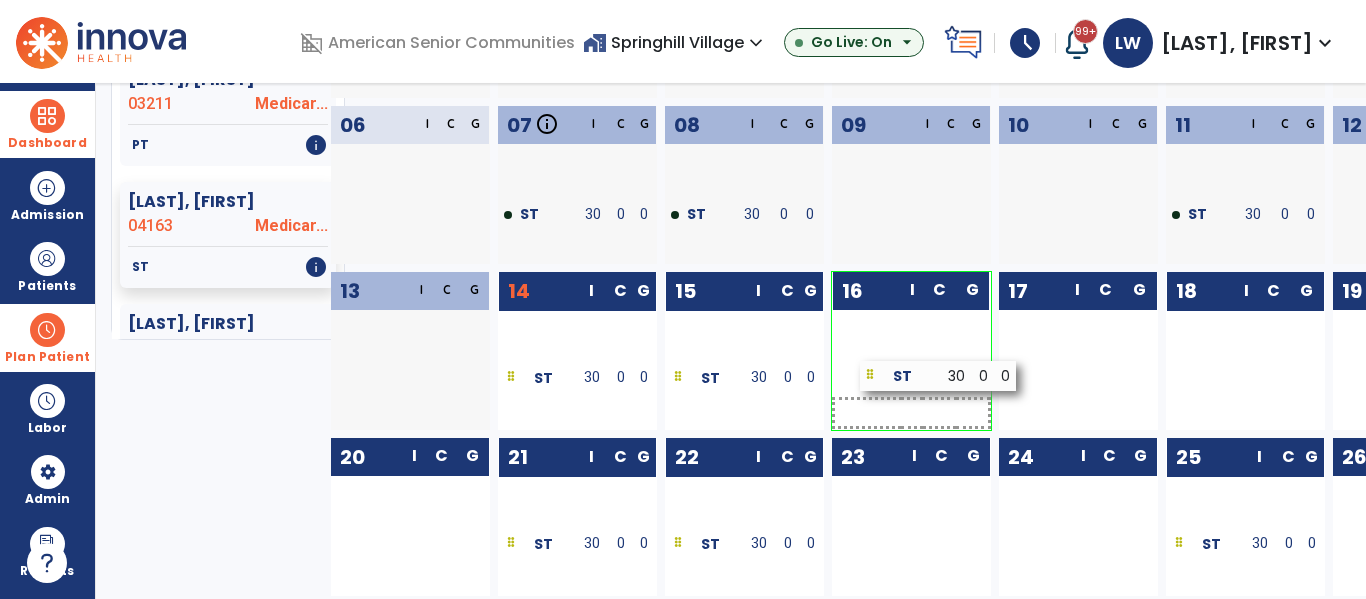 drag, startPoint x: 1218, startPoint y: 377, endPoint x: 904, endPoint y: 371, distance: 314.0573 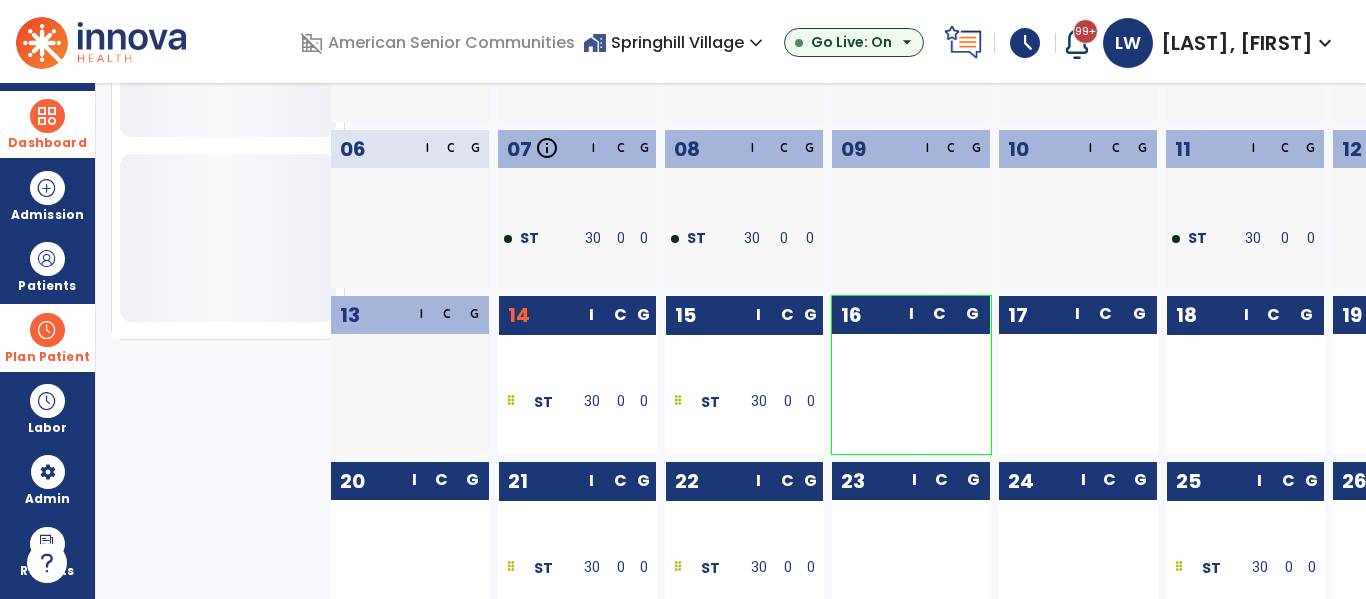 scroll, scrollTop: 796, scrollLeft: 0, axis: vertical 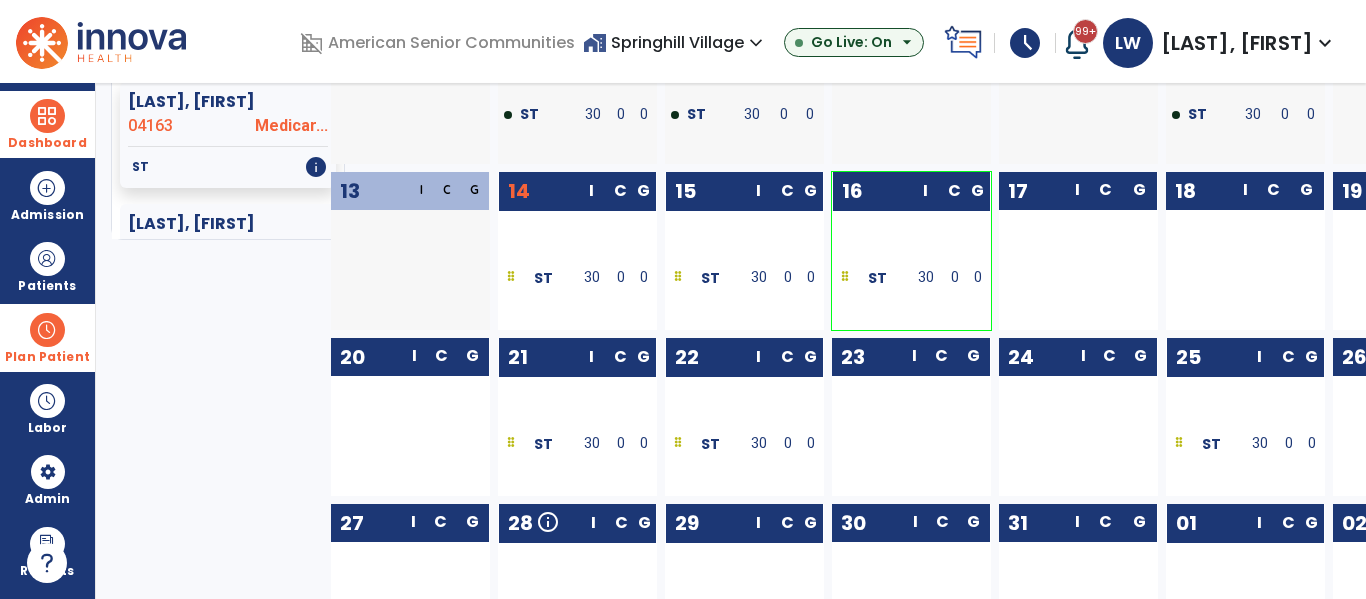 click on "Dashboard" at bounding box center (47, 124) 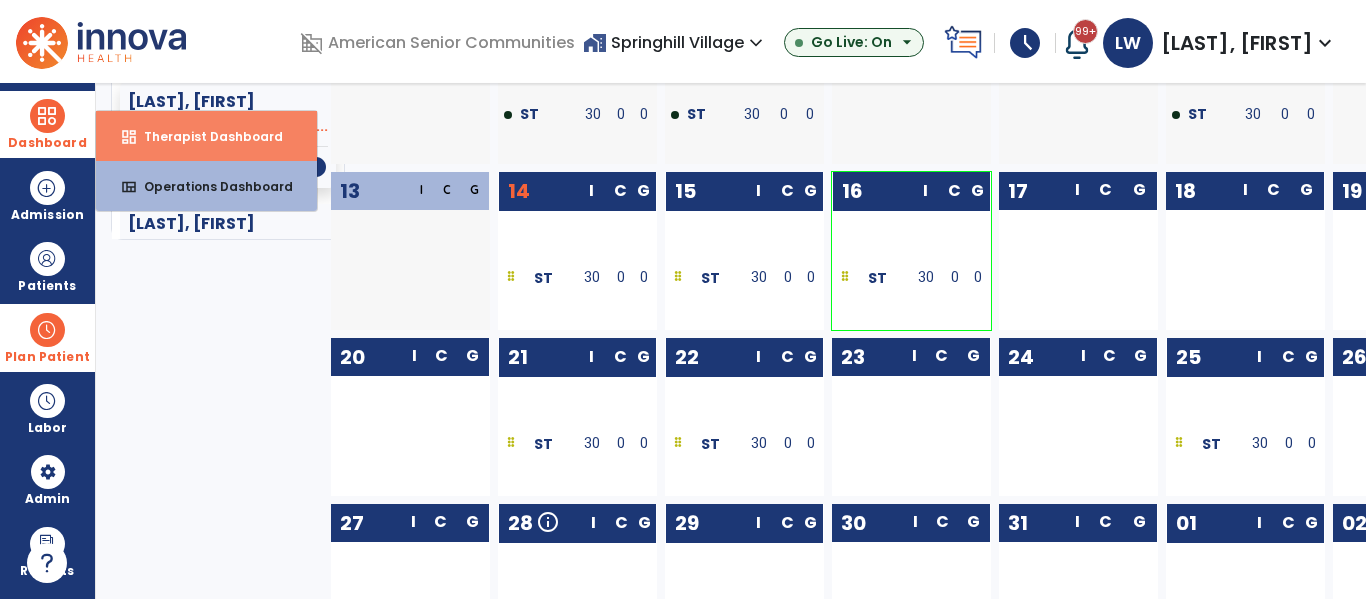 click on "dashboard  Therapist Dashboard" at bounding box center [206, 136] 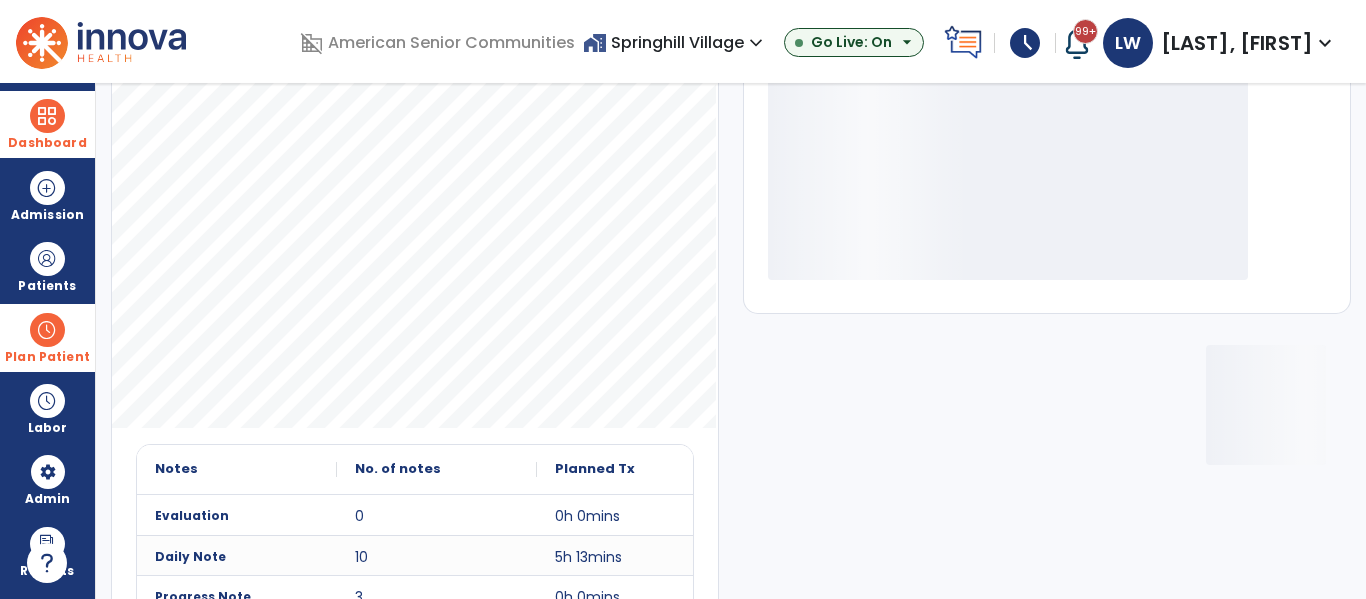 scroll, scrollTop: 278, scrollLeft: 0, axis: vertical 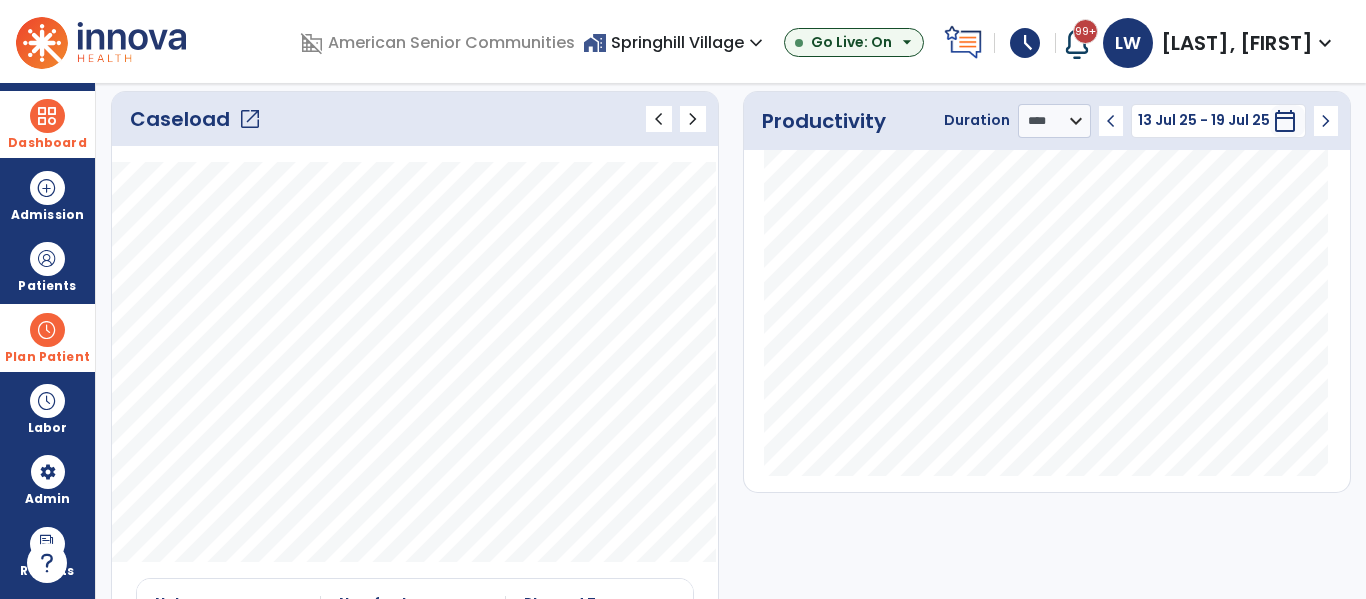 click at bounding box center [47, 330] 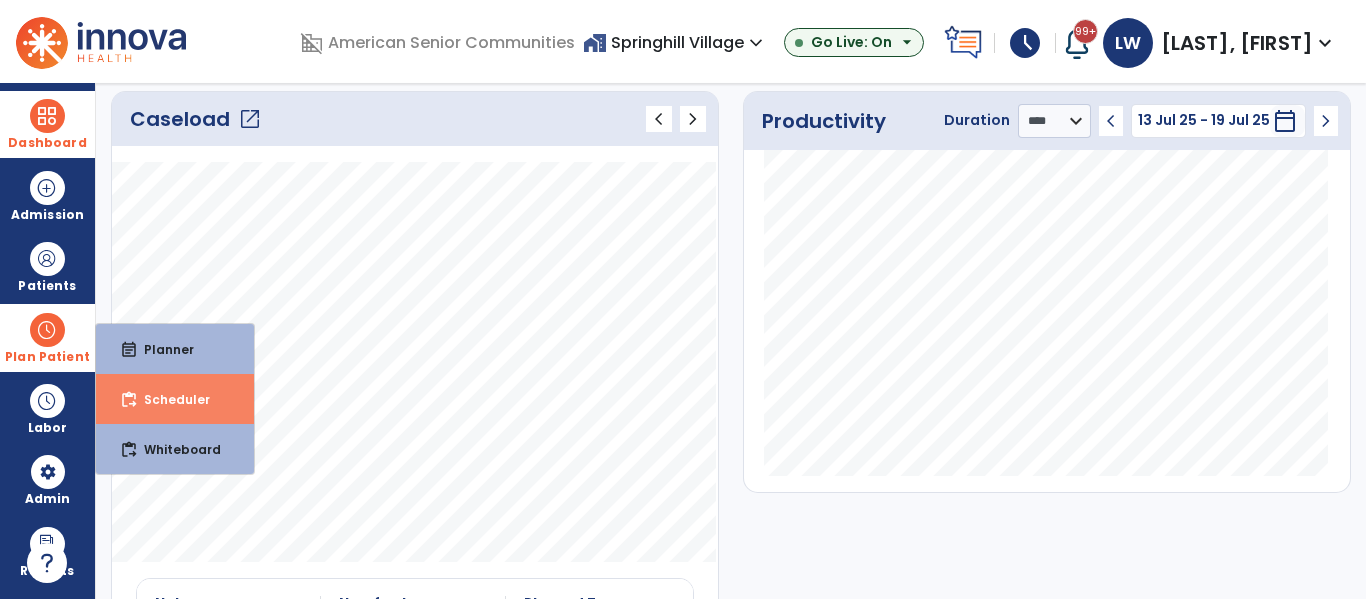 click on "Scheduler" at bounding box center [169, 399] 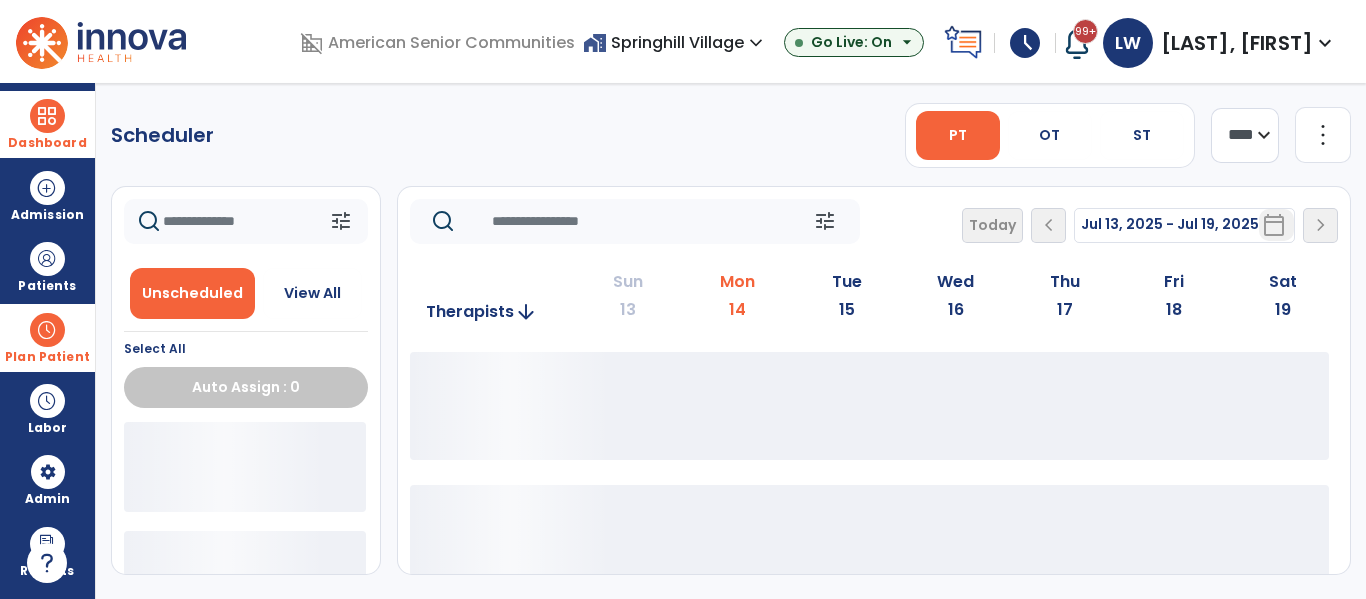 scroll, scrollTop: 0, scrollLeft: 0, axis: both 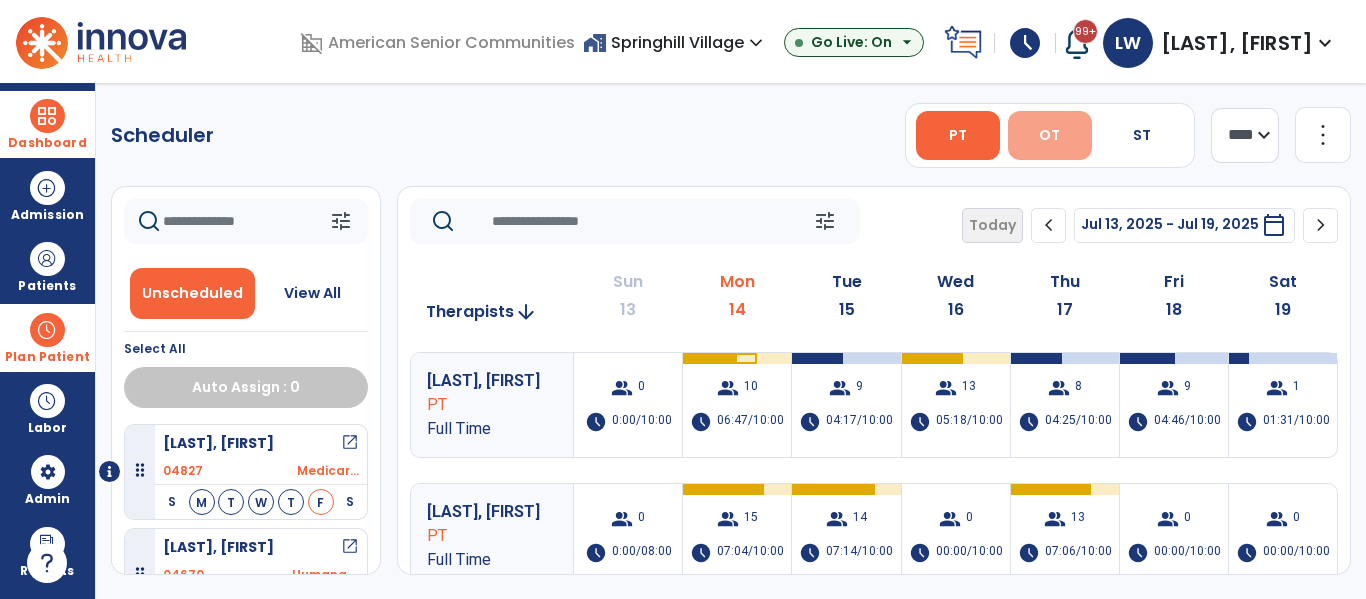 click on "OT" at bounding box center [1050, 135] 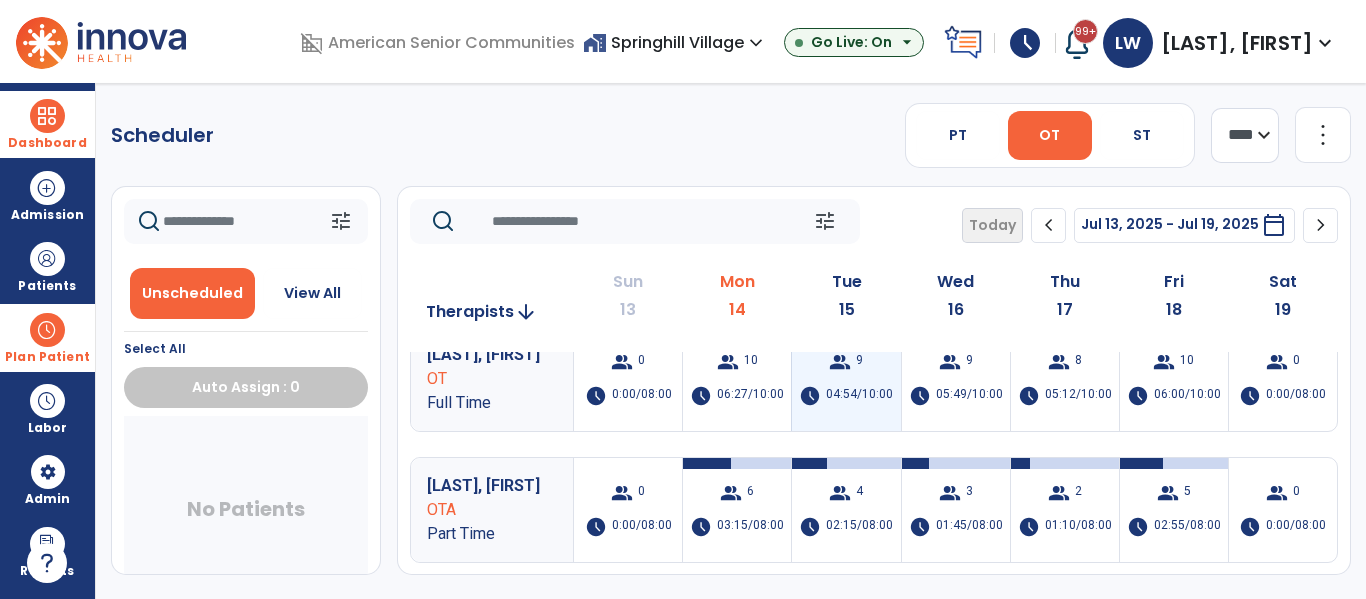 scroll, scrollTop: 158, scrollLeft: 0, axis: vertical 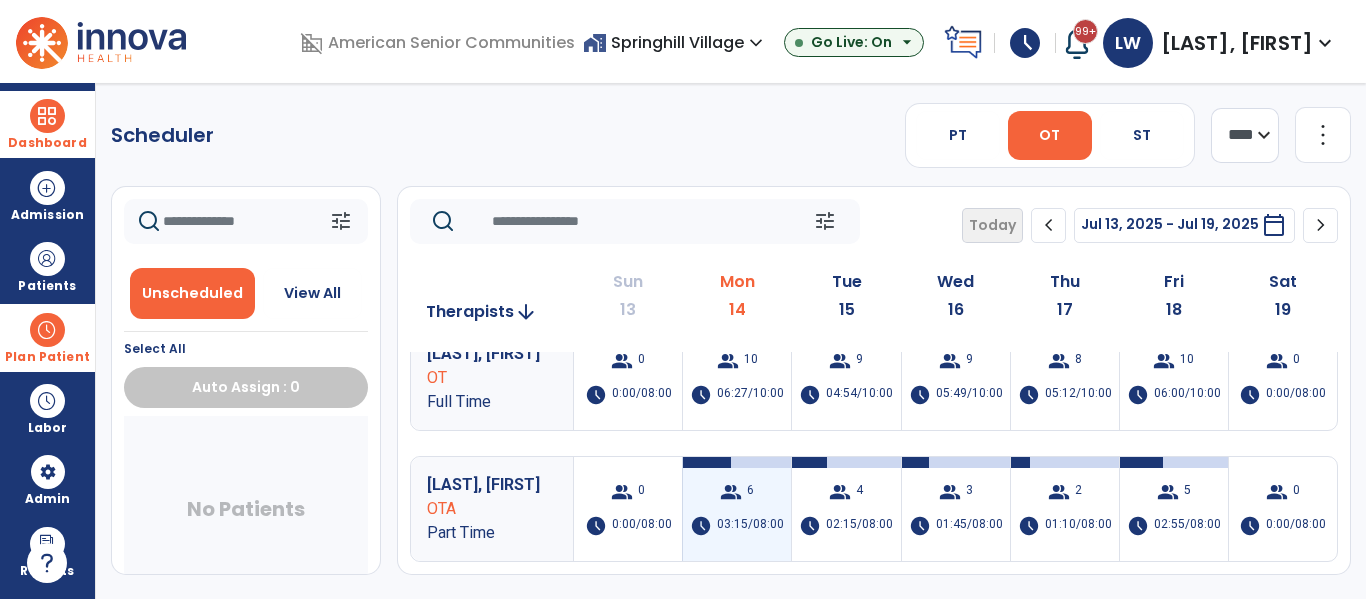click on "group 6 schedule 03:15/08:00" at bounding box center (737, 509) 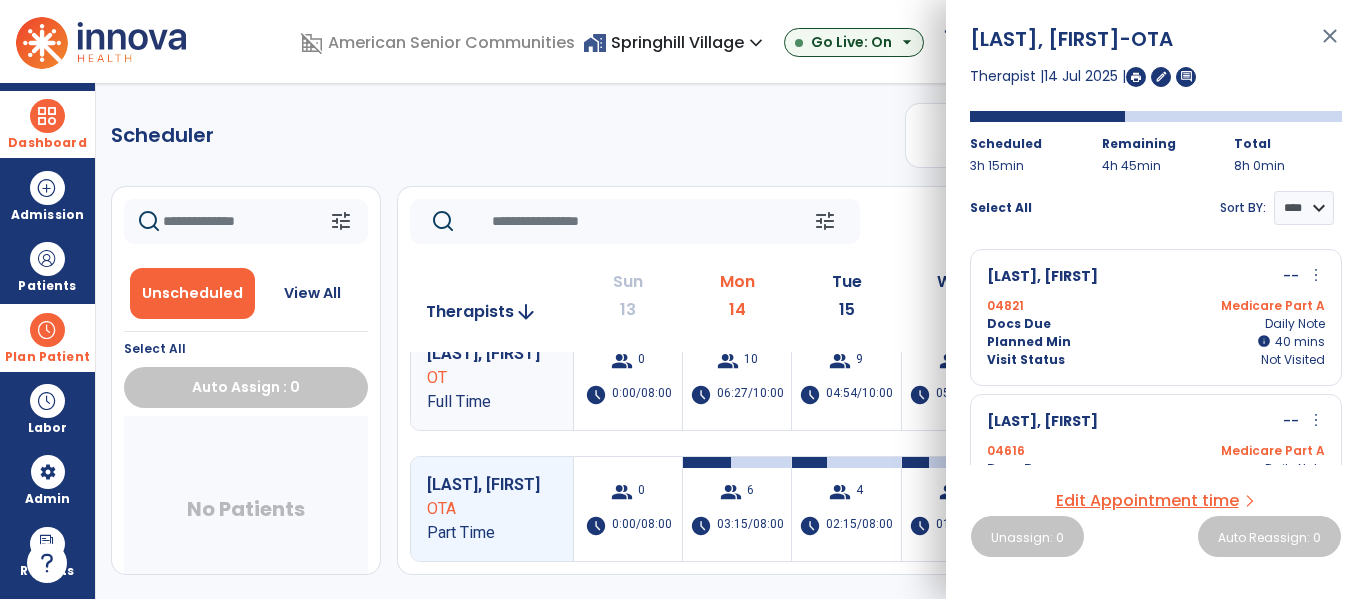 click on "more_vert" at bounding box center [1316, 275] 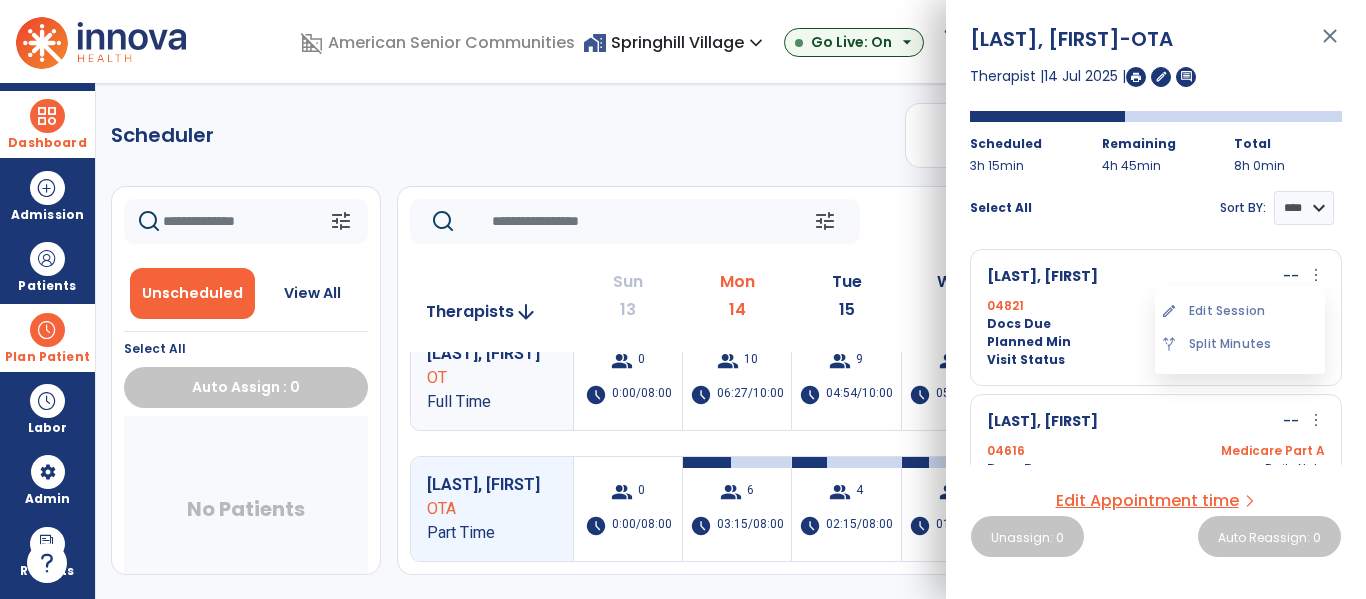 click on "[NUMBER] [PRODUCT]" at bounding box center [1156, 306] 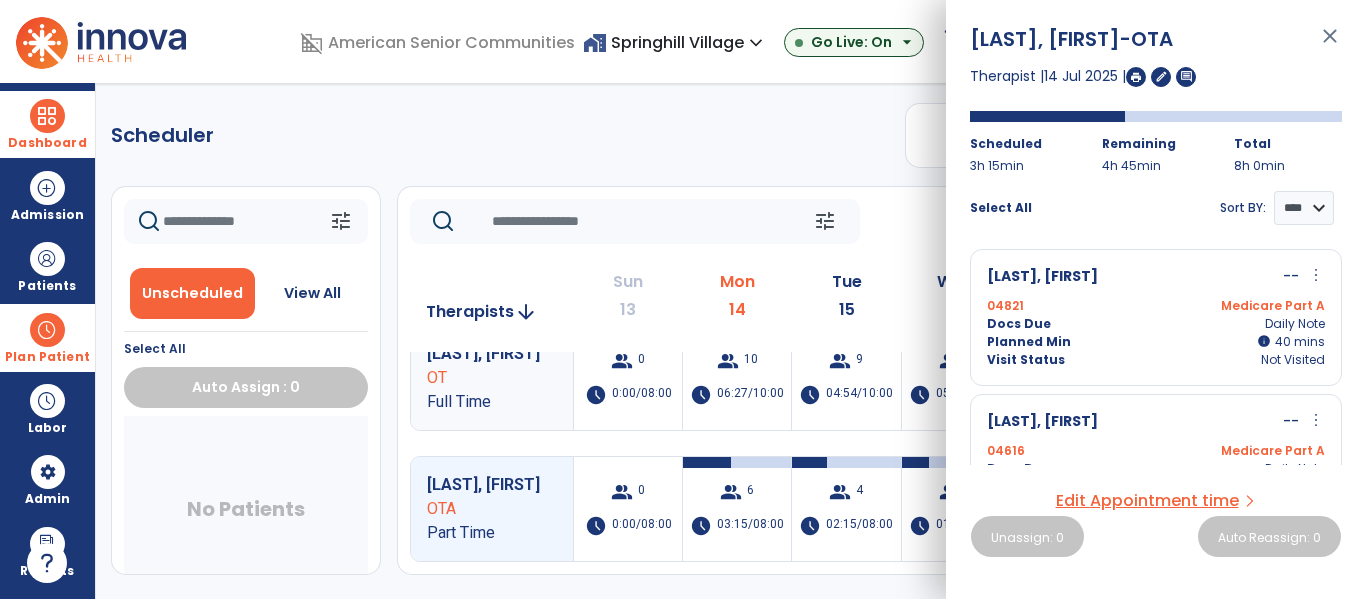 click on "[NUMBER] [PRODUCT]" at bounding box center [1156, 306] 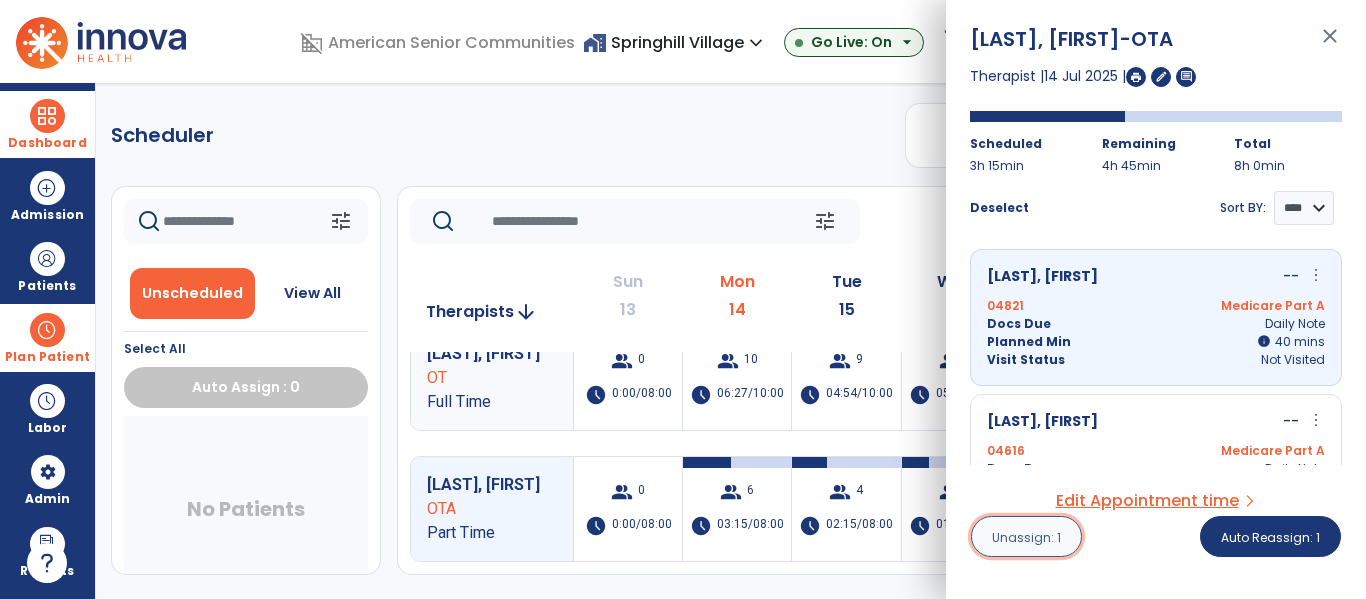 click on "Unassign: 1" at bounding box center (1026, 537) 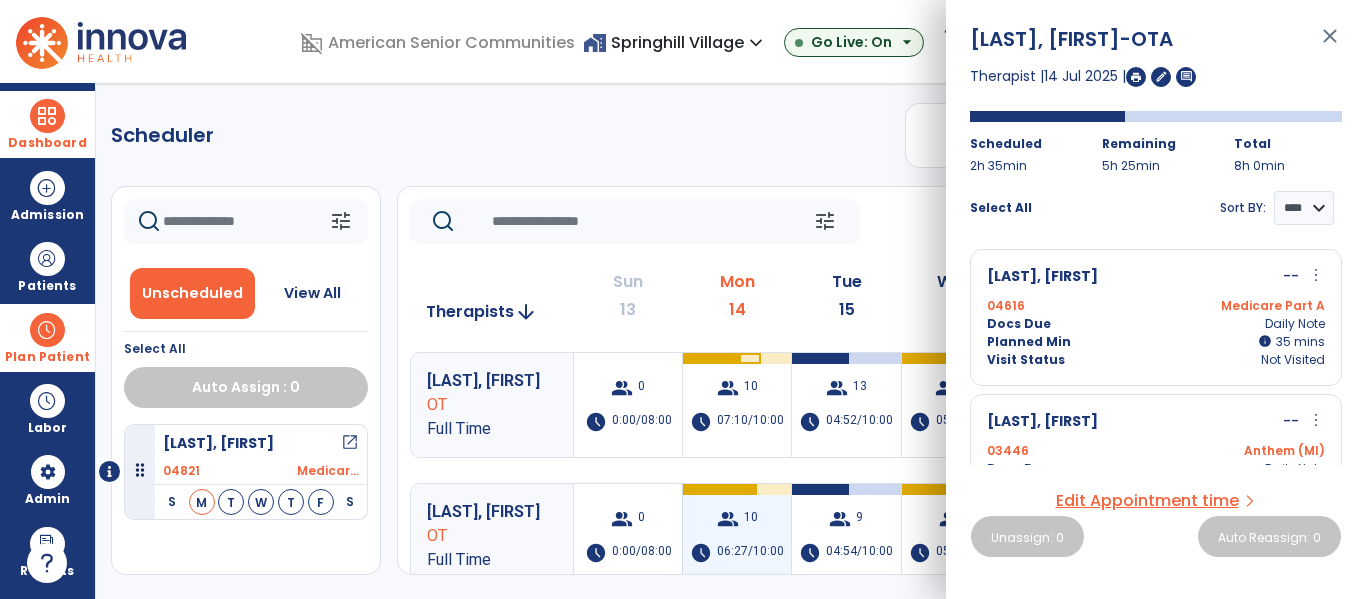 click on "group 10 schedule 06:27/10:00" at bounding box center (737, 536) 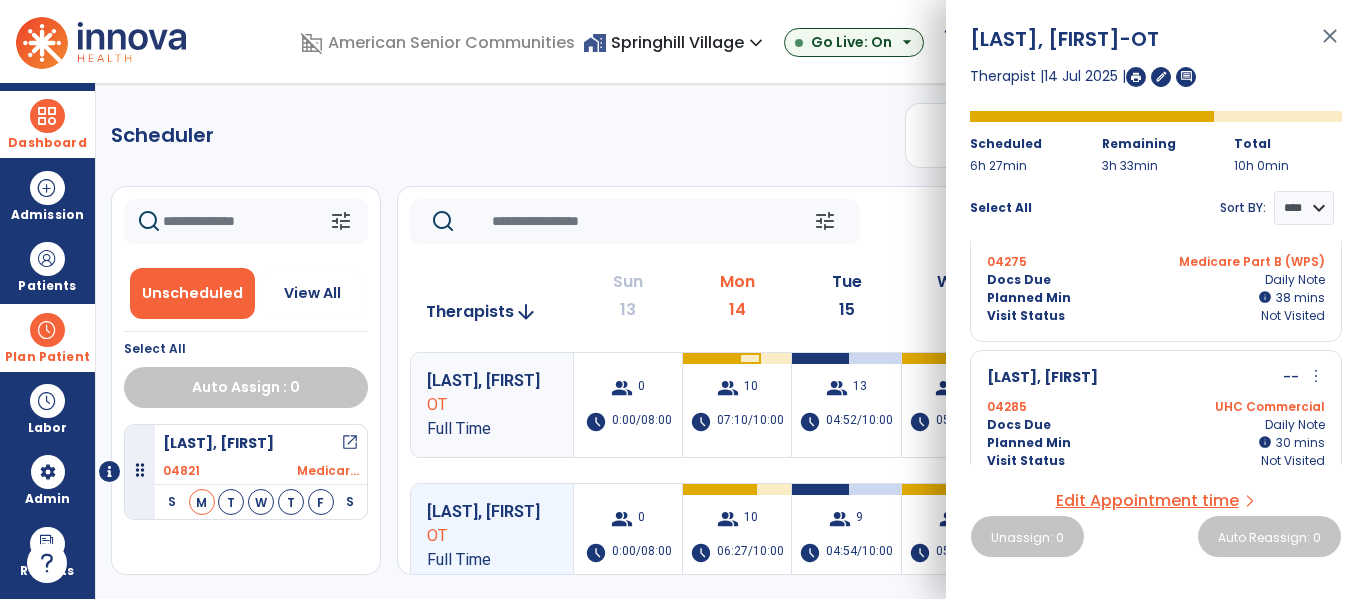 scroll, scrollTop: 921, scrollLeft: 0, axis: vertical 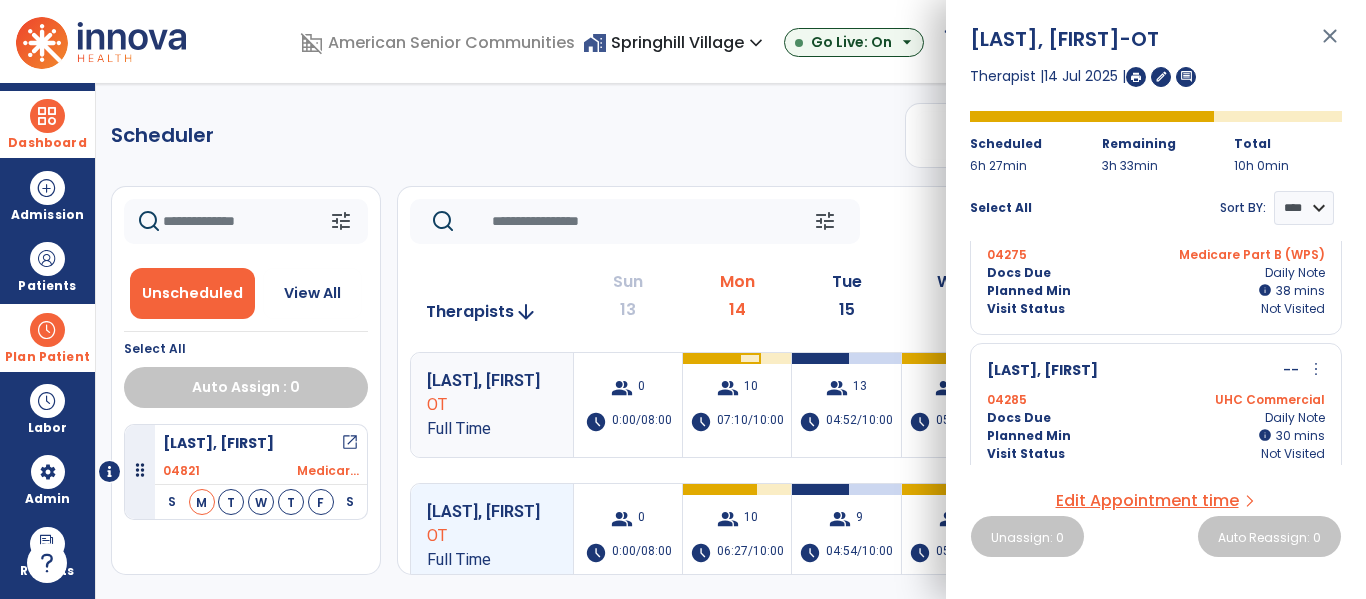click on "Sevigny, Walter -- more_vert edit Edit Session alt_route Split Minutes 04285 UHC Commercial Docs Due Daily Note Planned Min info 30 I 30 mins Visit Status Not Visited" at bounding box center (1156, 411) 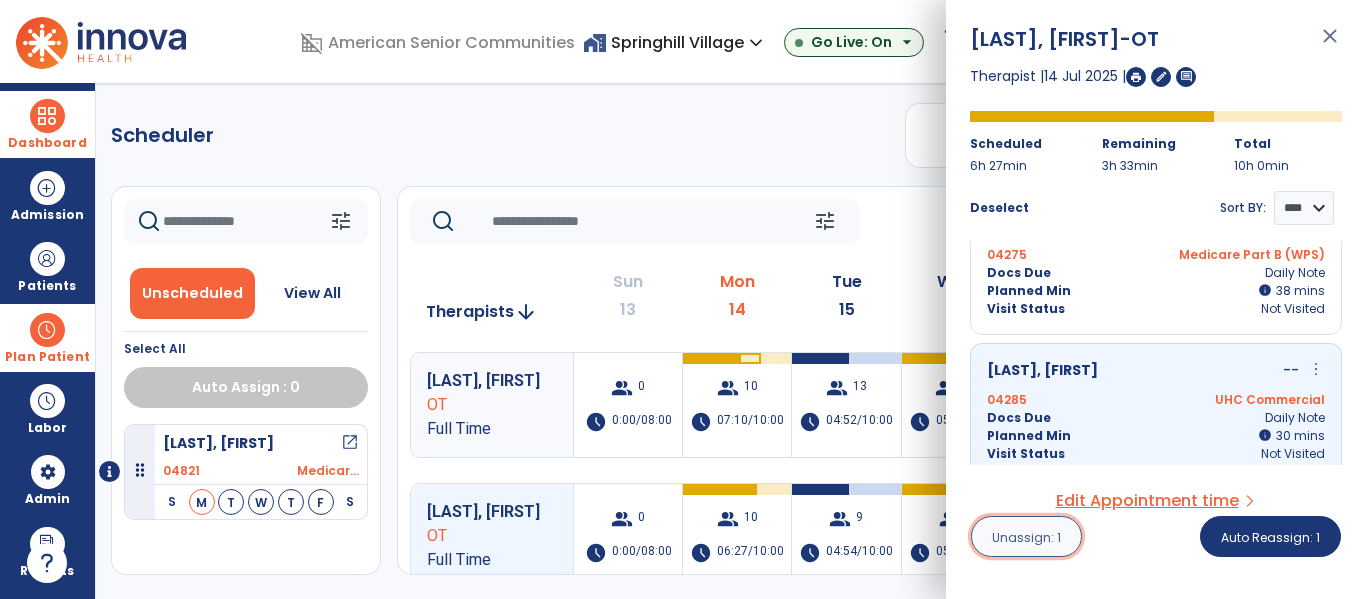 click on "Unassign: 1" at bounding box center [1026, 537] 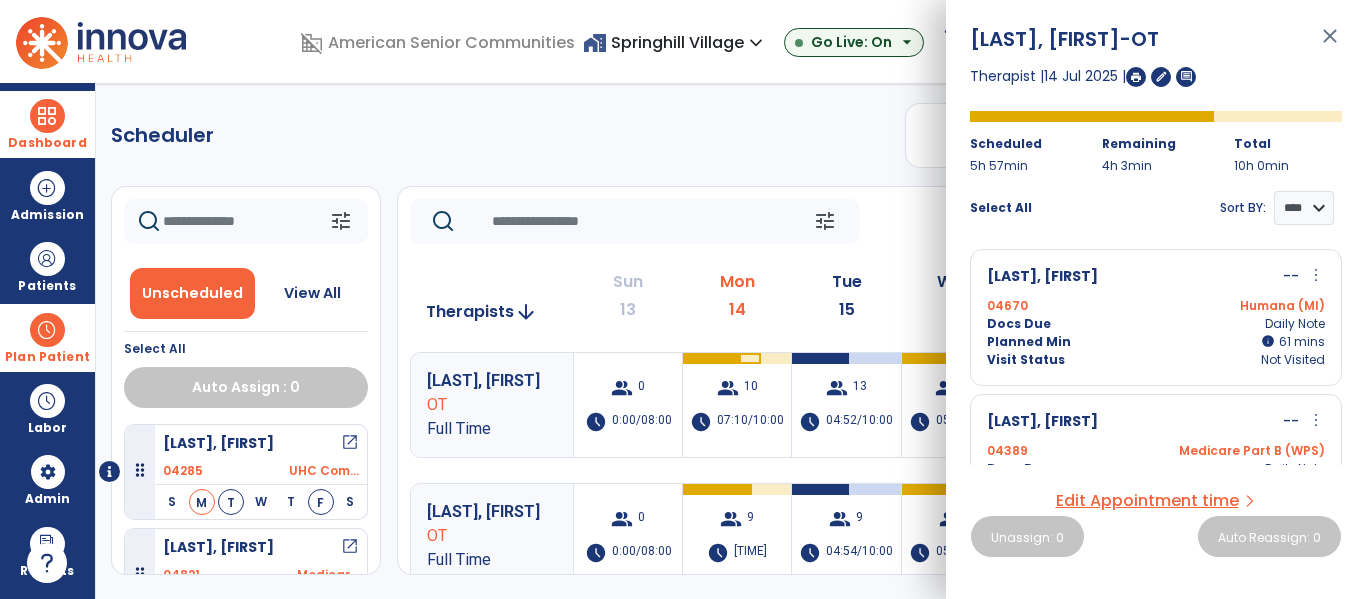 click on "tune Unscheduled View All Select All Auto Assign : 0 [LAST], [FIRST] open_in_new 04285 UHC Com... S M T W T F S [LAST], [FIRST] open_in_new 04821 Medicar... S M T W T F S" 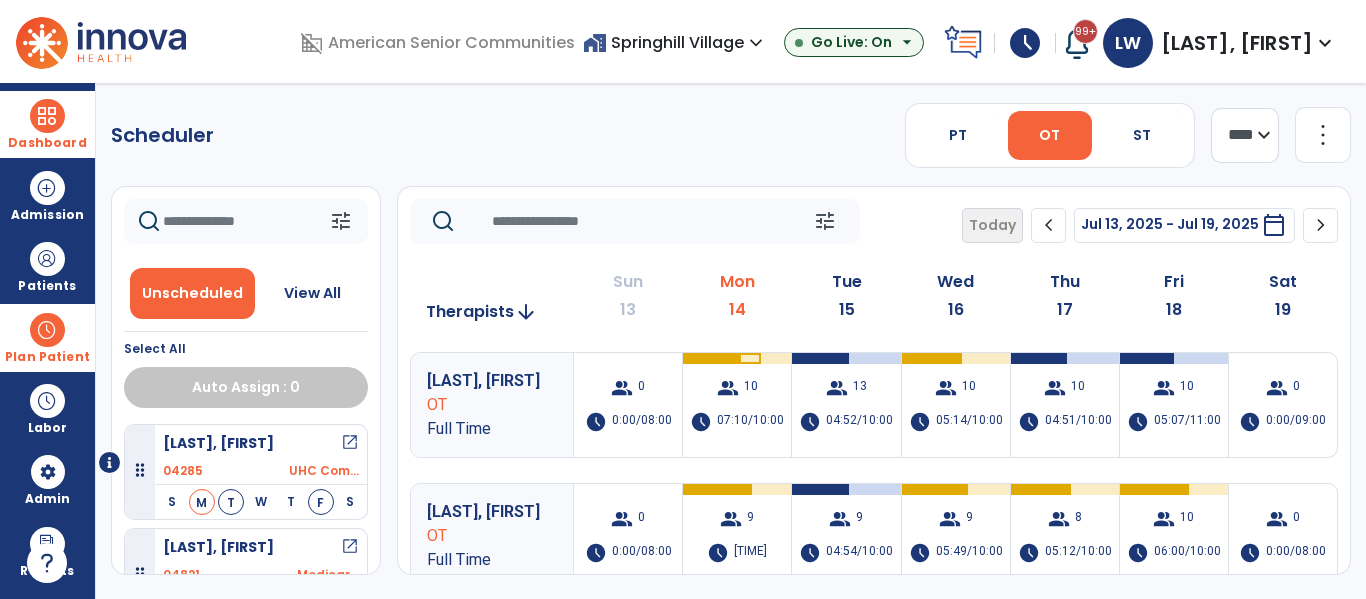 scroll, scrollTop: 9, scrollLeft: 0, axis: vertical 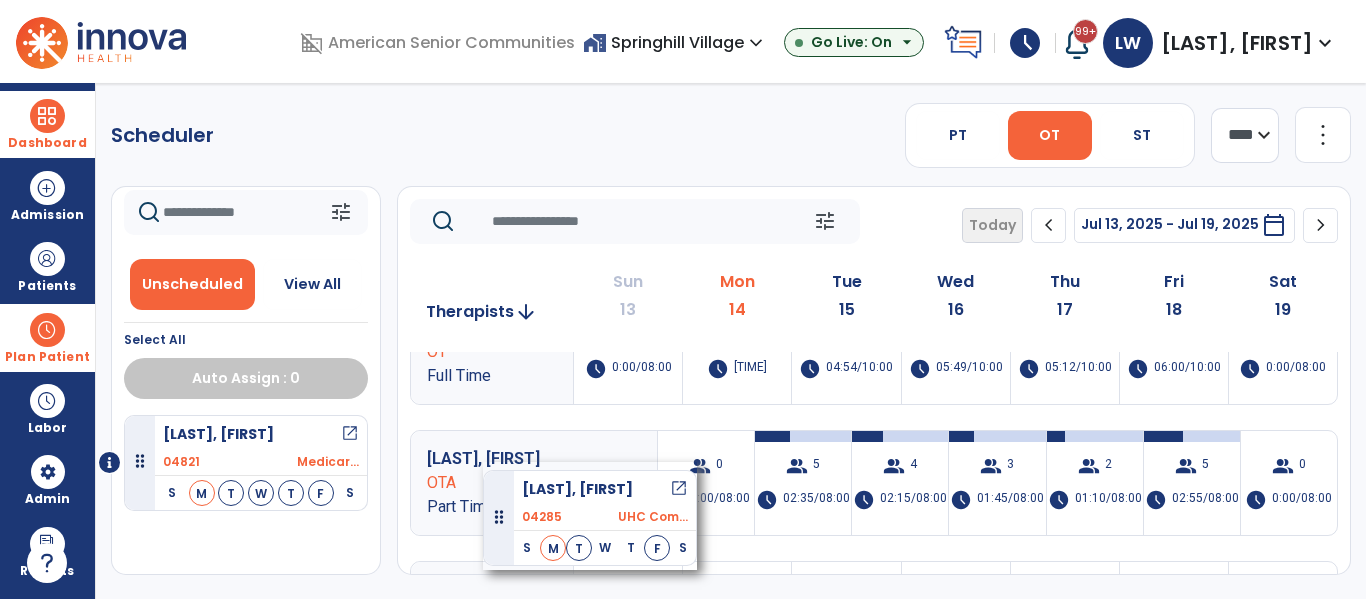 drag, startPoint x: 267, startPoint y: 442, endPoint x: 483, endPoint y: 462, distance: 216.92395 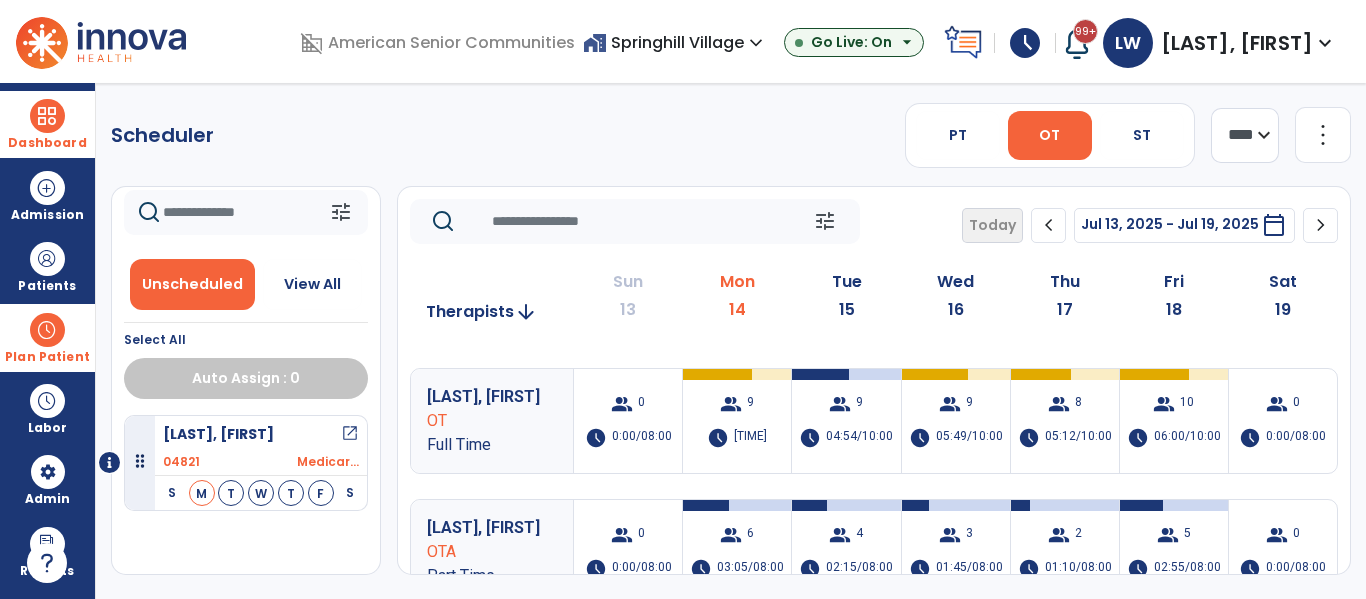 scroll, scrollTop: 105, scrollLeft: 0, axis: vertical 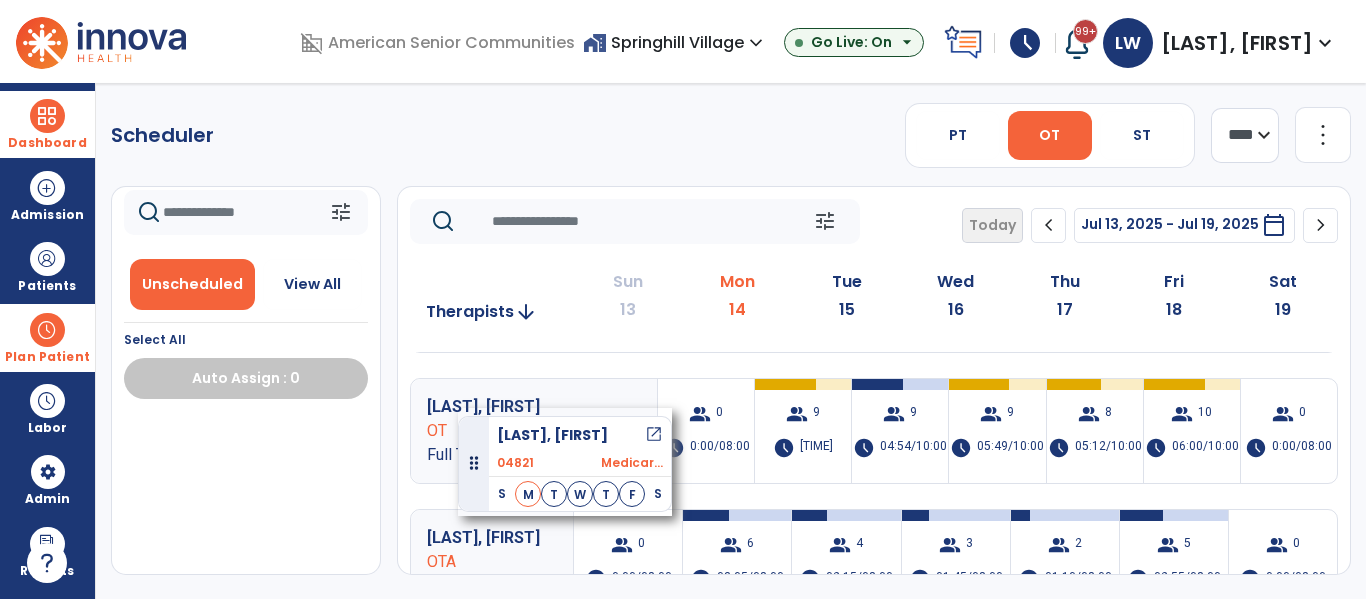 drag, startPoint x: 246, startPoint y: 431, endPoint x: 460, endPoint y: 404, distance: 215.69655 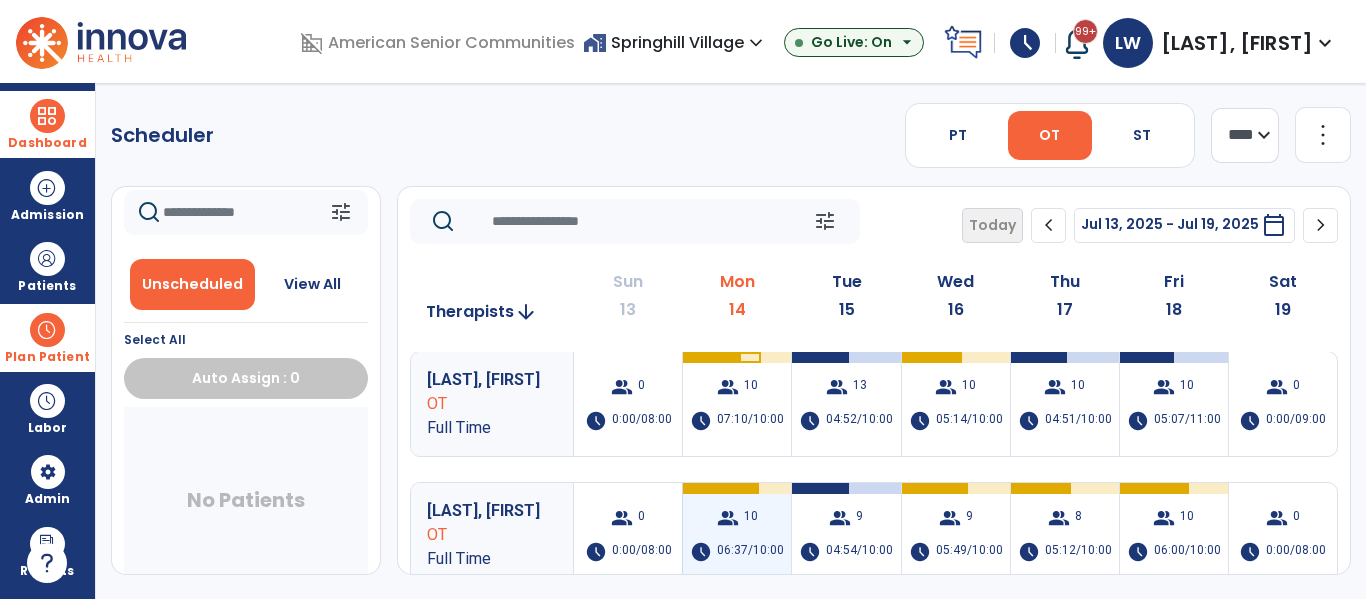 scroll, scrollTop: 0, scrollLeft: 0, axis: both 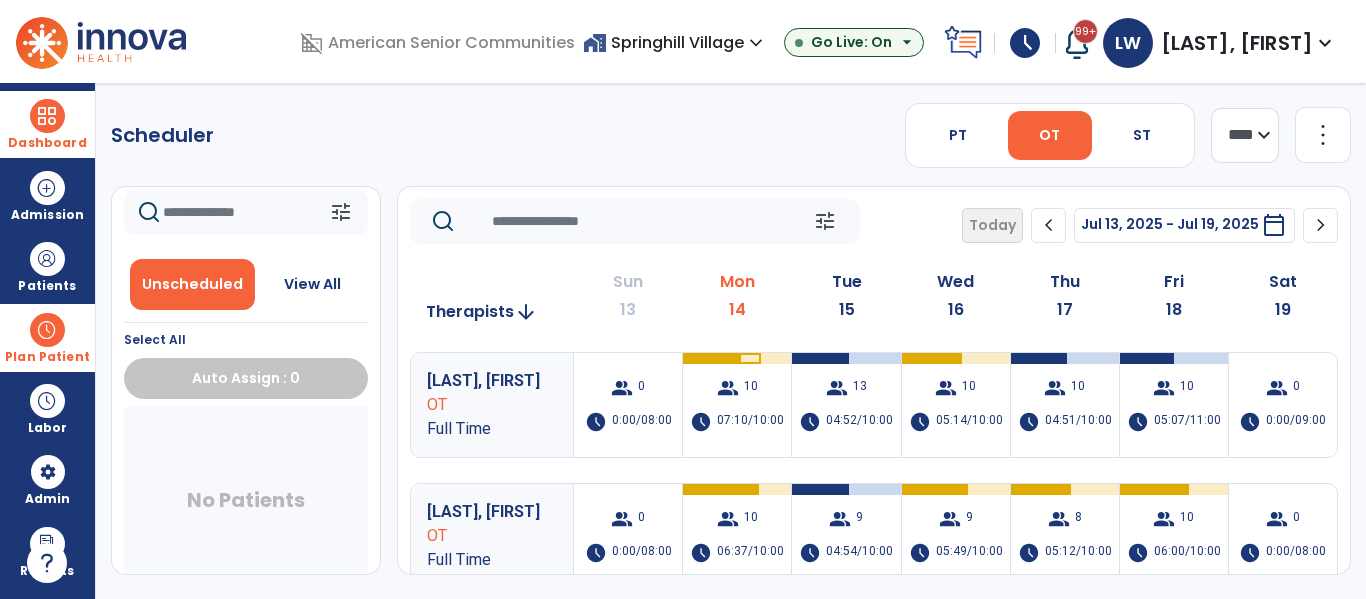 click at bounding box center (47, 116) 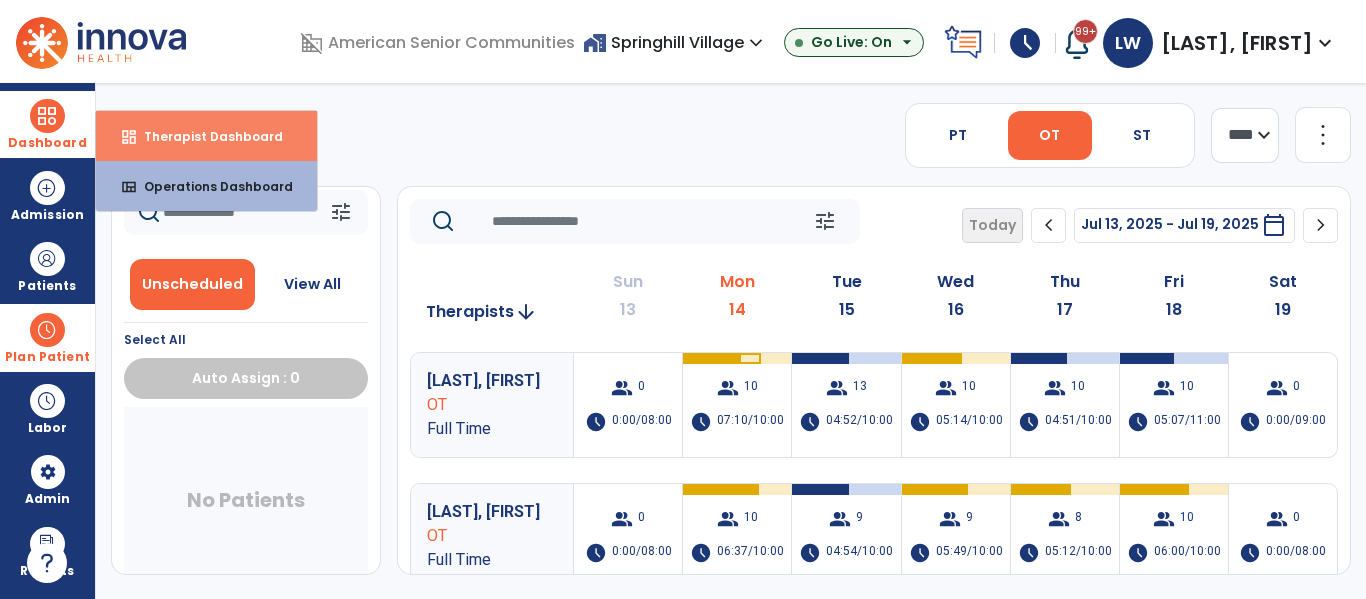 click on "Therapist Dashboard" at bounding box center [205, 136] 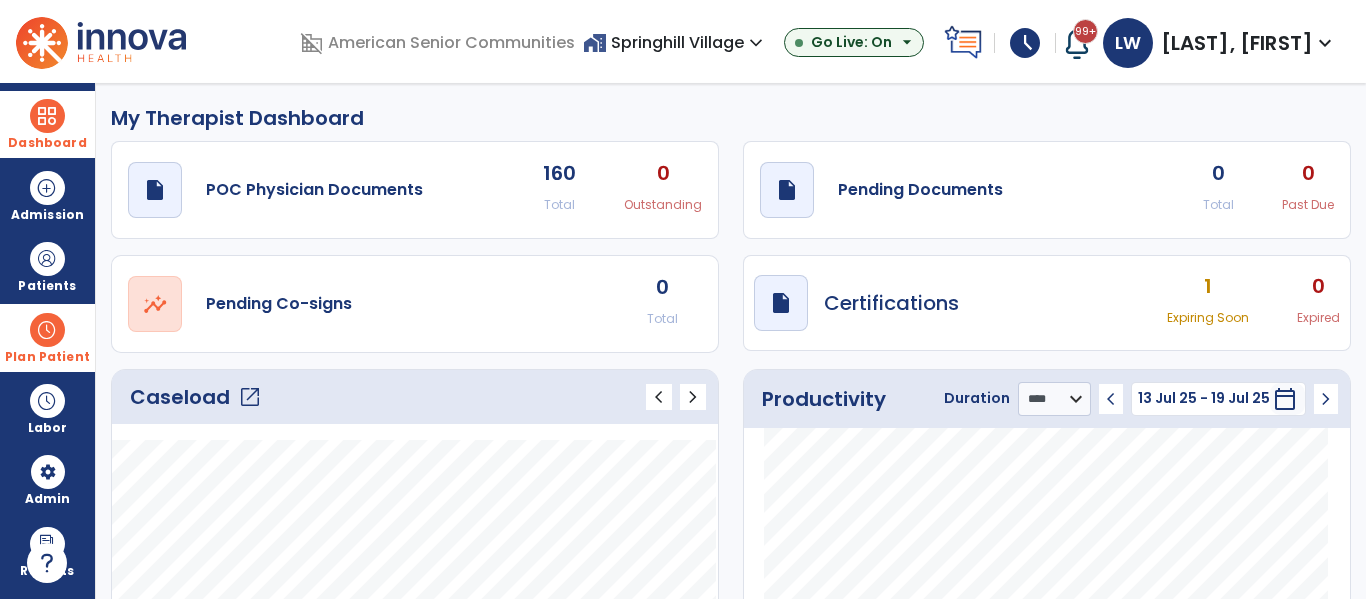 click on "open_in_new" 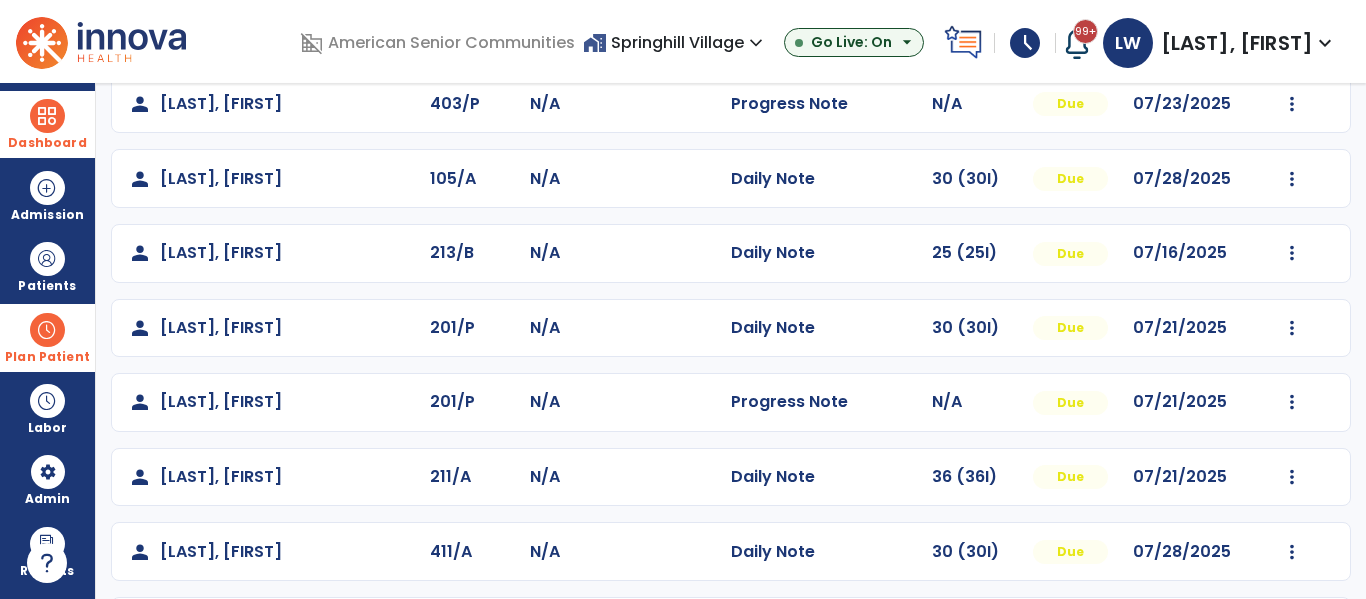 scroll, scrollTop: 301, scrollLeft: 0, axis: vertical 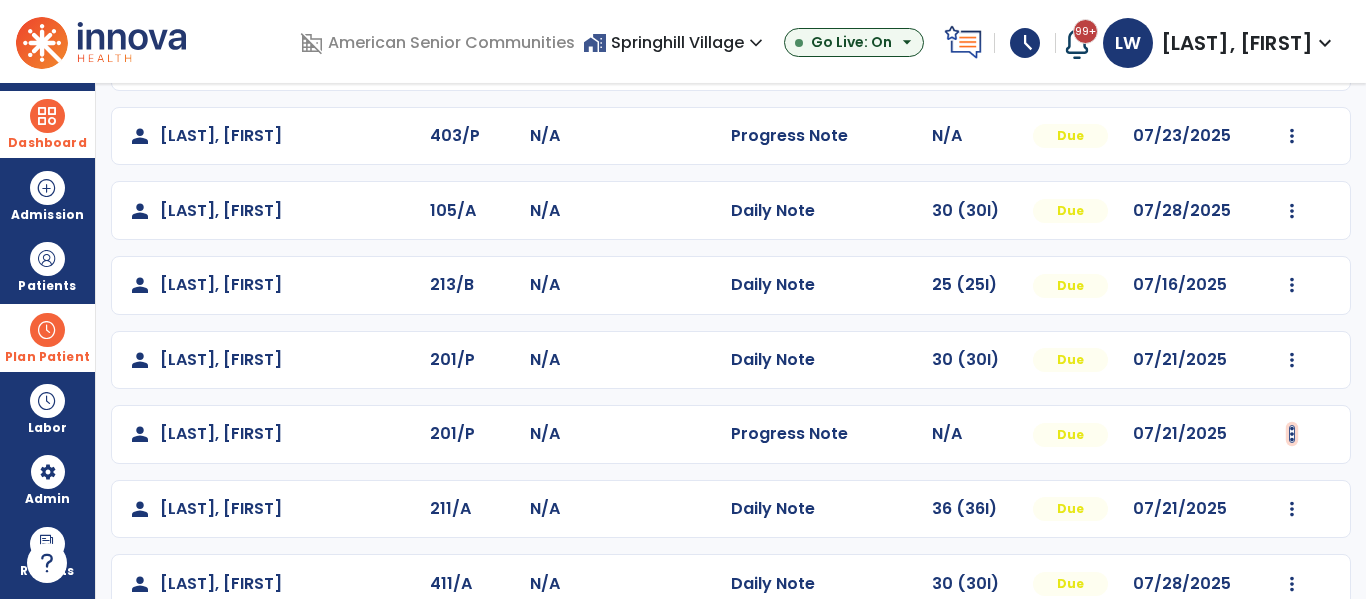 click at bounding box center (1292, -13) 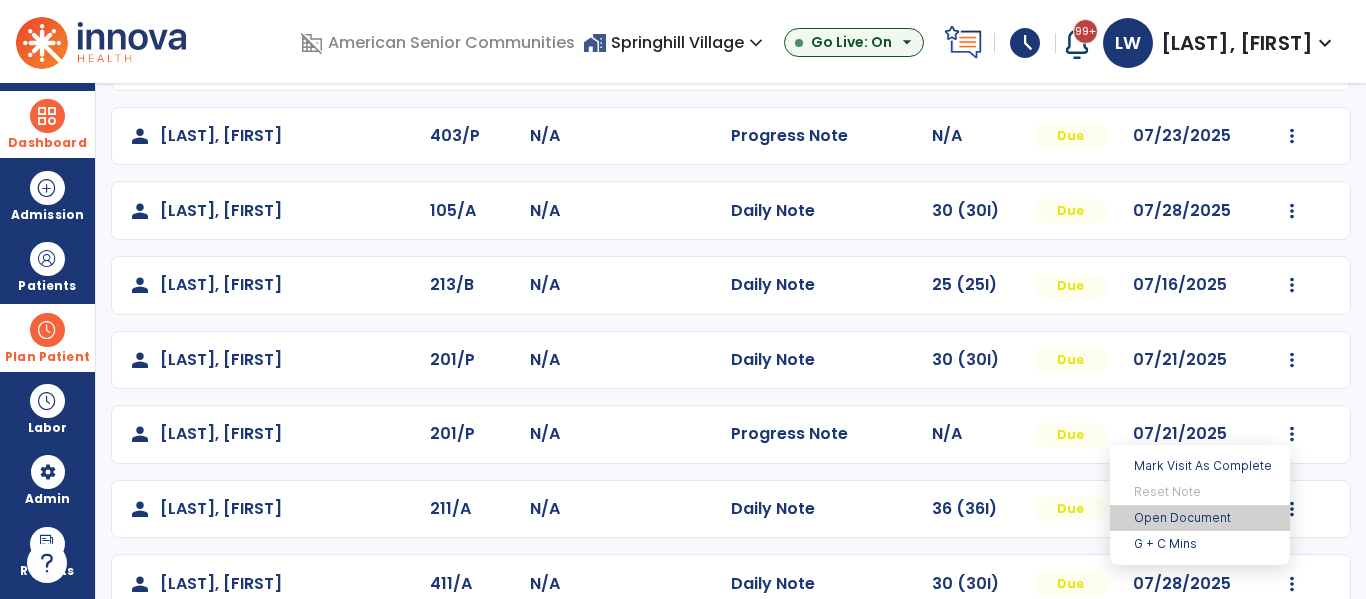 click on "Open Document" at bounding box center (1200, 518) 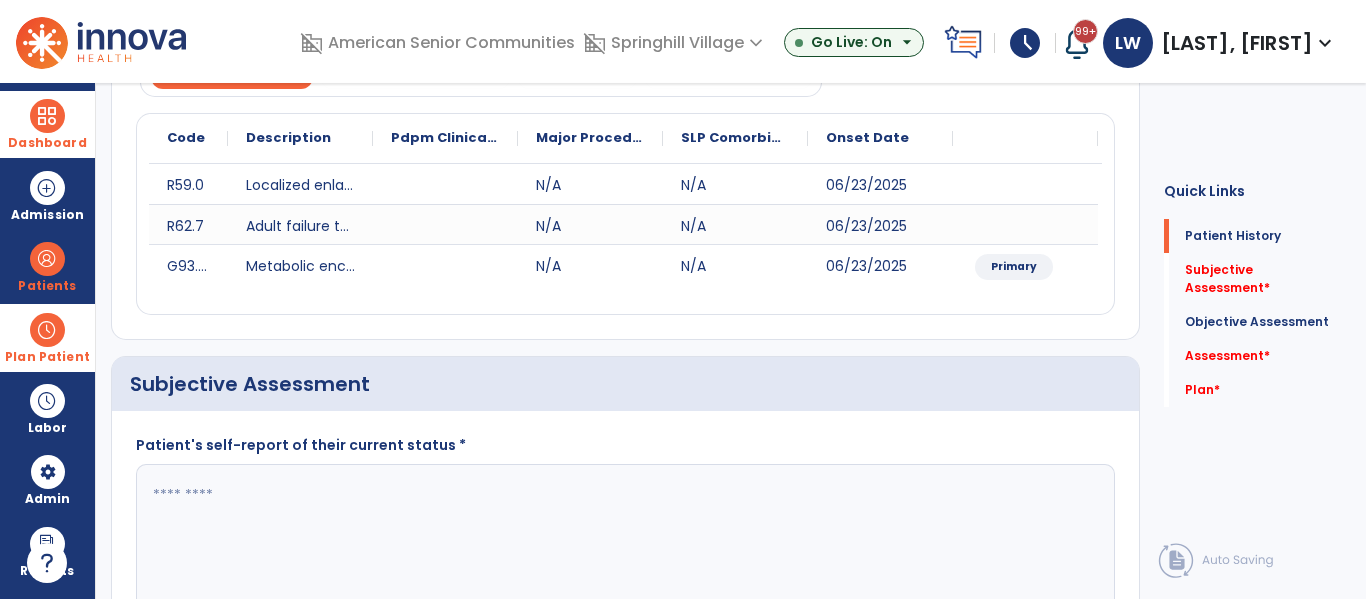 click 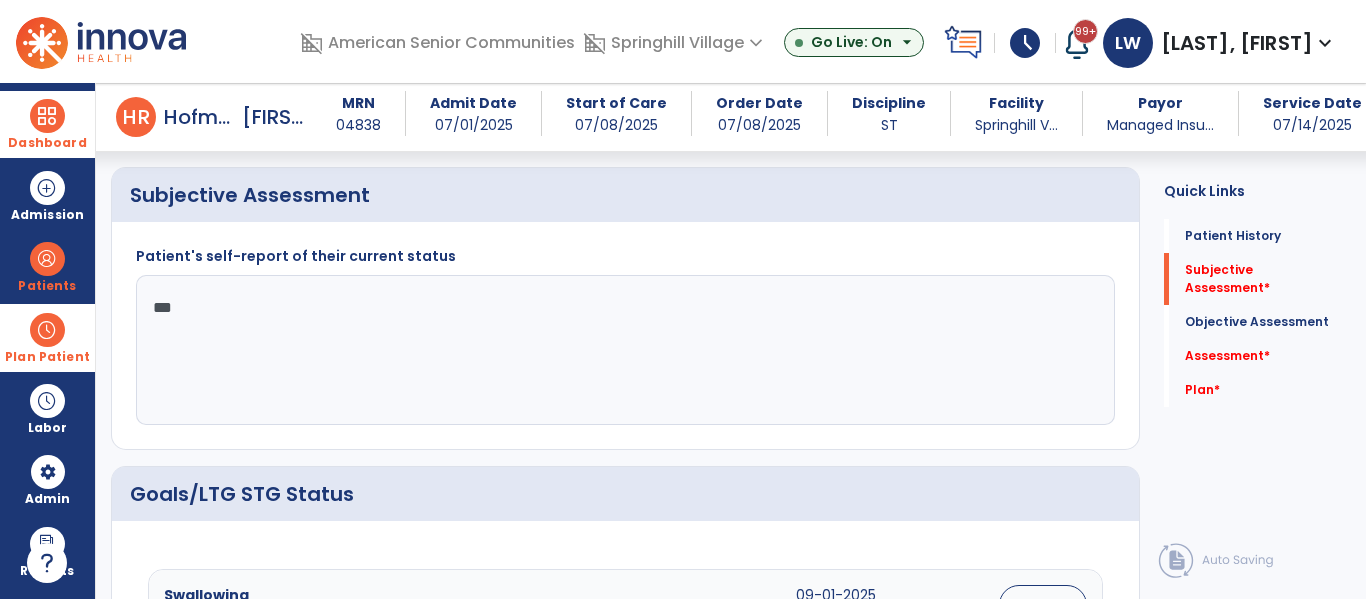 scroll, scrollTop: 473, scrollLeft: 0, axis: vertical 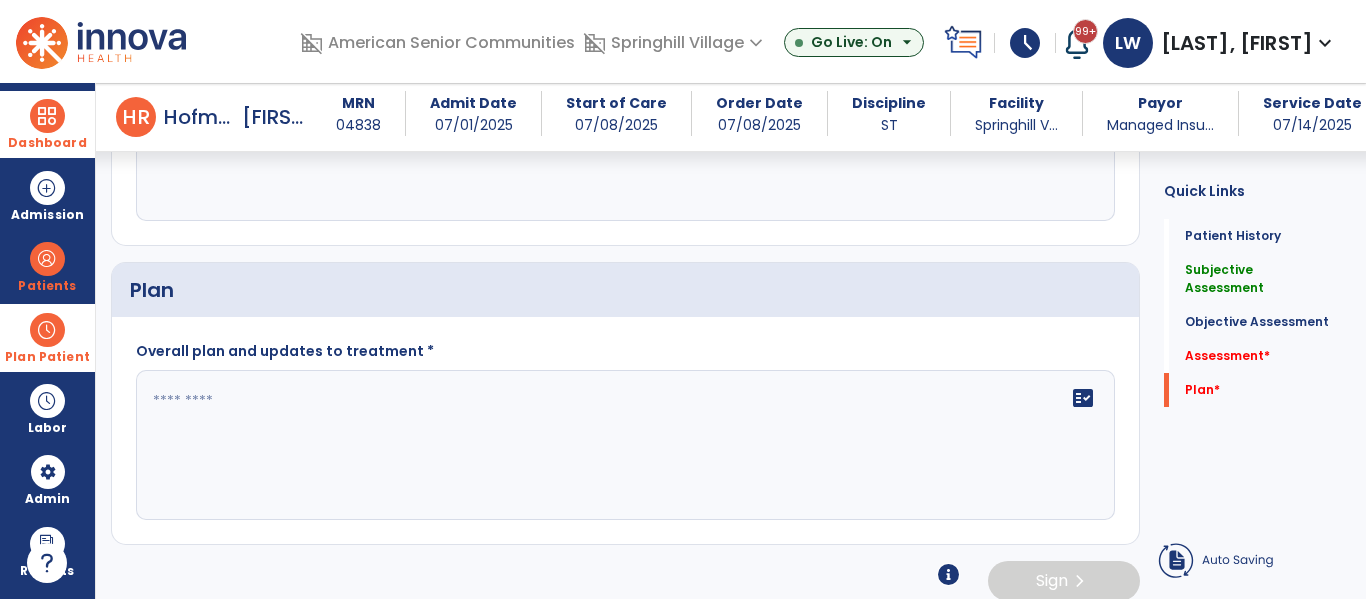type on "**********" 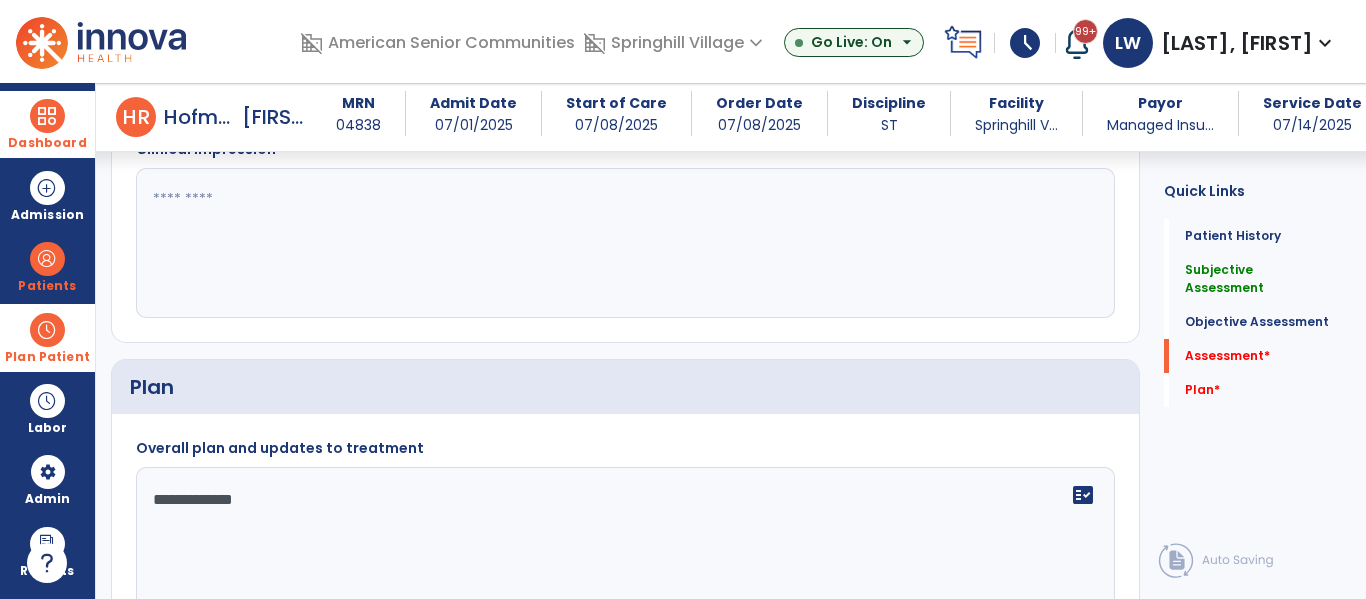 scroll, scrollTop: 1681, scrollLeft: 0, axis: vertical 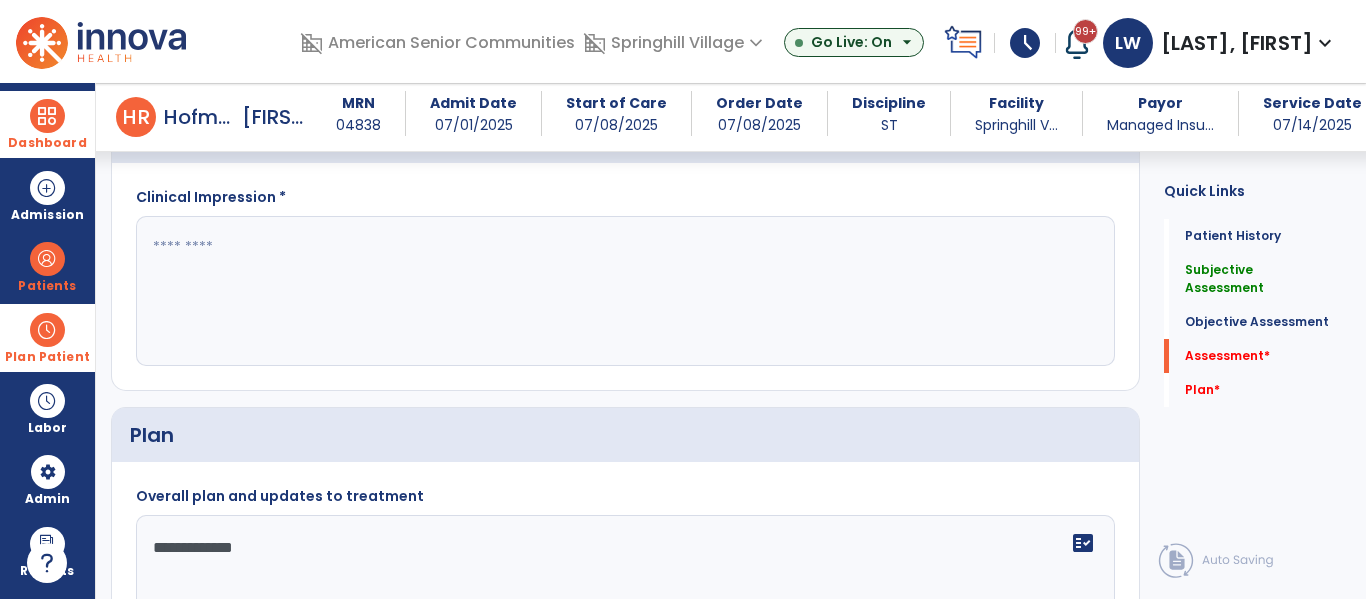 type on "**********" 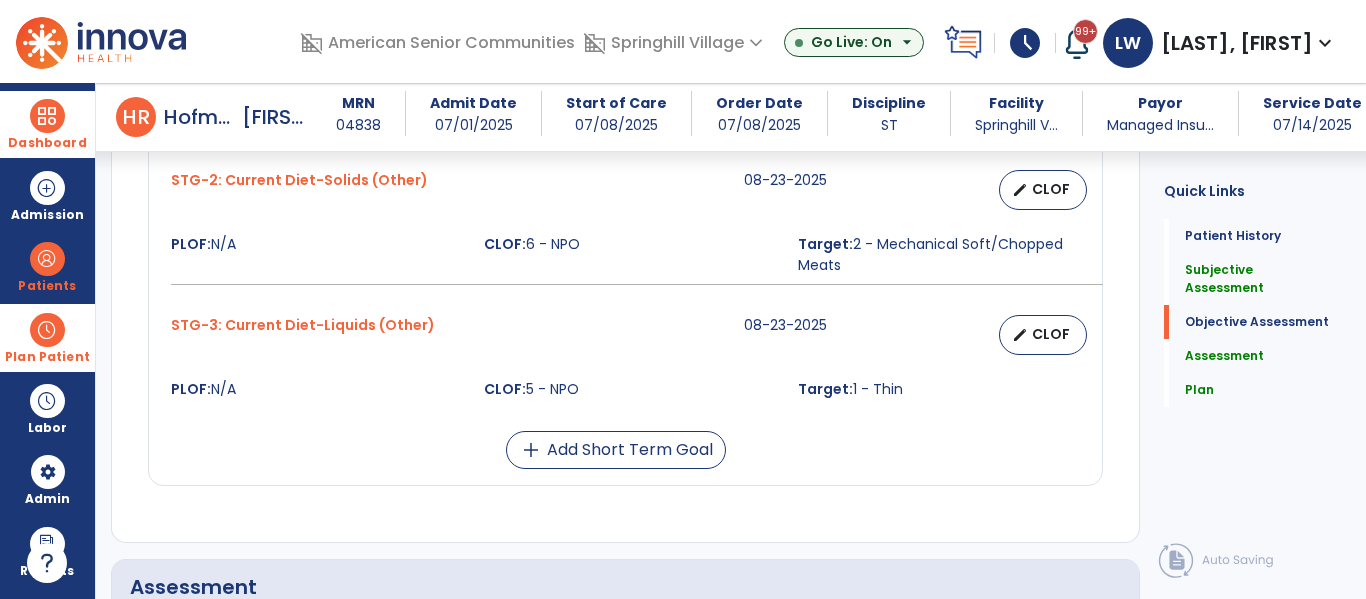 scroll, scrollTop: 1523, scrollLeft: 0, axis: vertical 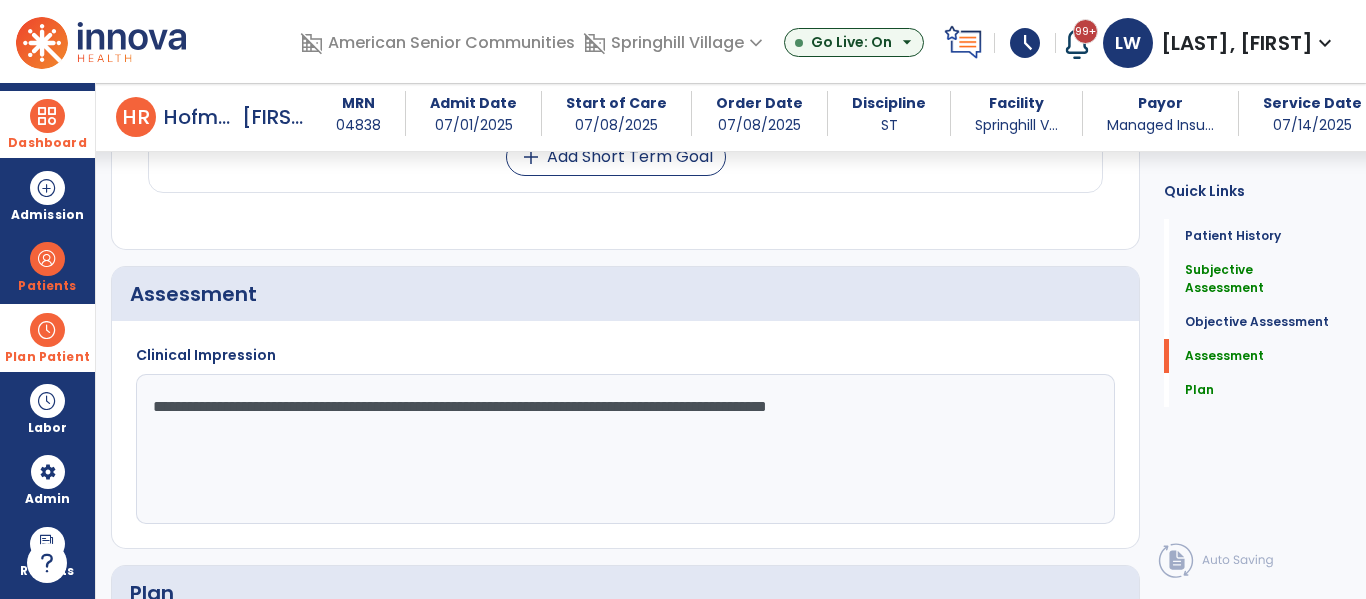 click on "**********" 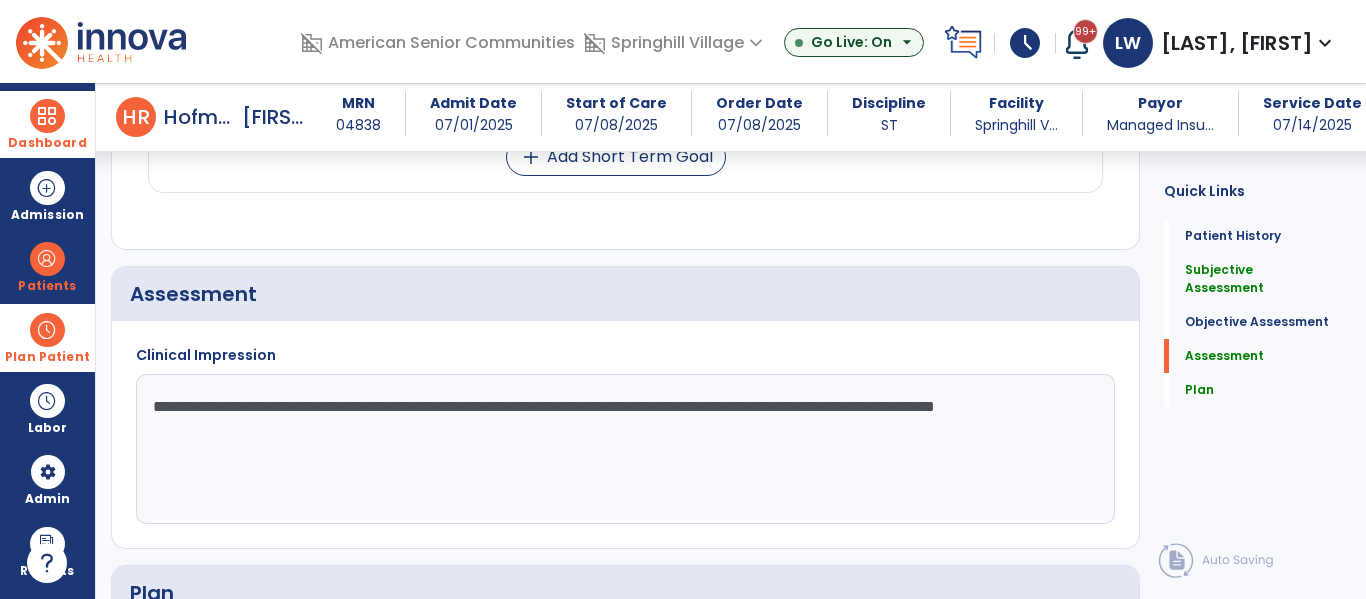 type on "**********" 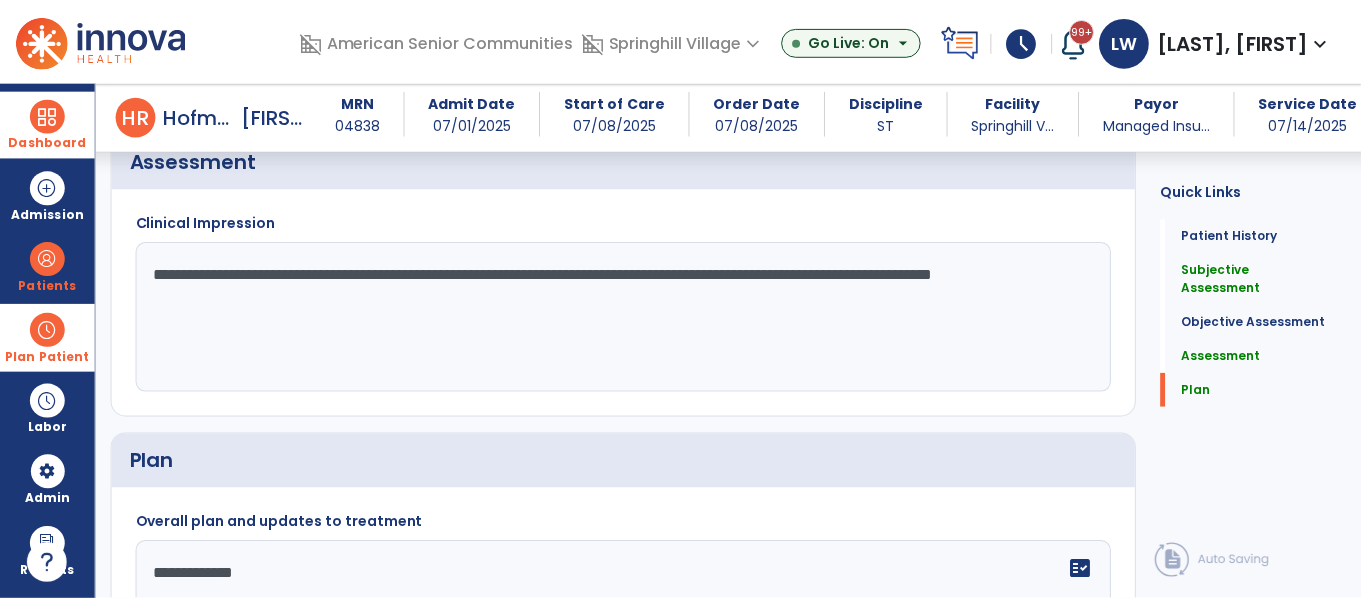 scroll, scrollTop: 1846, scrollLeft: 0, axis: vertical 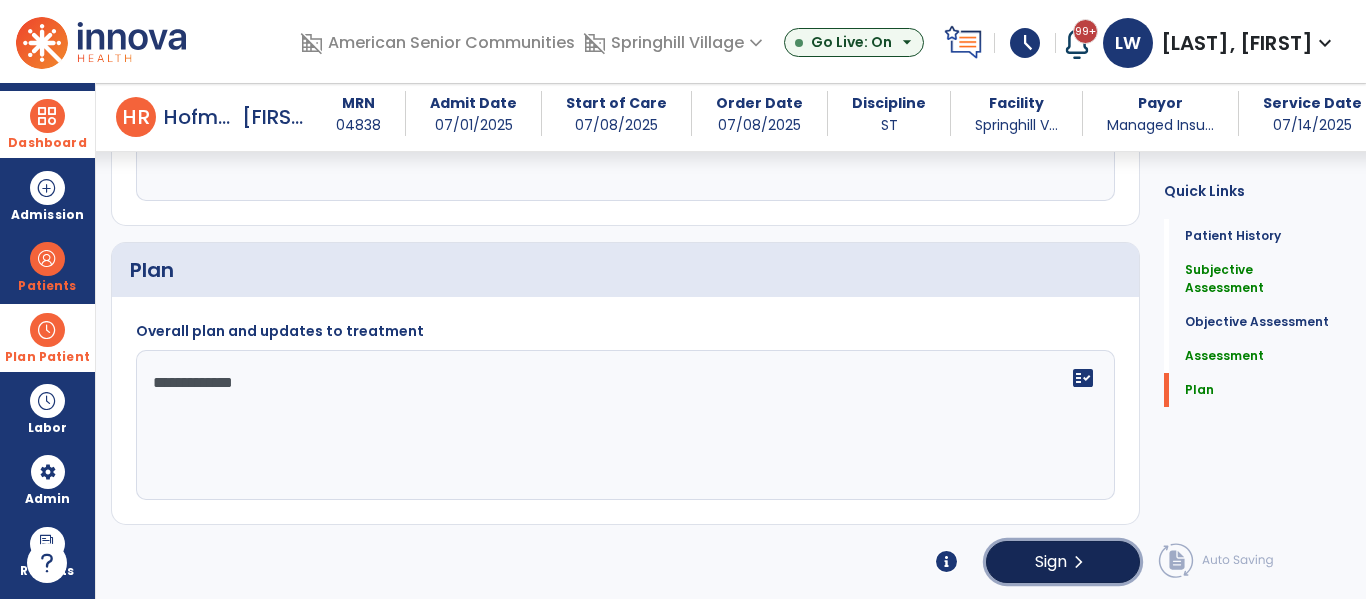 click on "Sign  chevron_right" 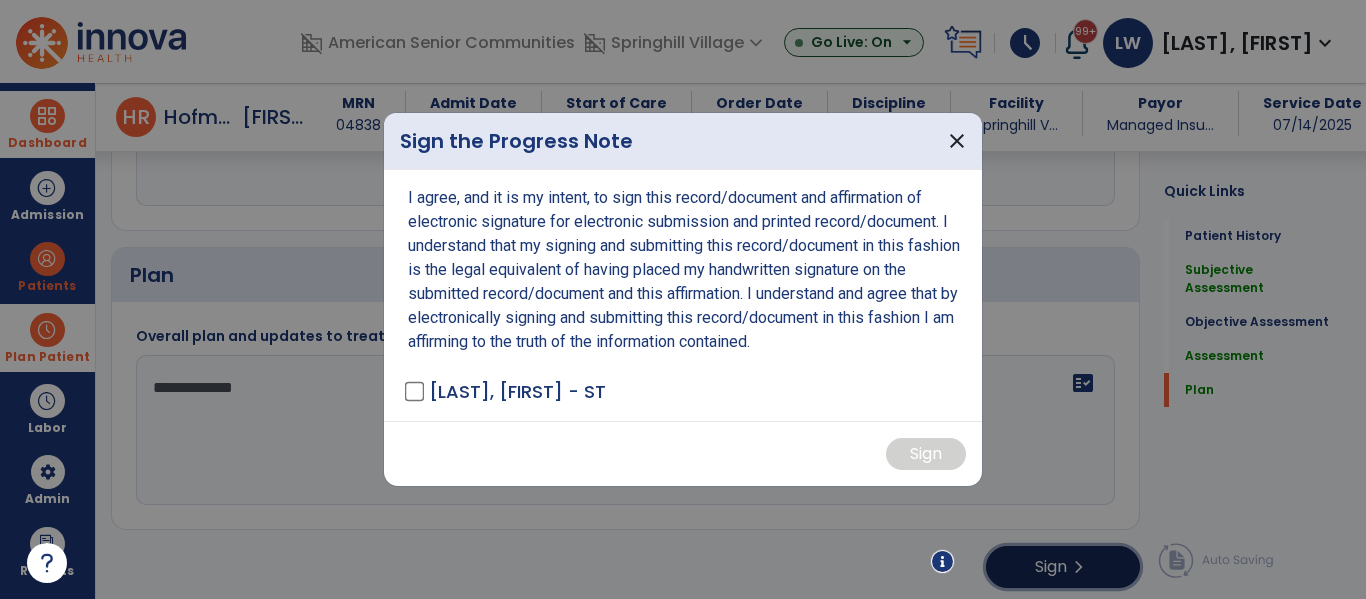 scroll, scrollTop: 1846, scrollLeft: 0, axis: vertical 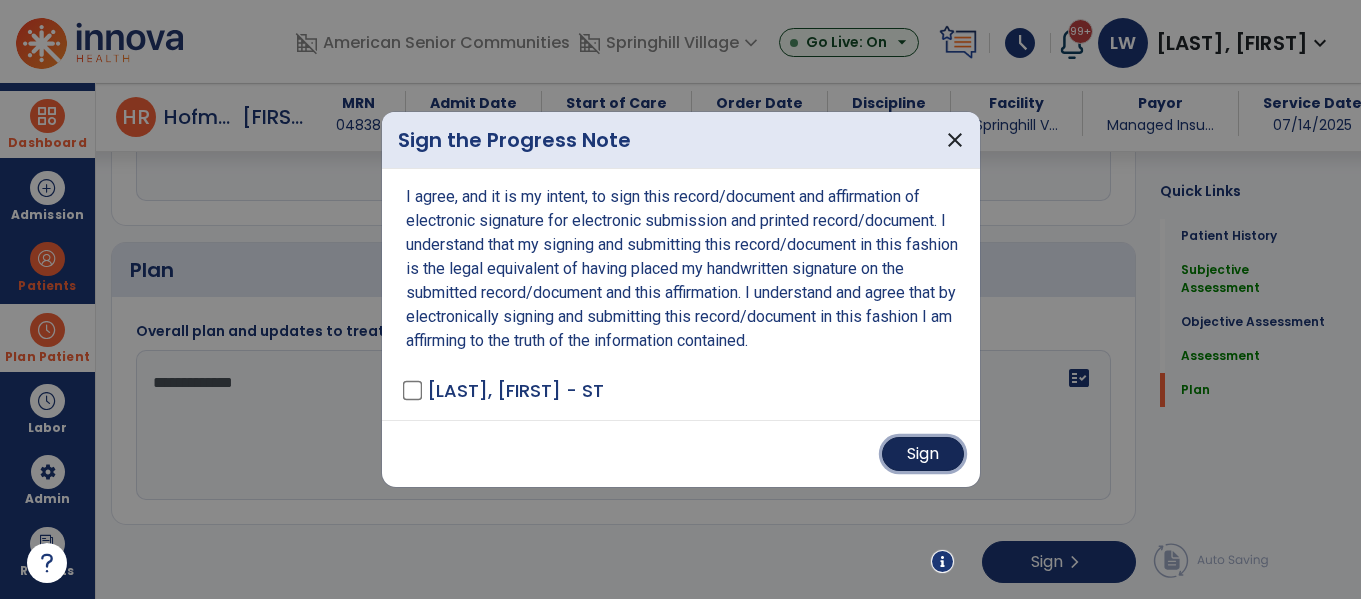 click on "Sign" at bounding box center [923, 454] 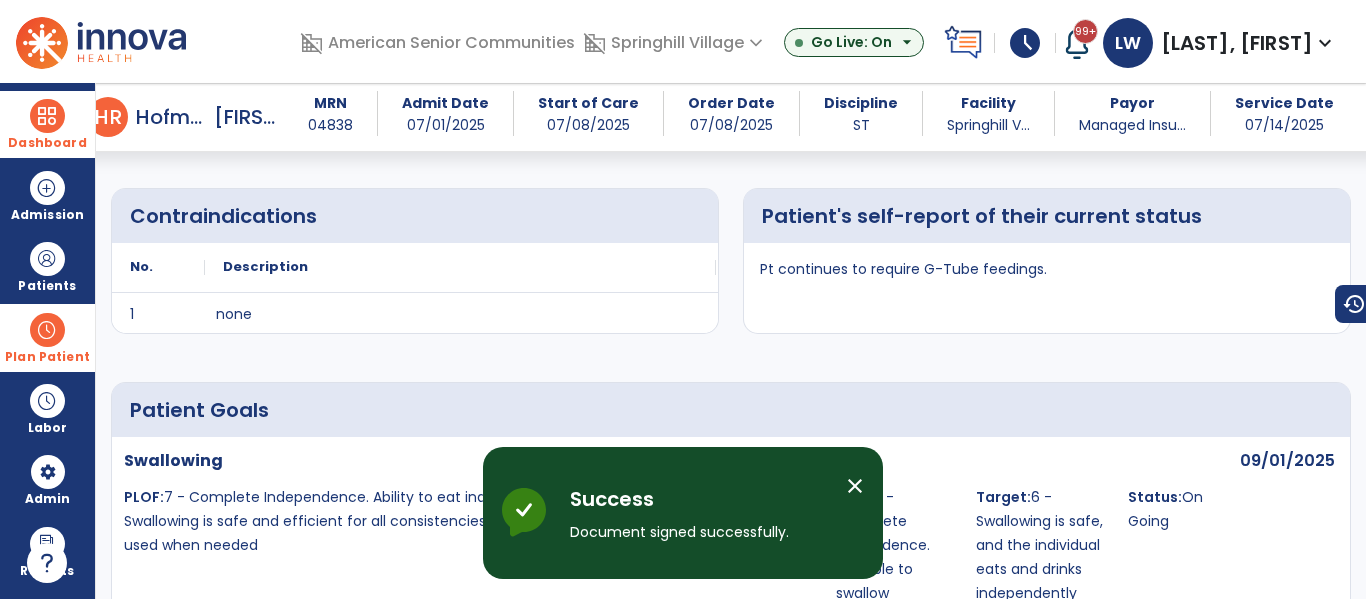 scroll, scrollTop: 0, scrollLeft: 0, axis: both 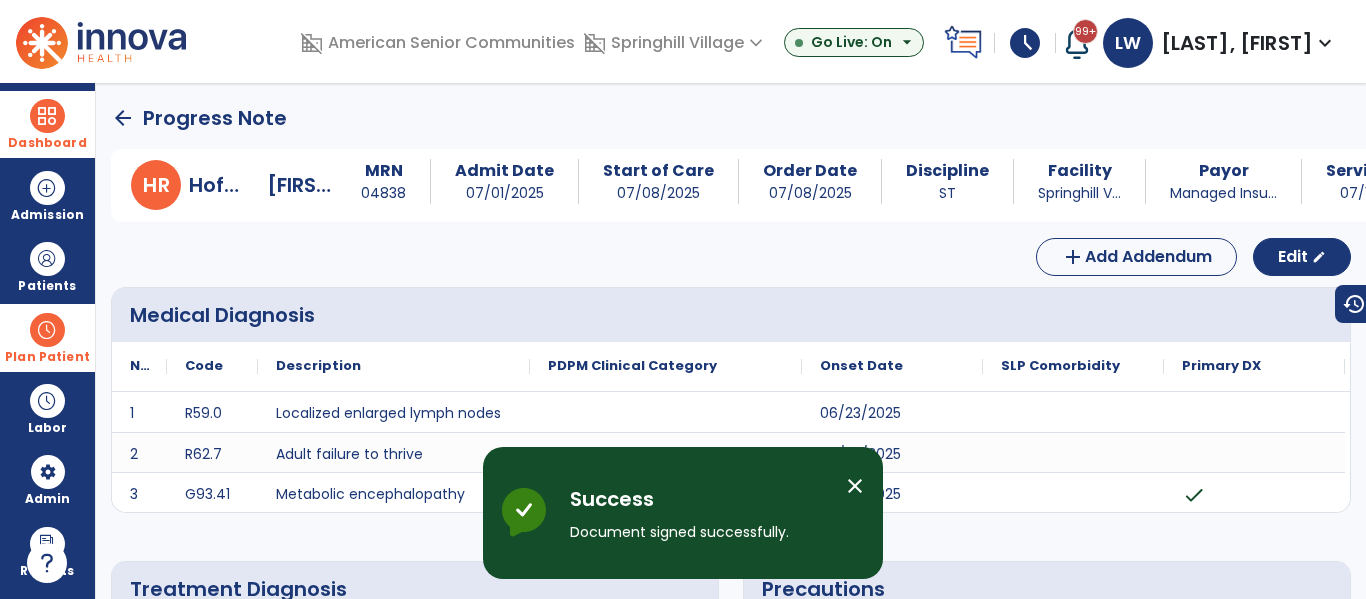 click on "arrow_back" 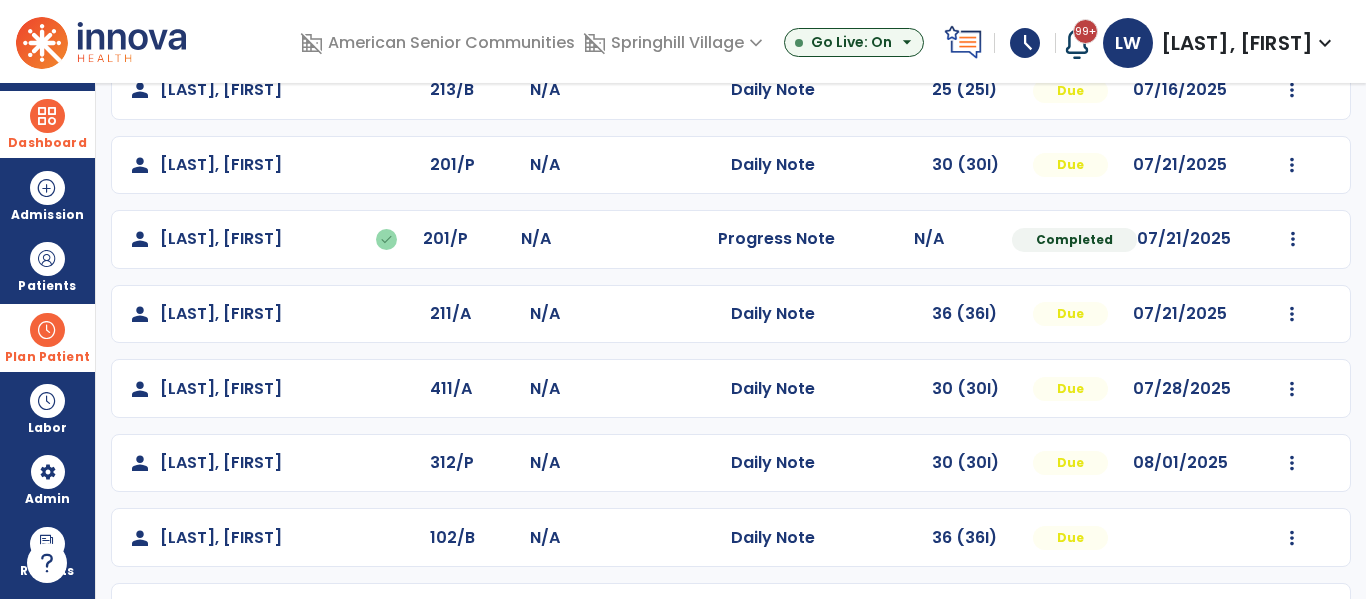 scroll, scrollTop: 518, scrollLeft: 0, axis: vertical 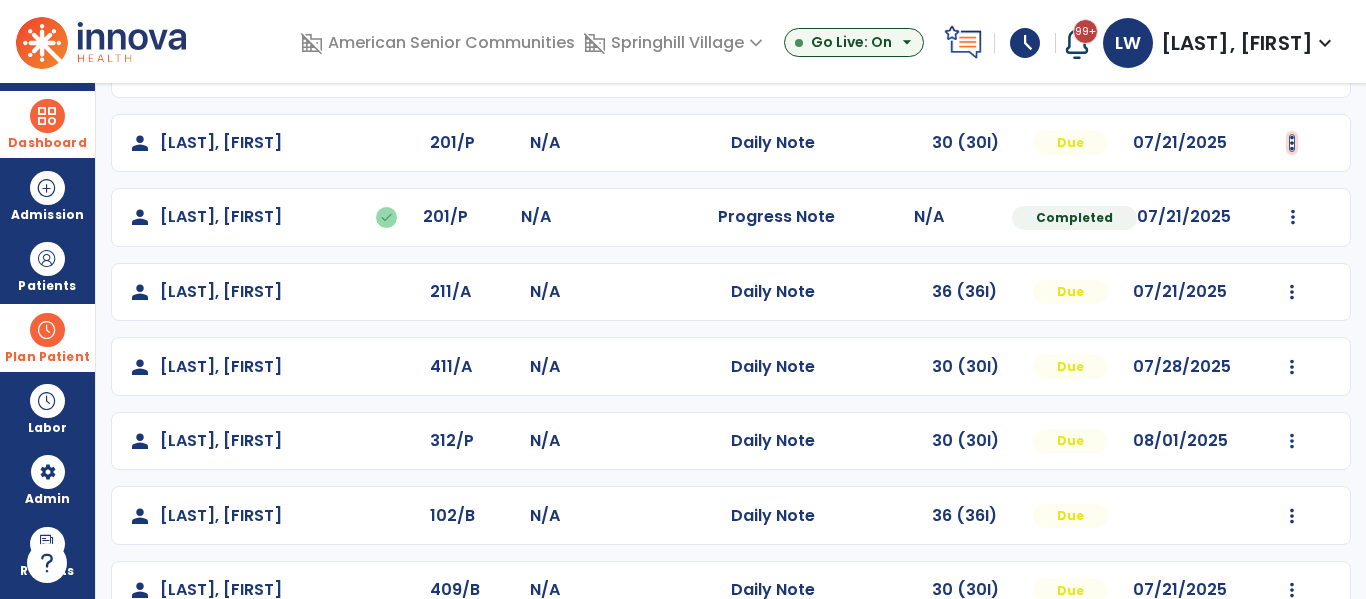 click at bounding box center [1292, -230] 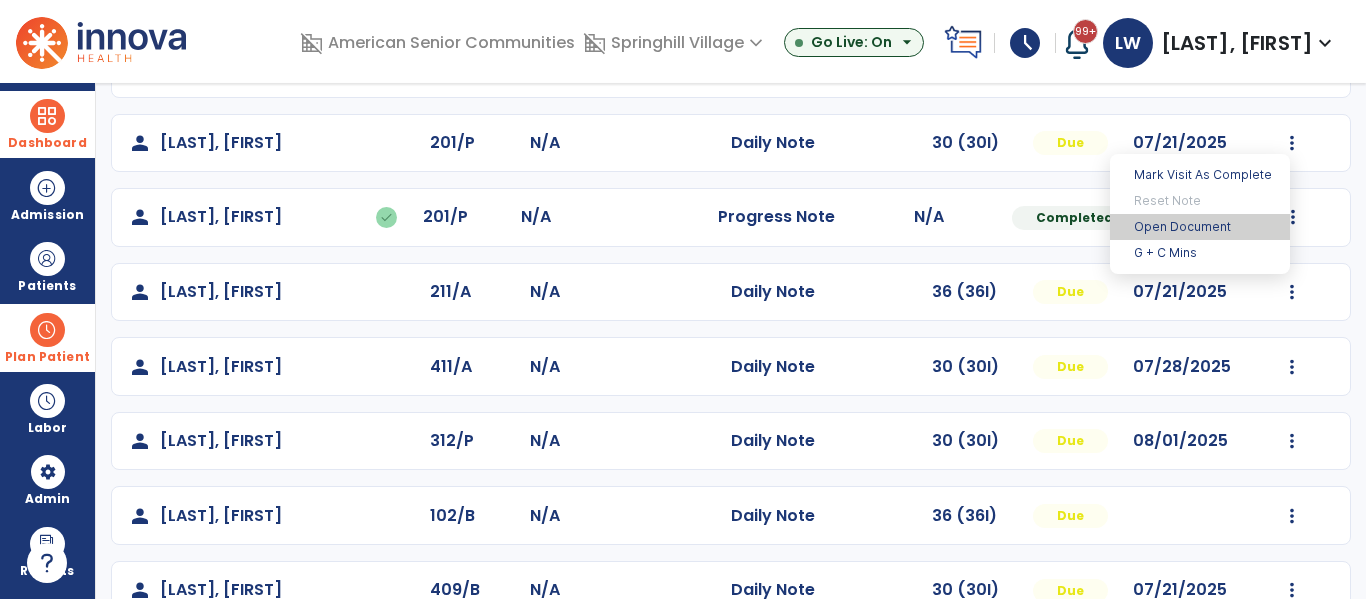click on "Open Document" at bounding box center (1200, 227) 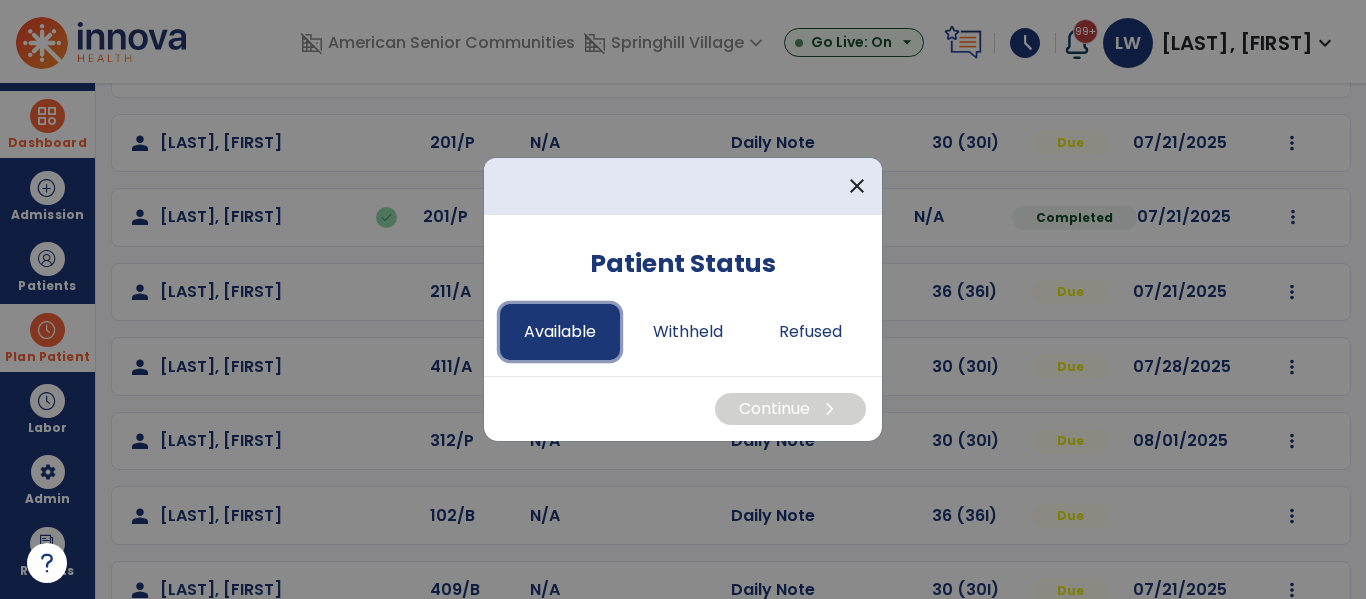 click on "Available" at bounding box center (560, 332) 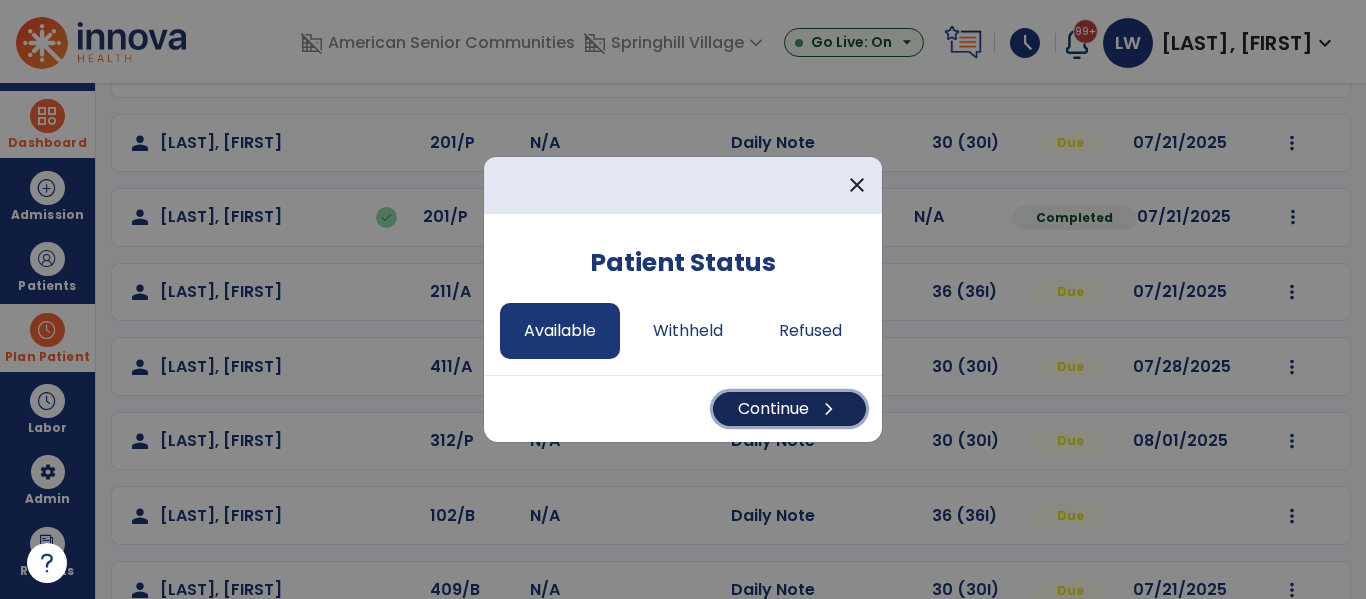click on "Continue   chevron_right" at bounding box center (789, 409) 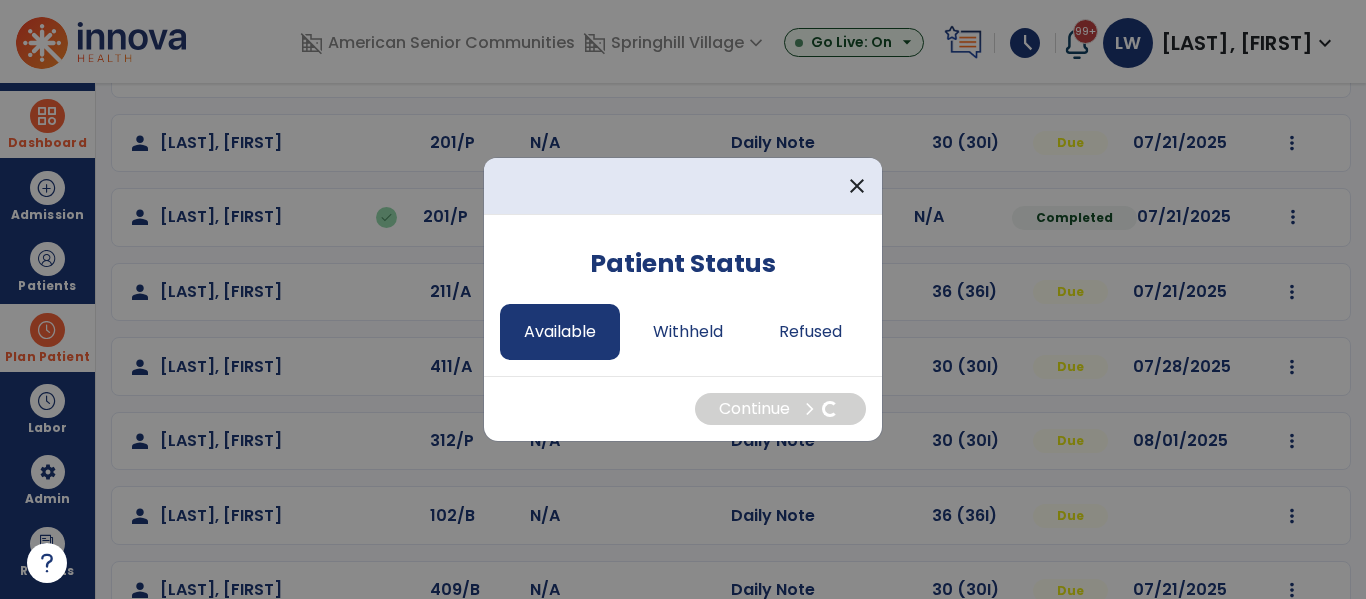 select on "*" 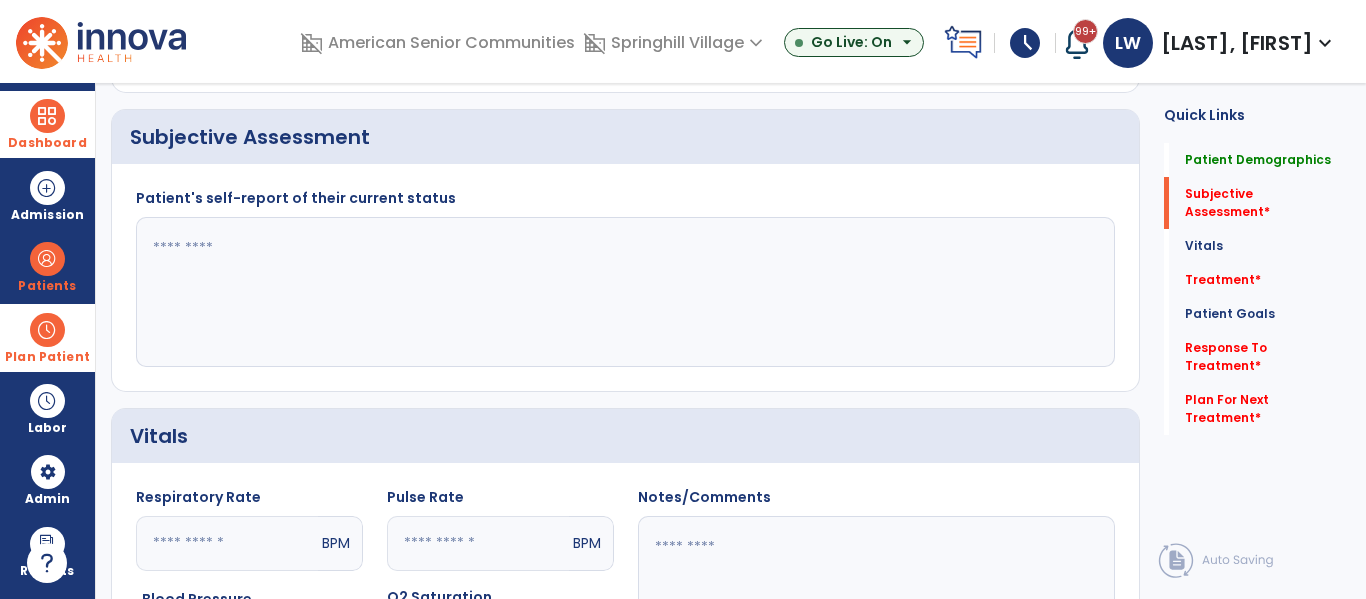 click 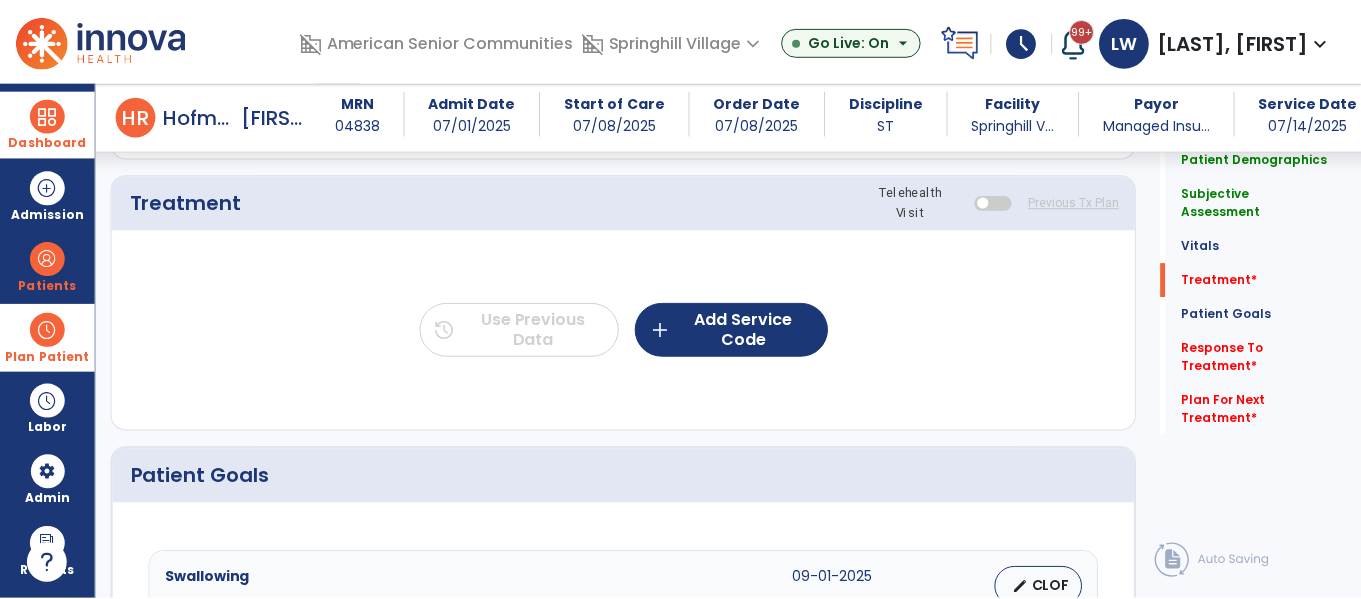 scroll, scrollTop: 1155, scrollLeft: 0, axis: vertical 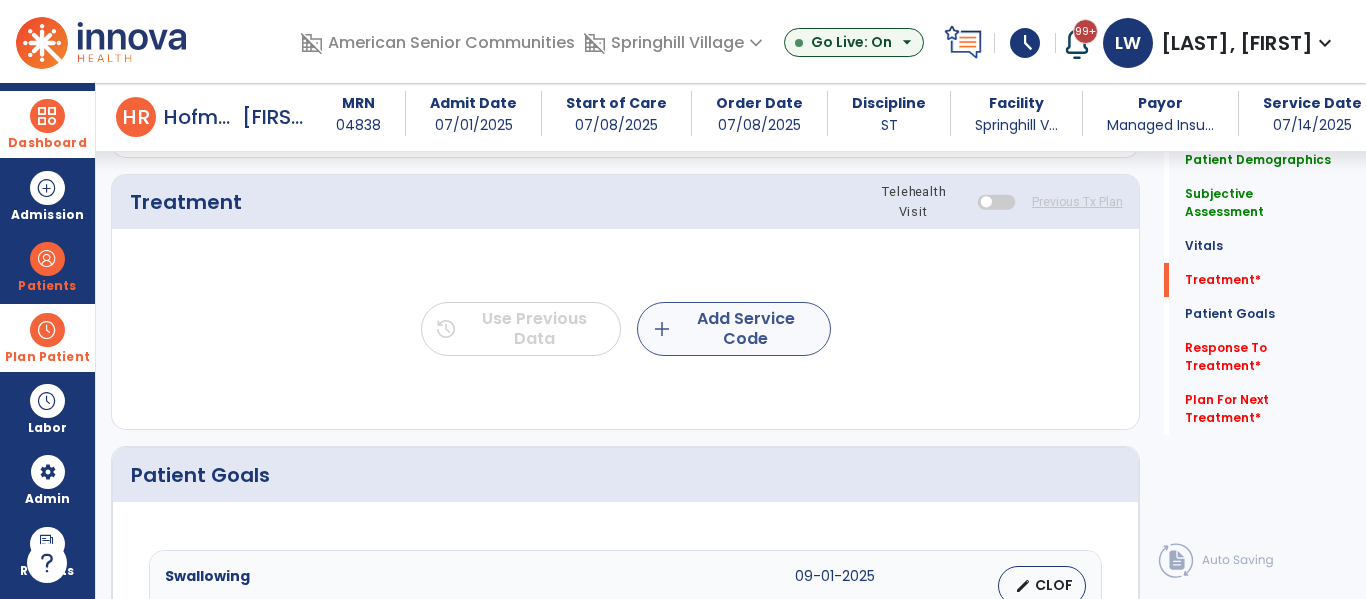 type on "**********" 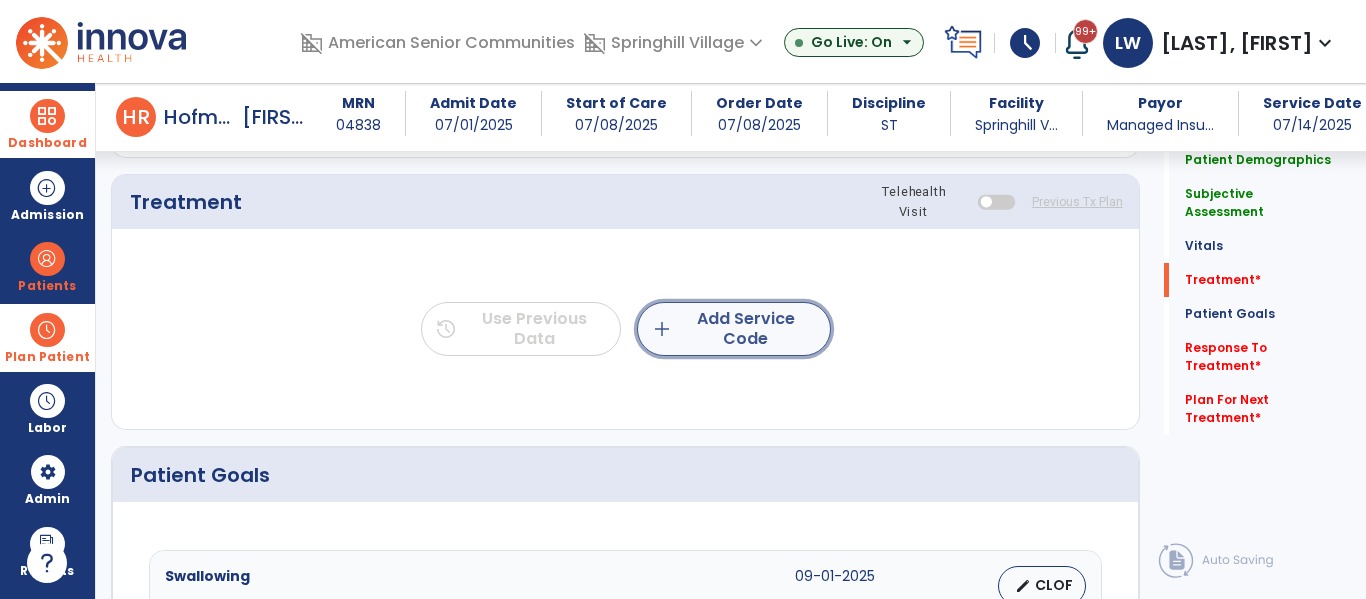 click on "add  Add Service Code" 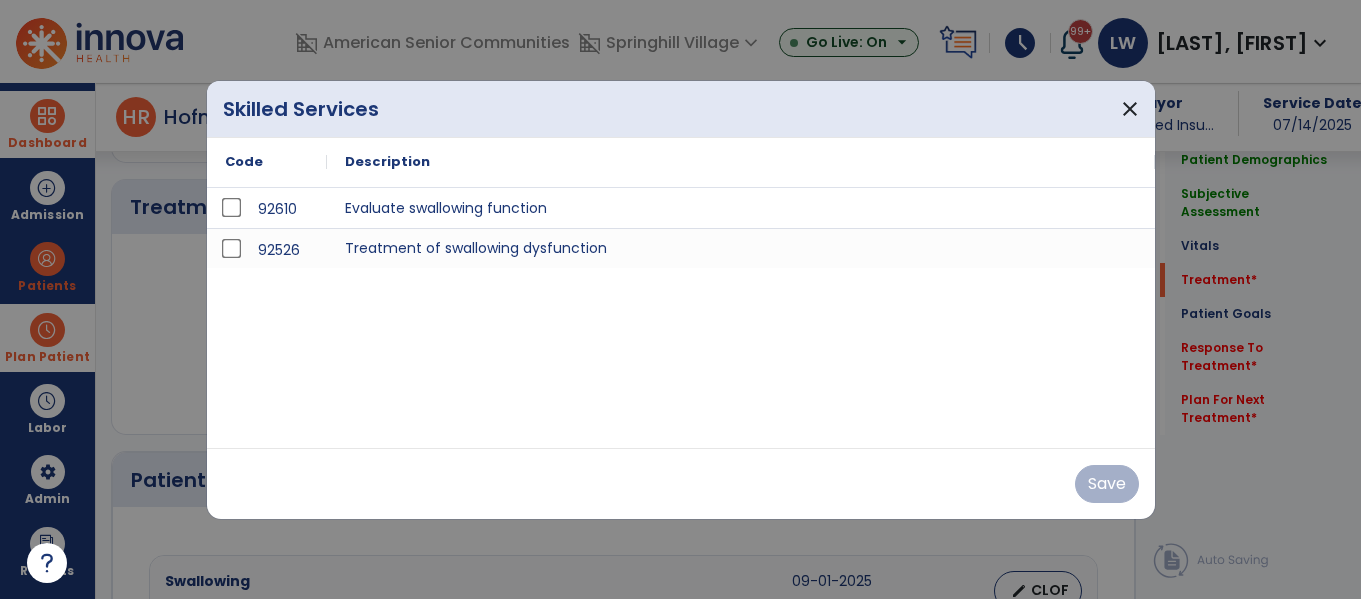 scroll, scrollTop: 1155, scrollLeft: 0, axis: vertical 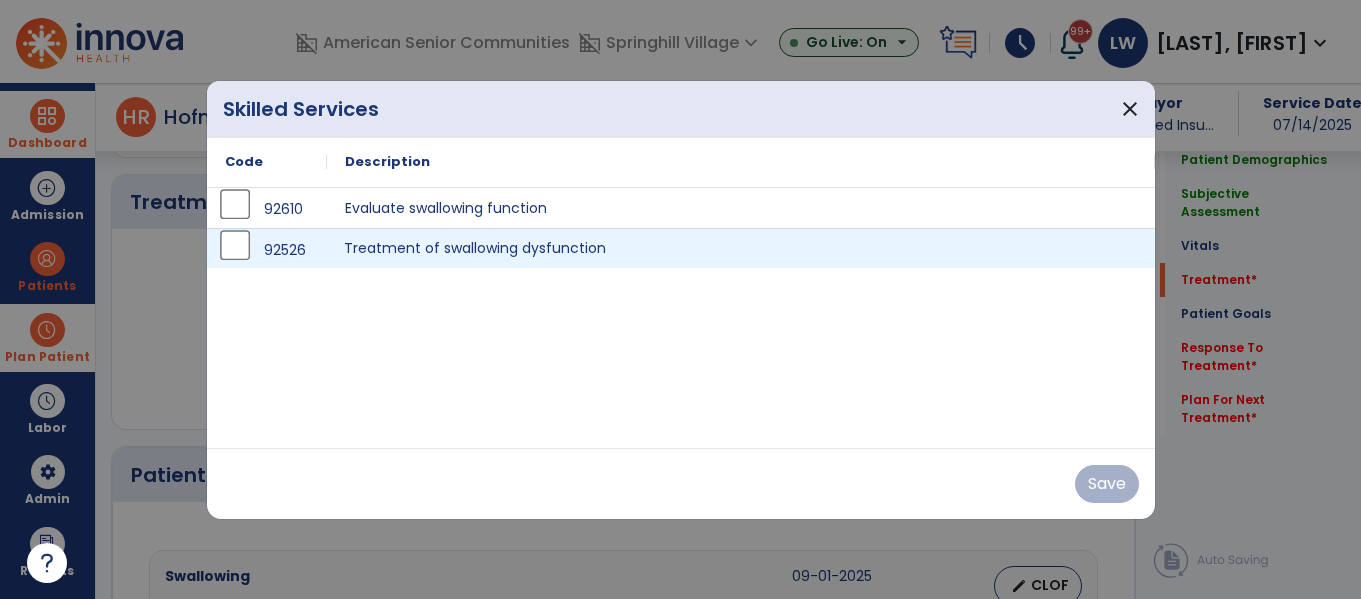 click on "Treatment of swallowing dysfunction" at bounding box center [741, 248] 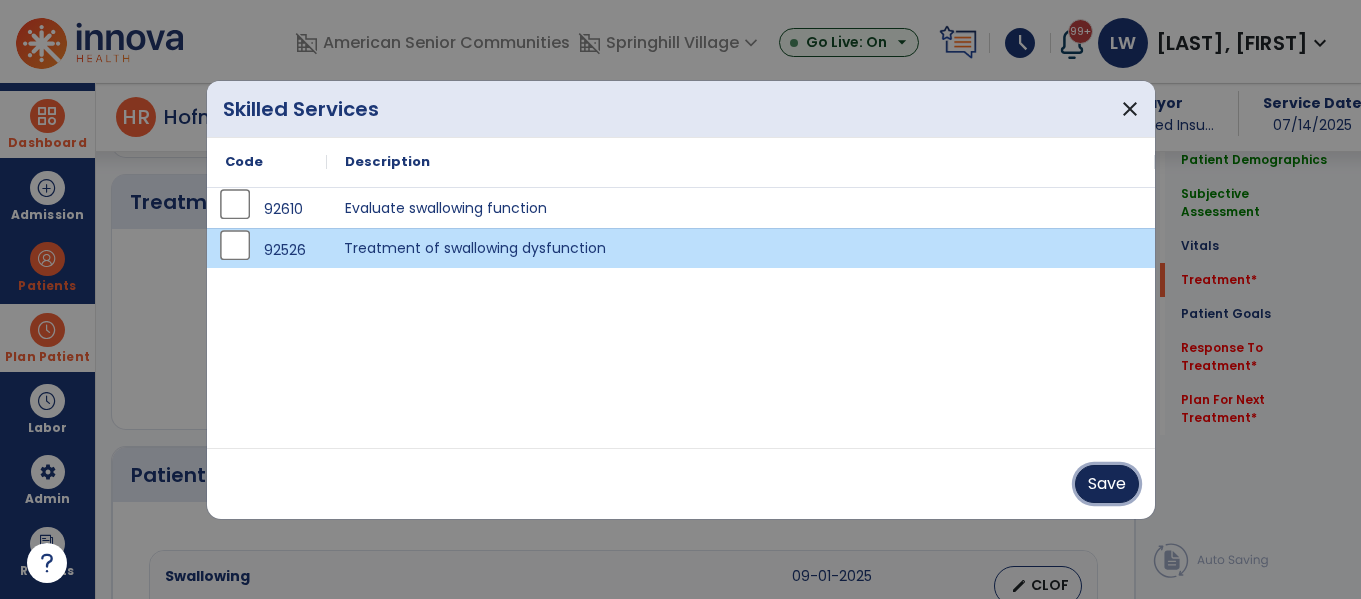 click on "Save" at bounding box center [1107, 484] 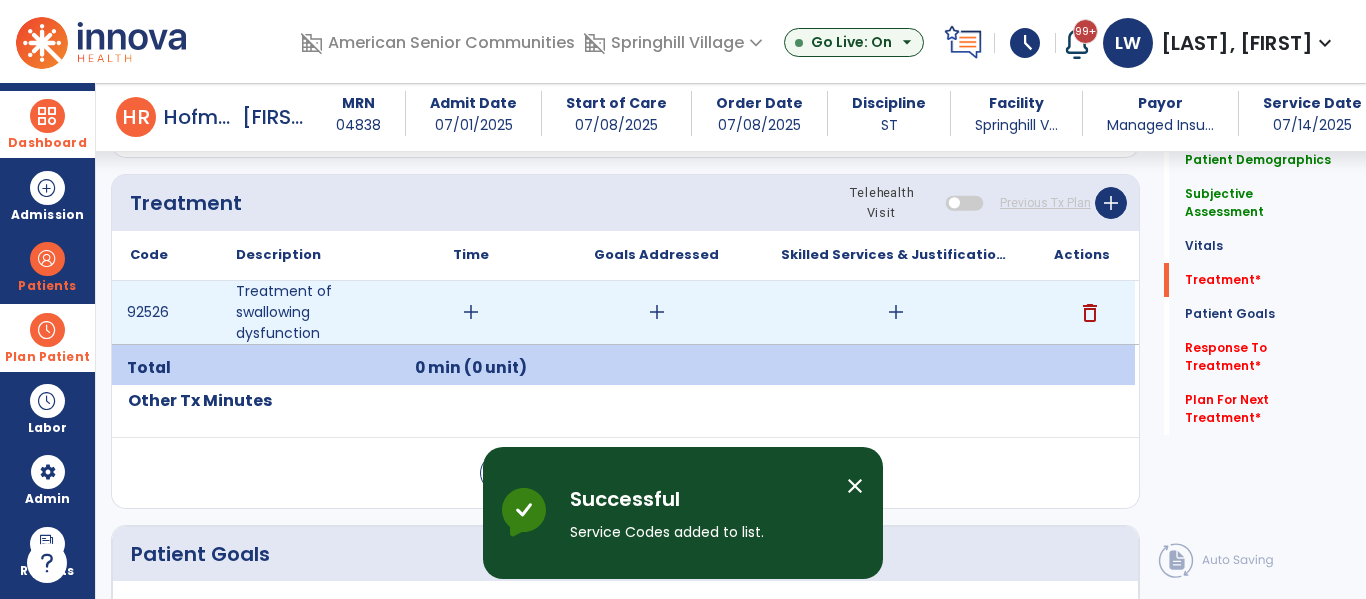 click on "add" at bounding box center [896, 312] 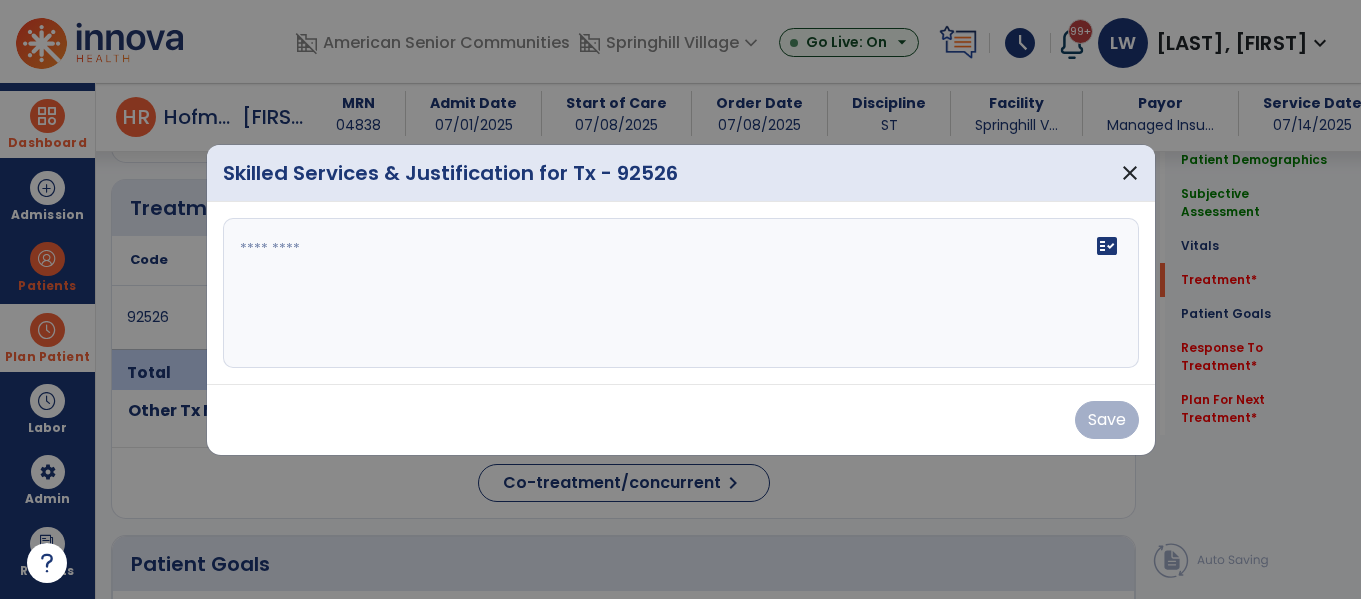 scroll, scrollTop: 1155, scrollLeft: 0, axis: vertical 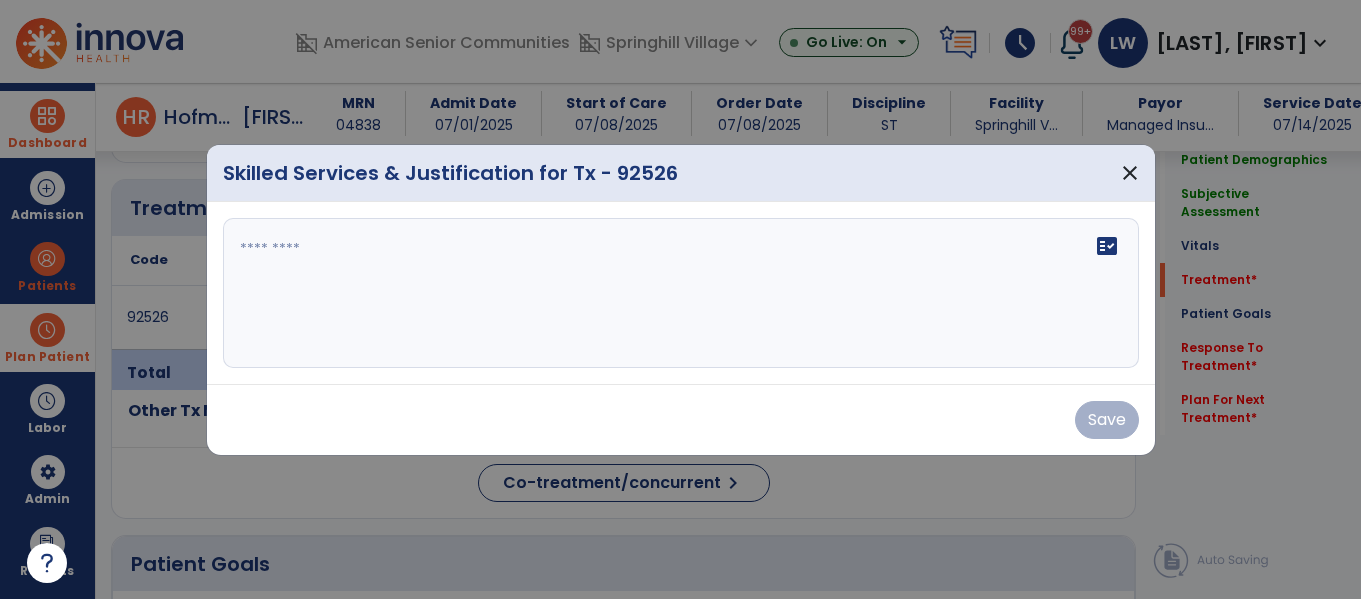 click on "fact_check" at bounding box center (681, 293) 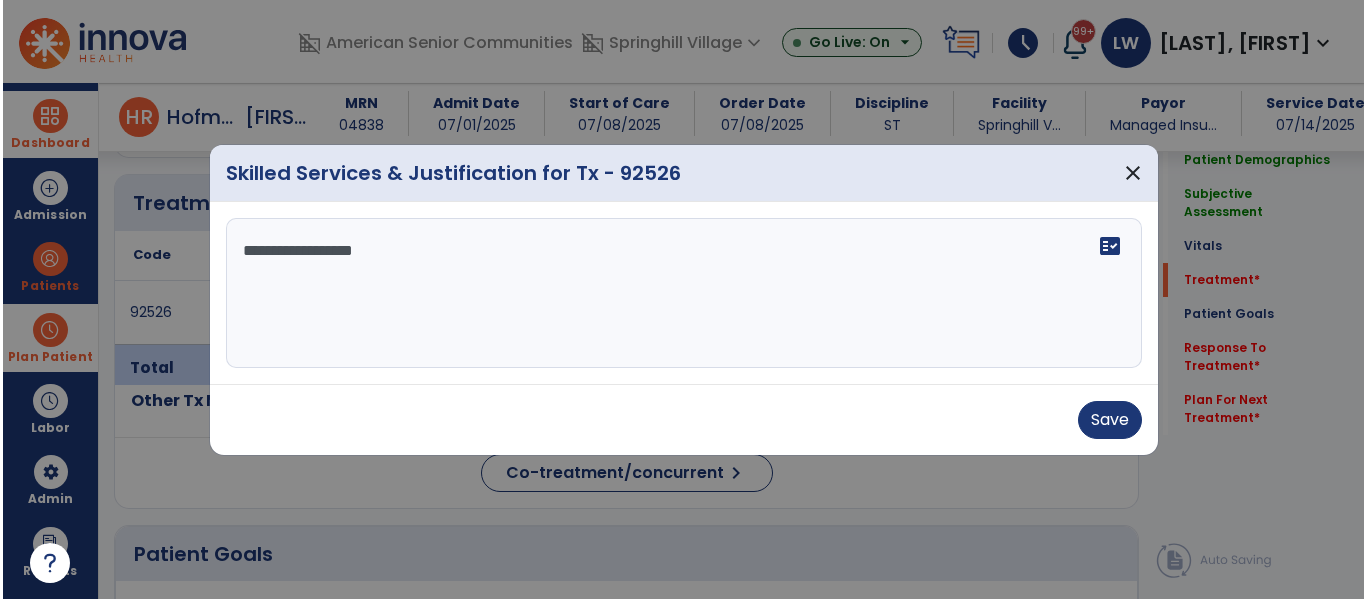 scroll, scrollTop: 0, scrollLeft: 0, axis: both 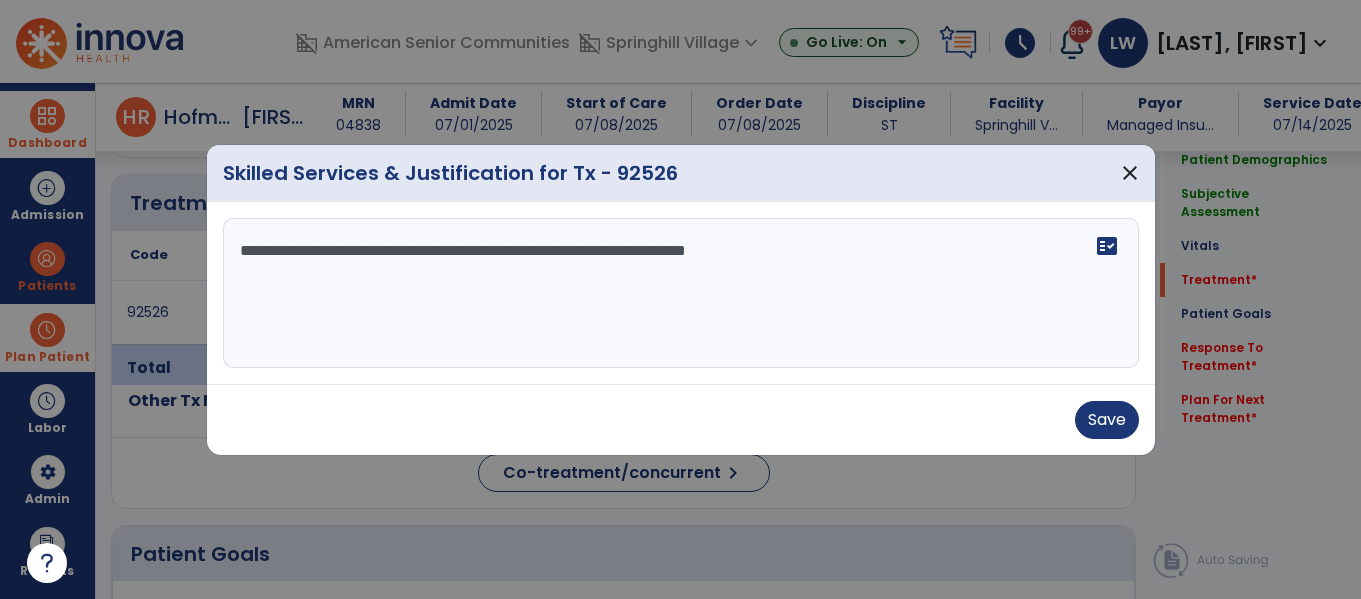 type on "**********" 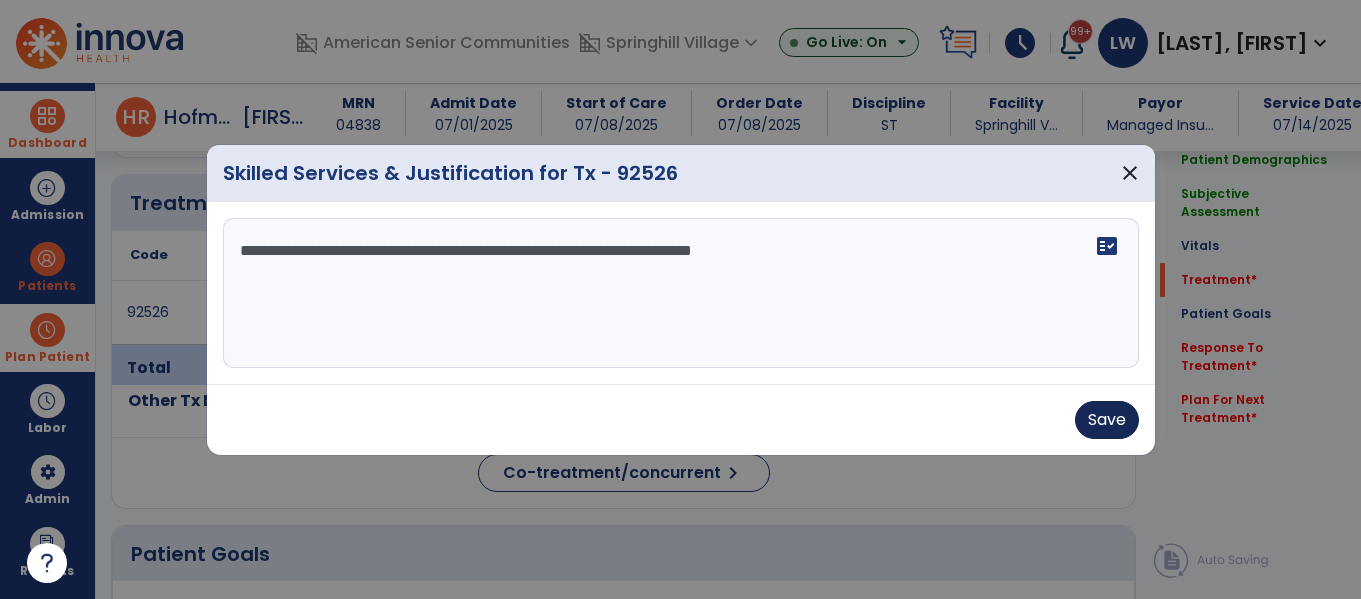 click on "Save" at bounding box center [1107, 420] 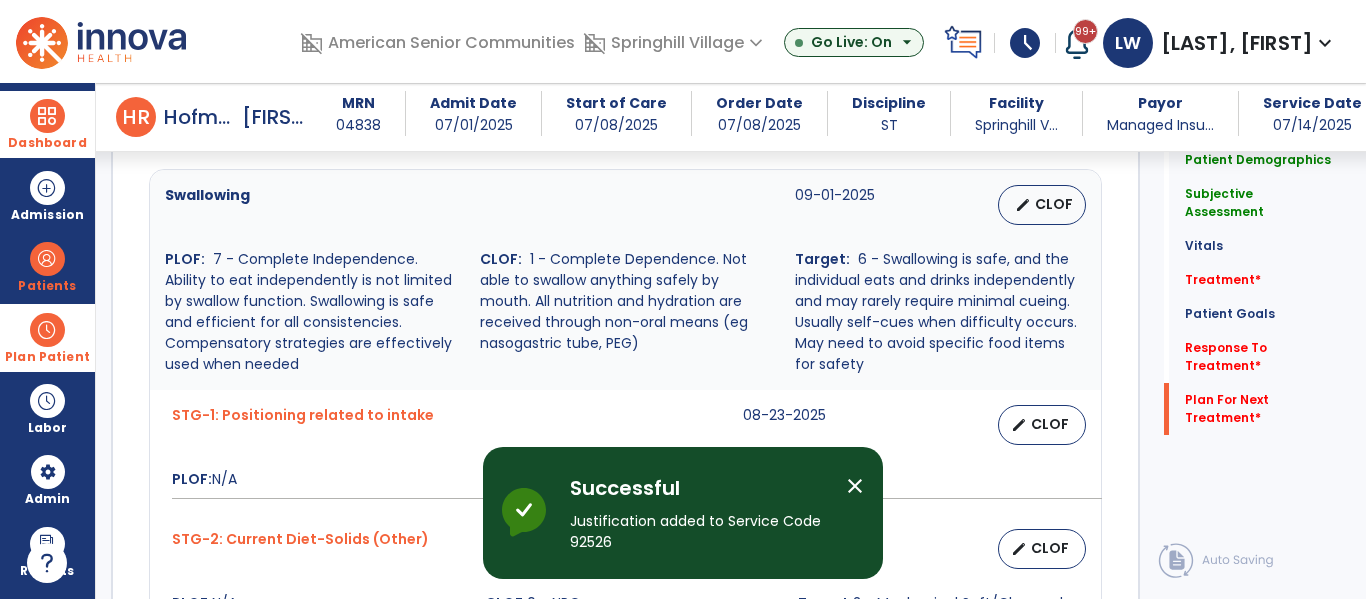 scroll, scrollTop: 2487, scrollLeft: 0, axis: vertical 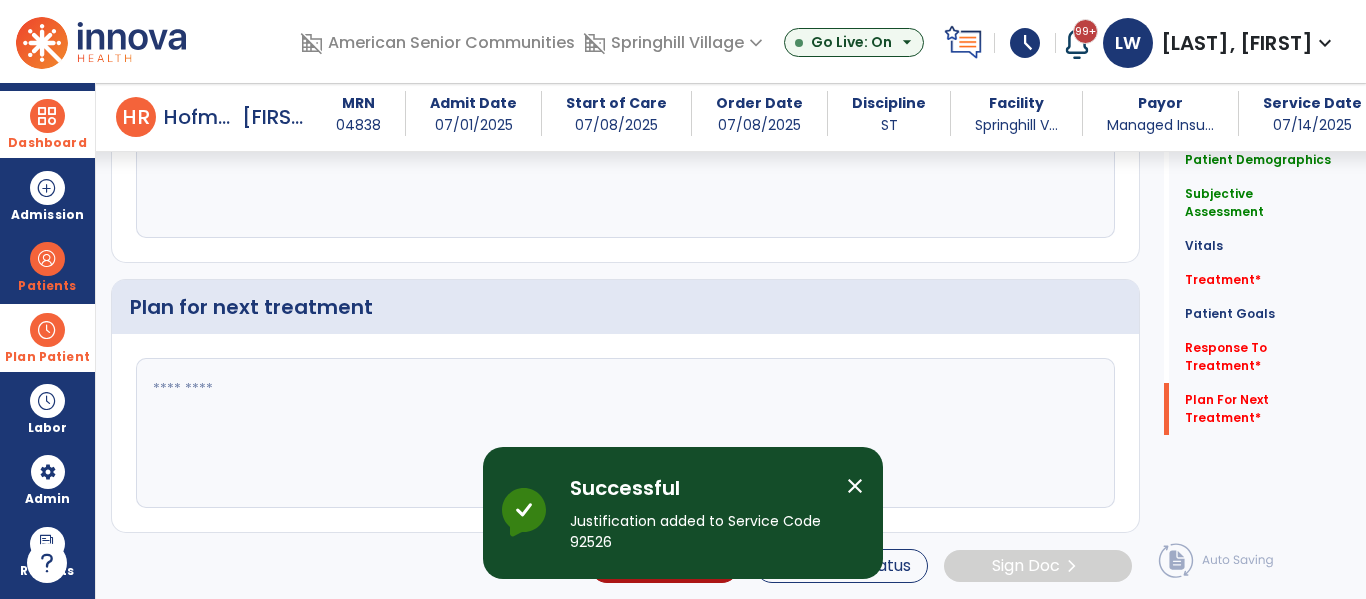 click 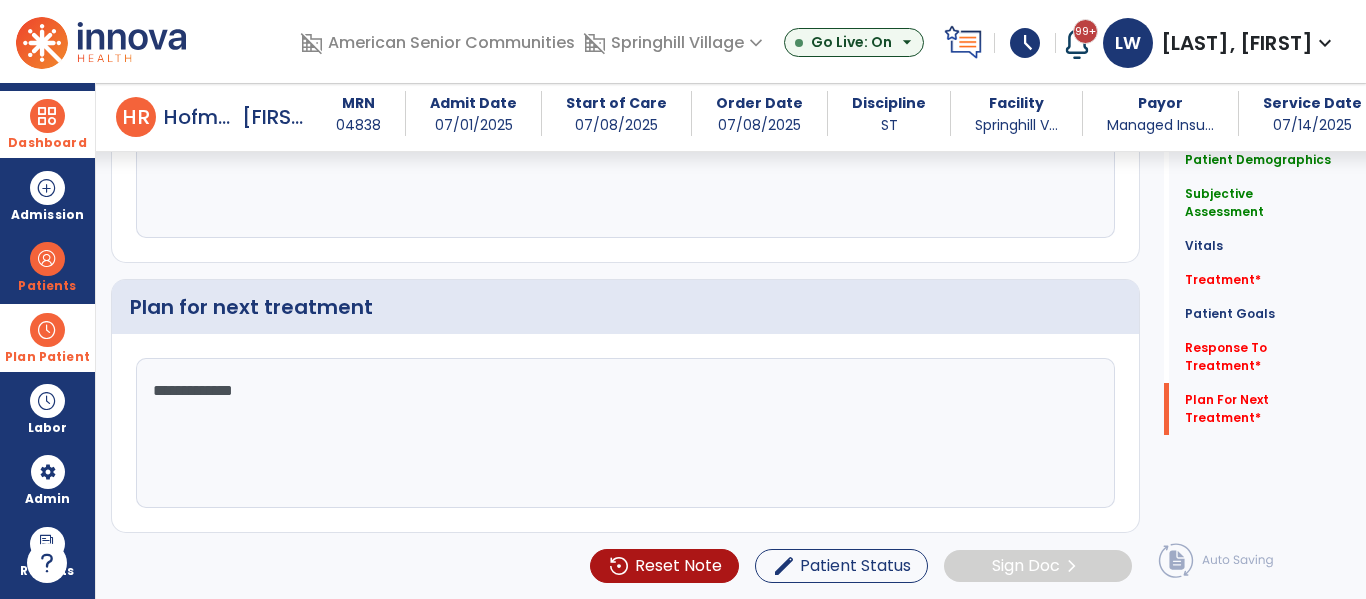 type on "**********" 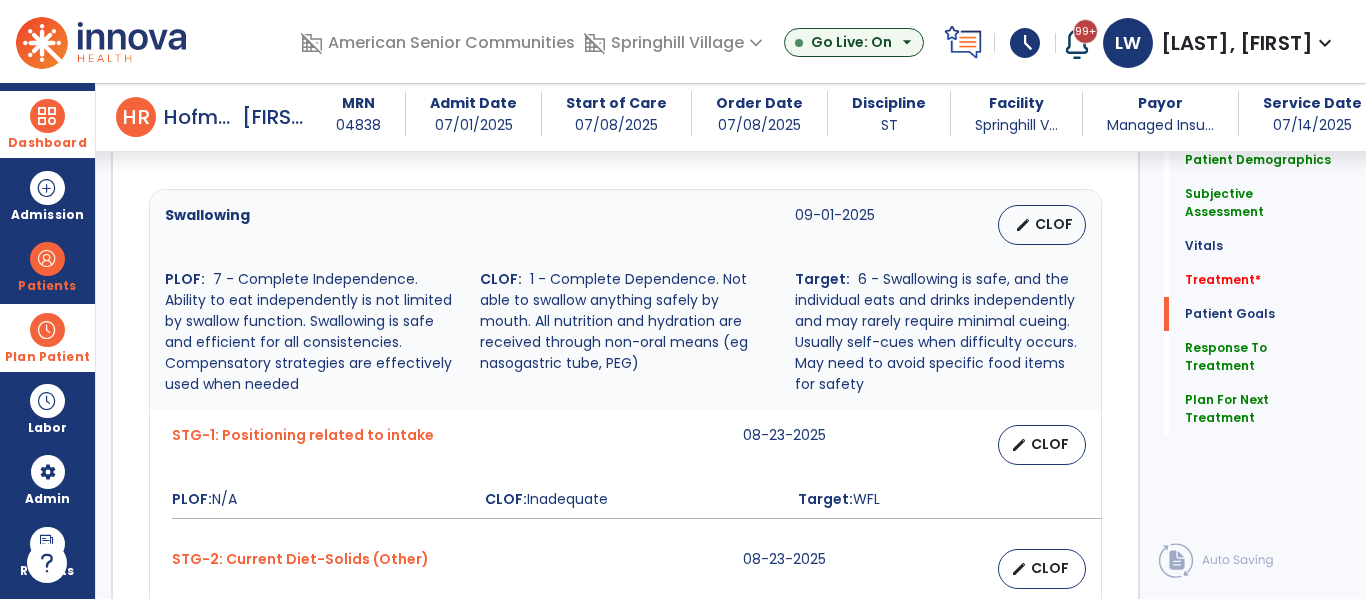 scroll, scrollTop: 1593, scrollLeft: 0, axis: vertical 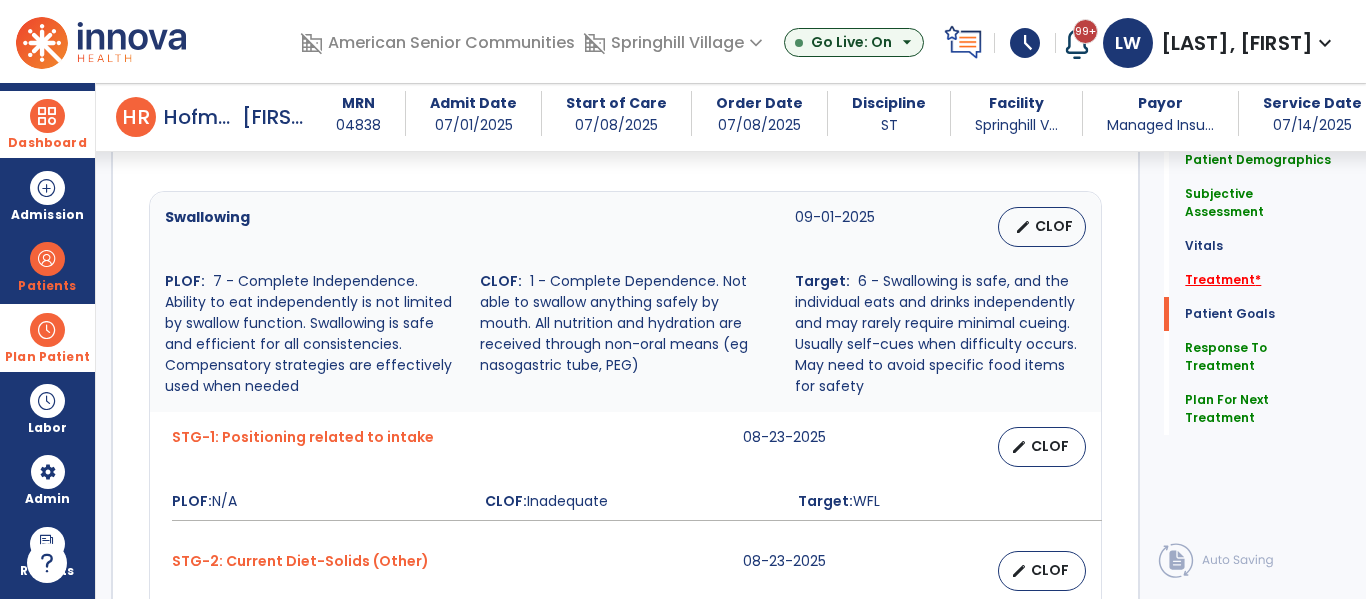 type on "**********" 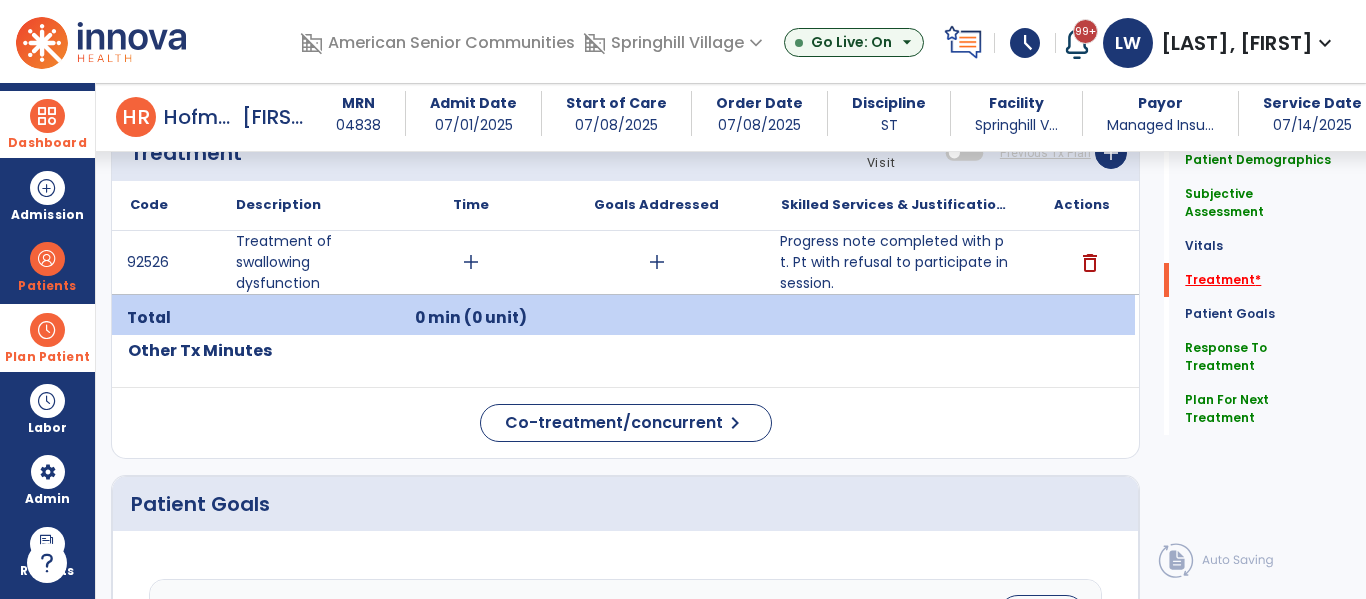 scroll, scrollTop: 1155, scrollLeft: 0, axis: vertical 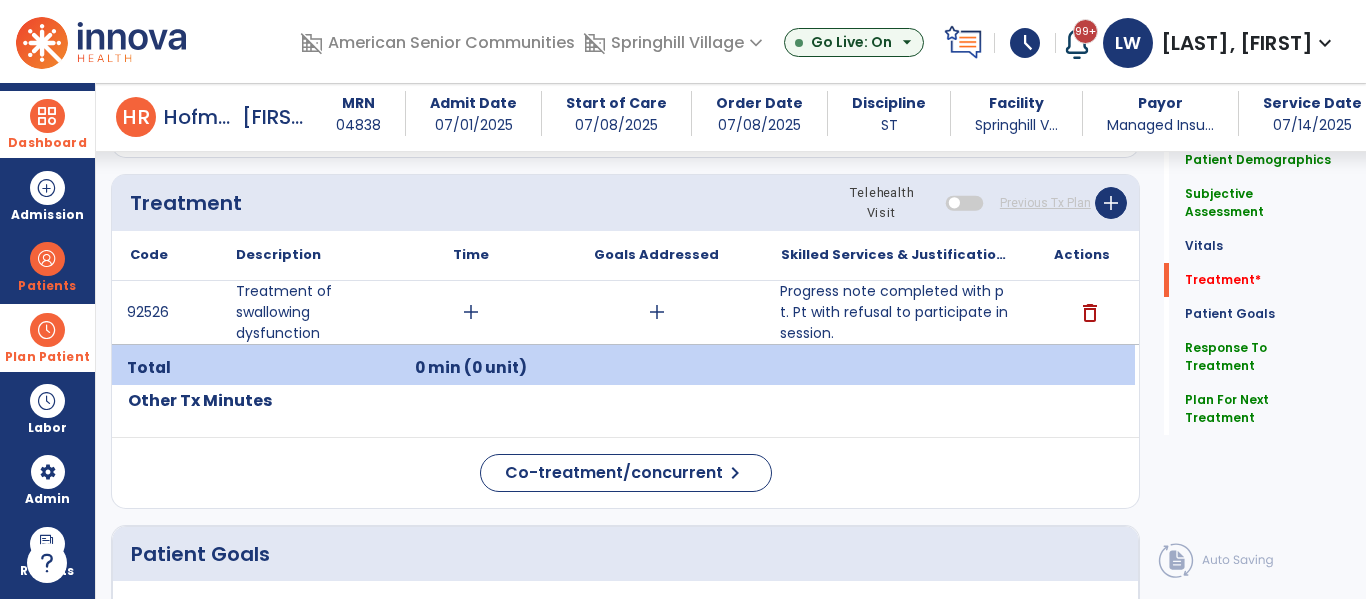click on "add" at bounding box center (471, 312) 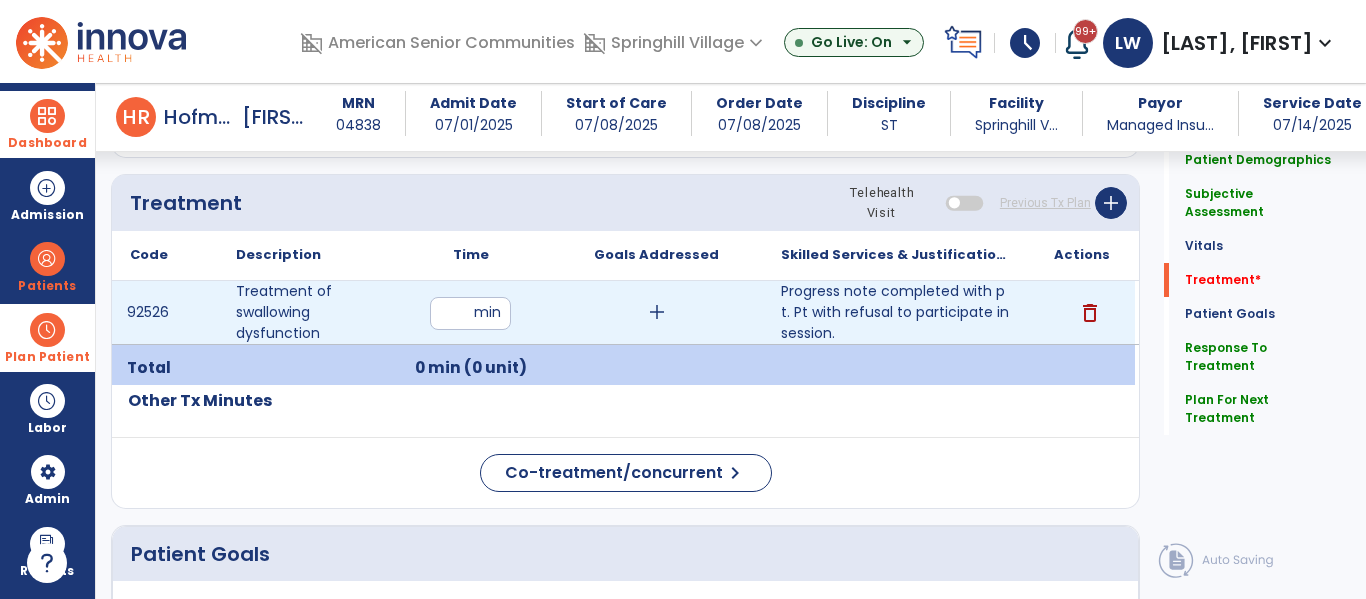 type on "**" 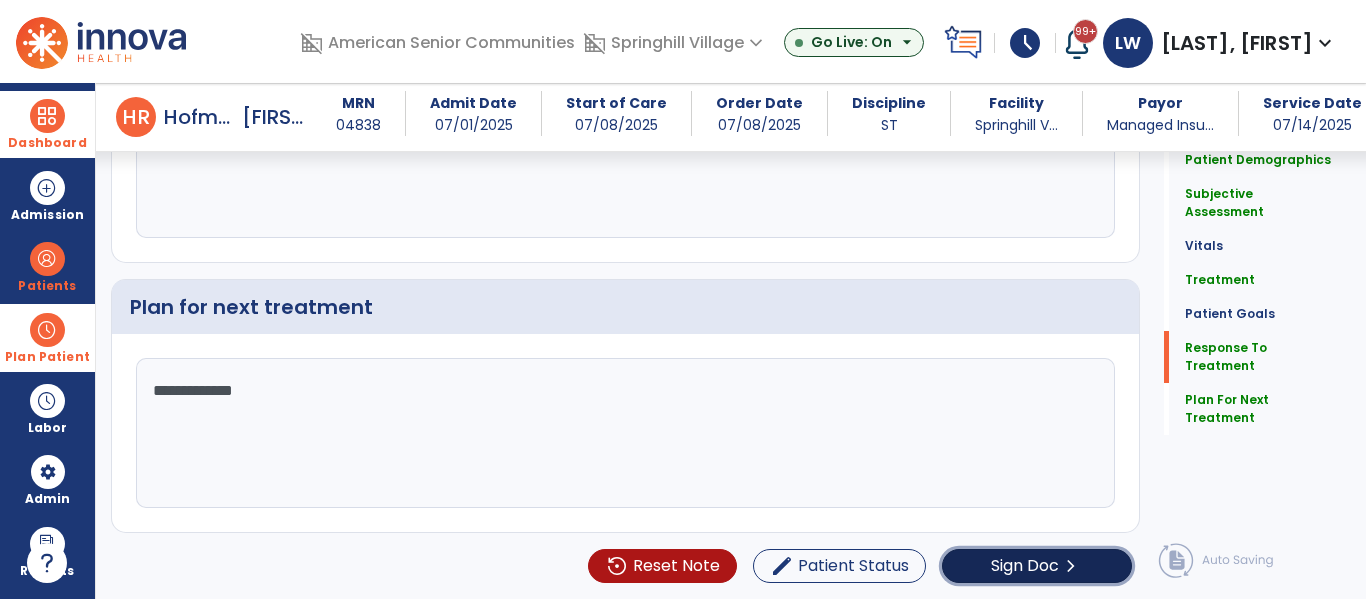 click on "Sign Doc" 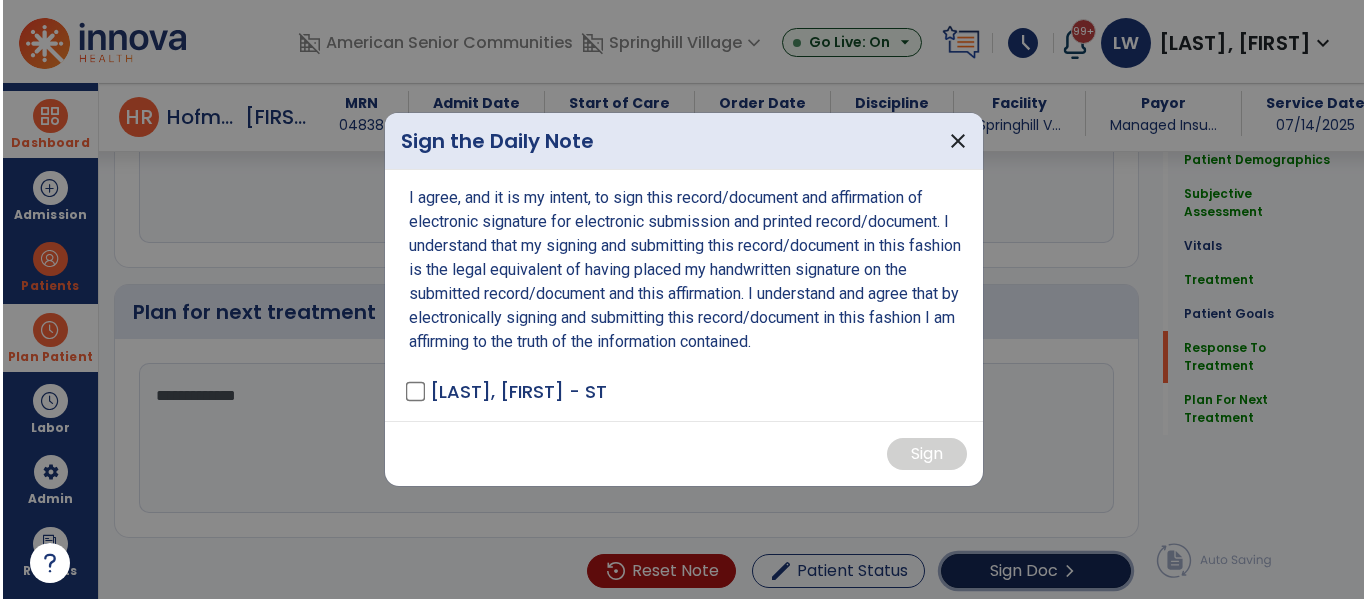 scroll, scrollTop: 2487, scrollLeft: 0, axis: vertical 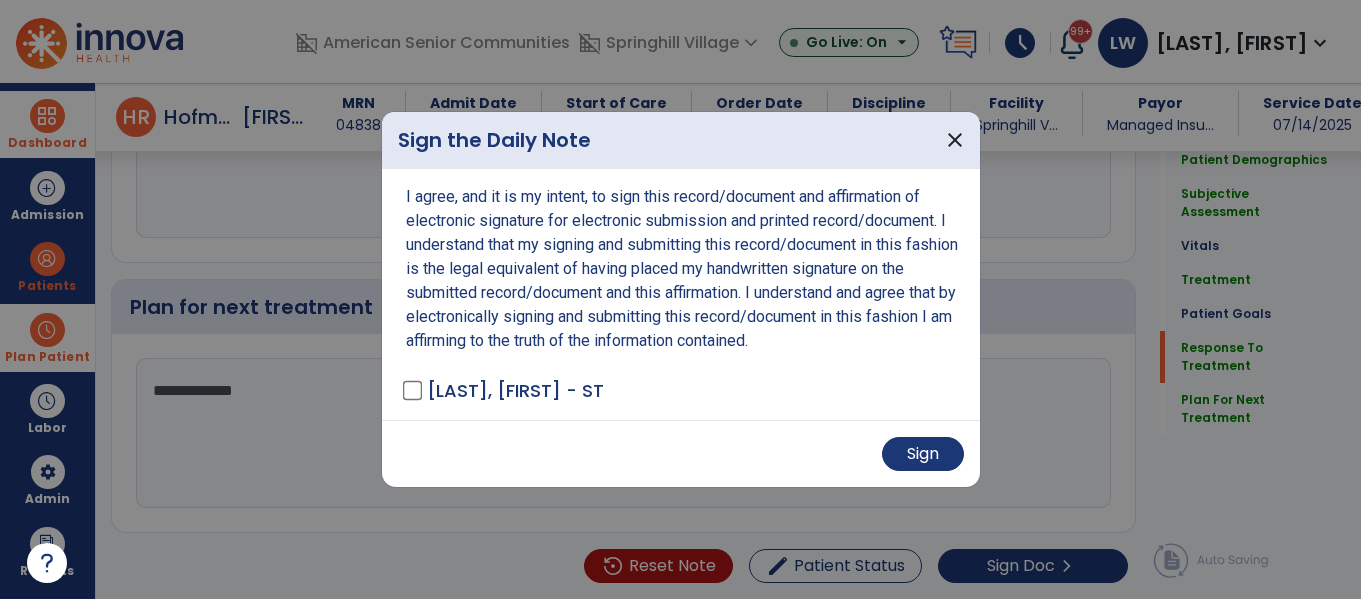 click on "Sign" at bounding box center [681, 453] 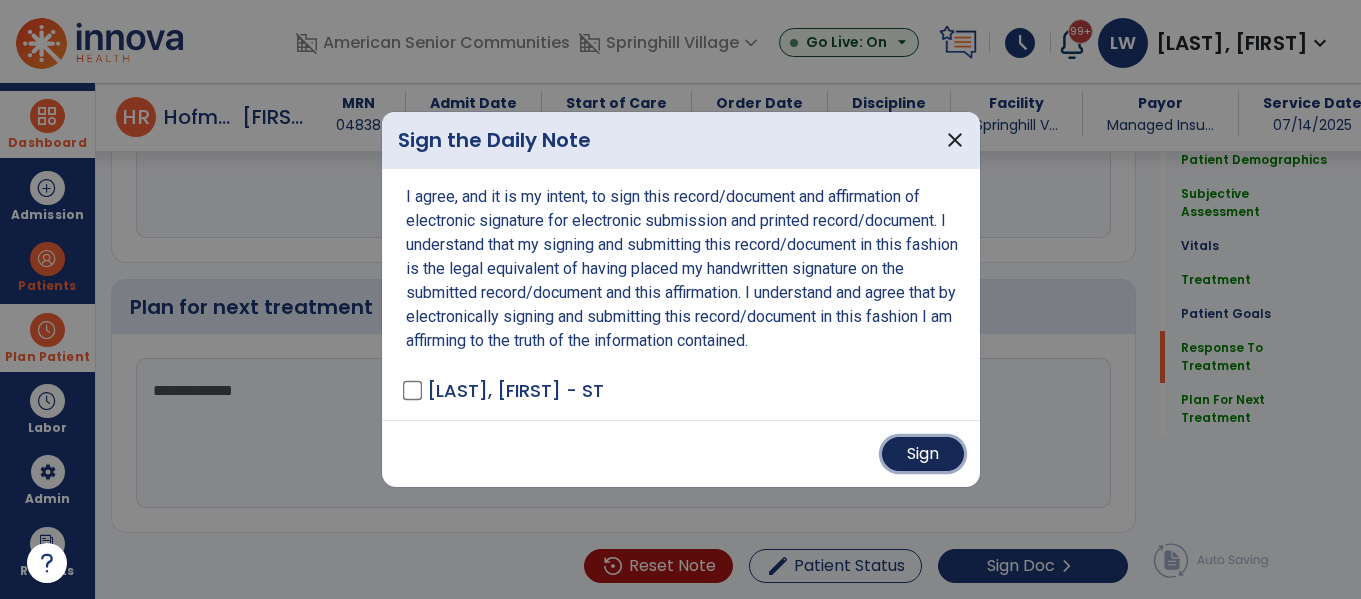 click on "Sign" at bounding box center (923, 454) 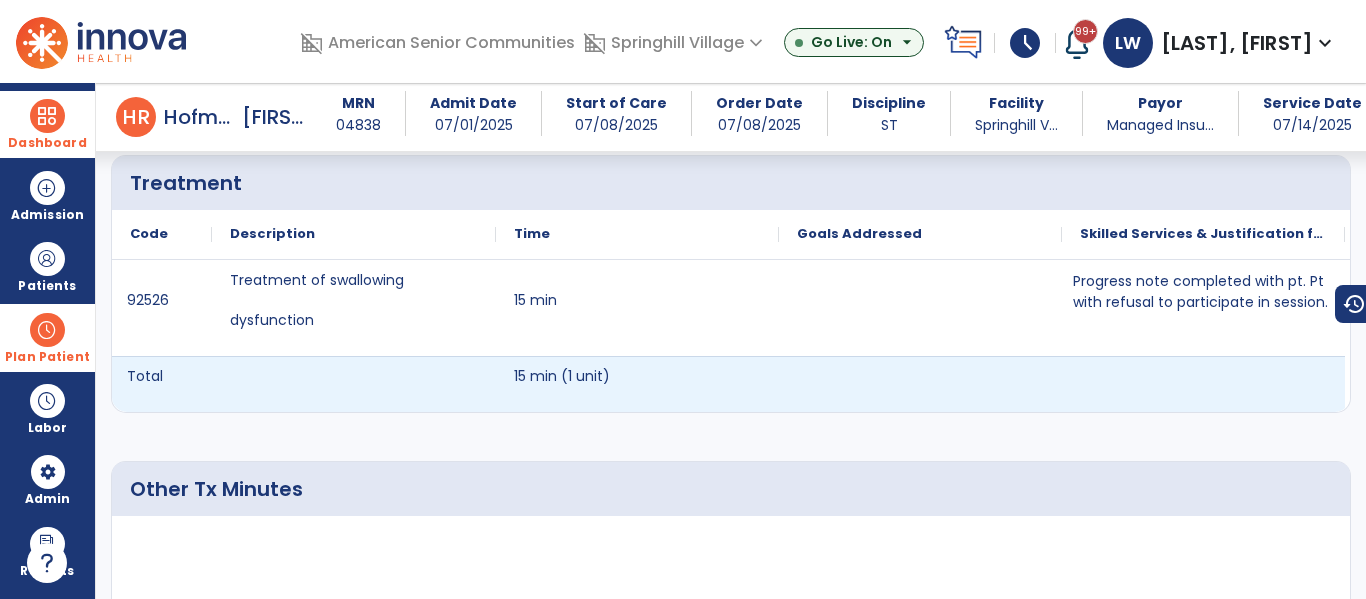 scroll, scrollTop: 0, scrollLeft: 0, axis: both 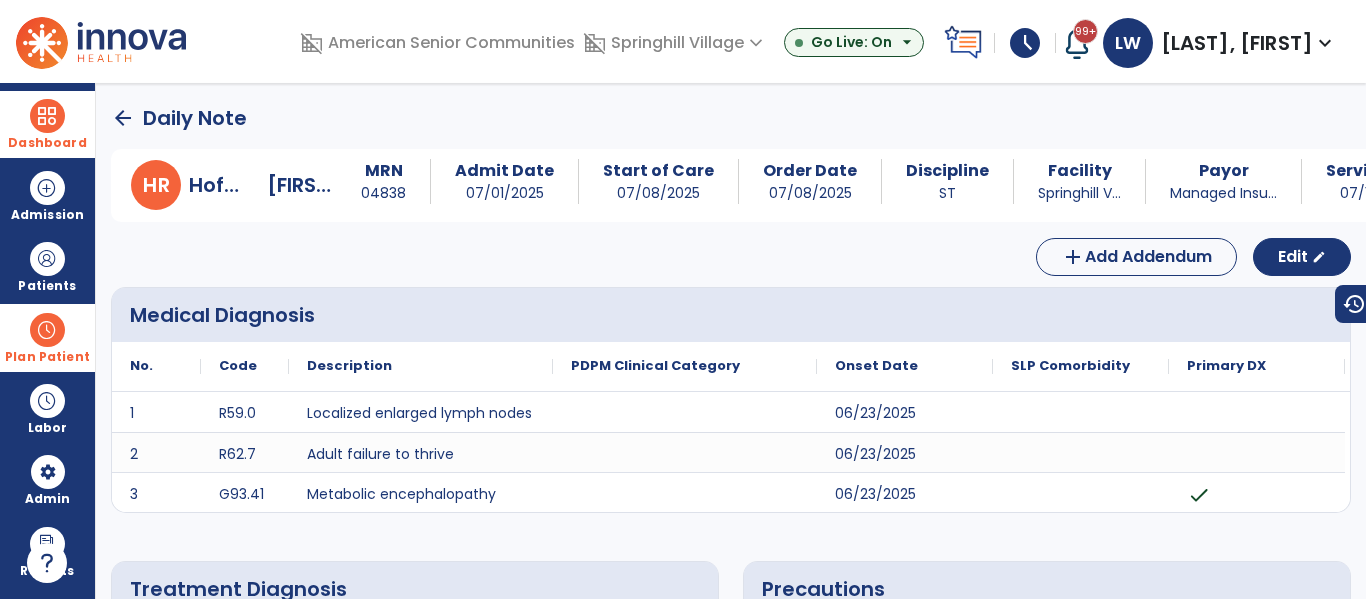 click on "arrow_back" 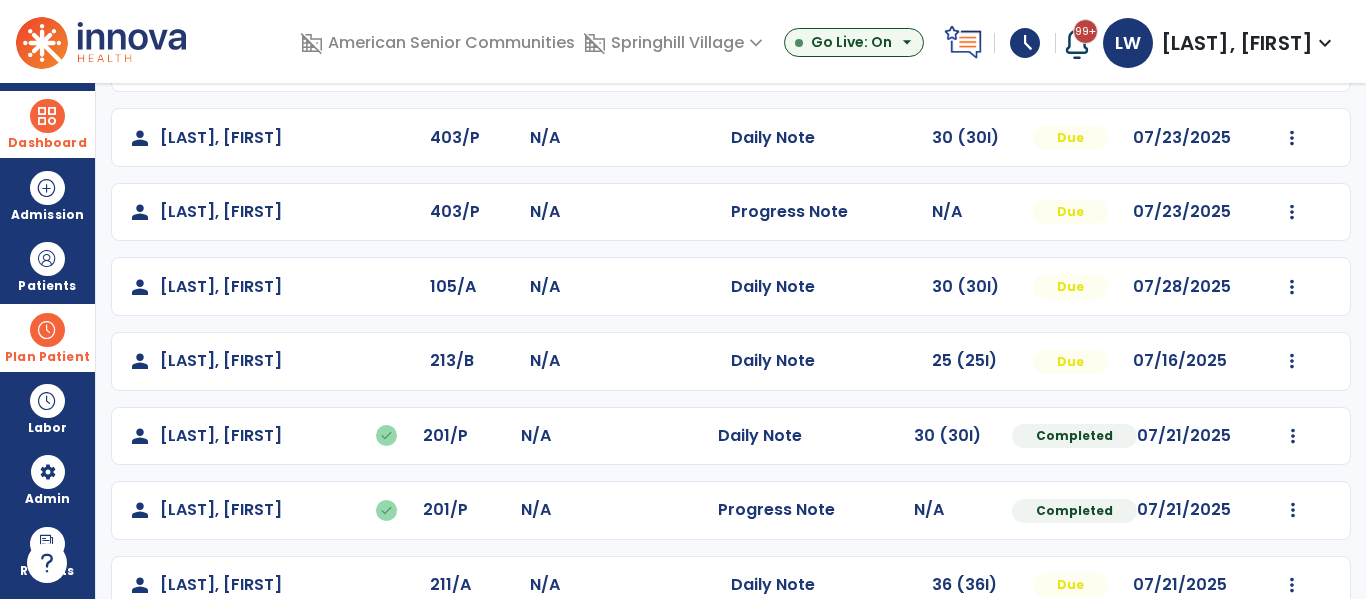 scroll, scrollTop: 227, scrollLeft: 0, axis: vertical 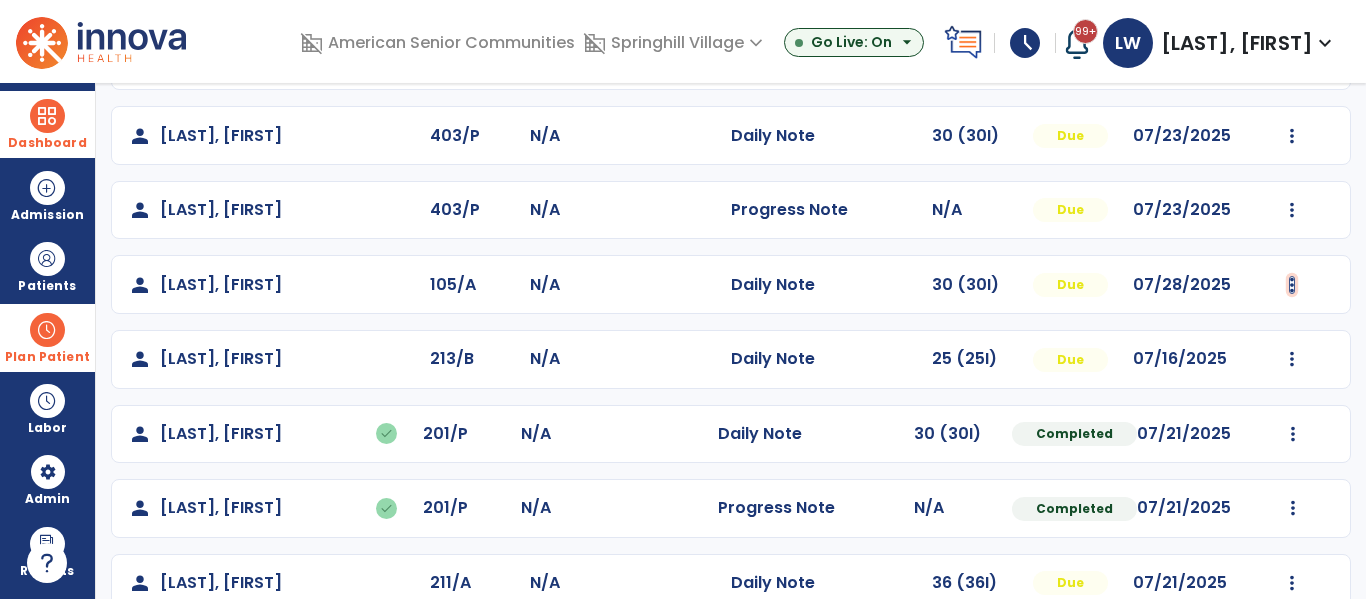 click at bounding box center [1292, 61] 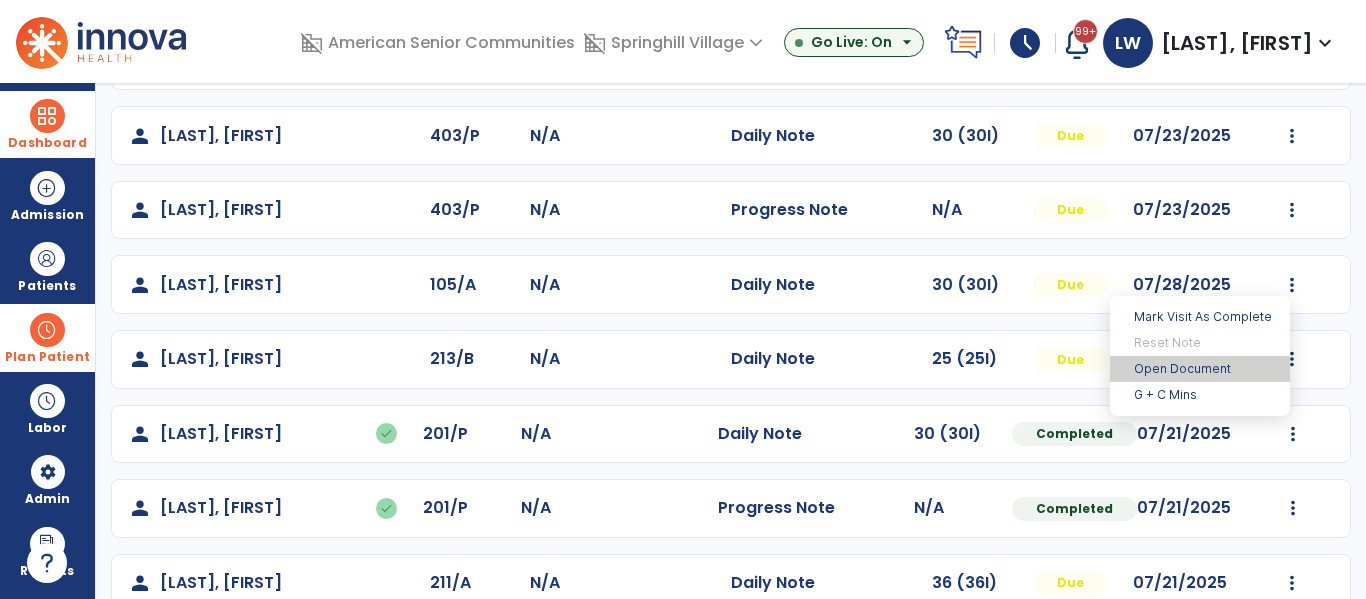 click on "Open Document" at bounding box center (1200, 369) 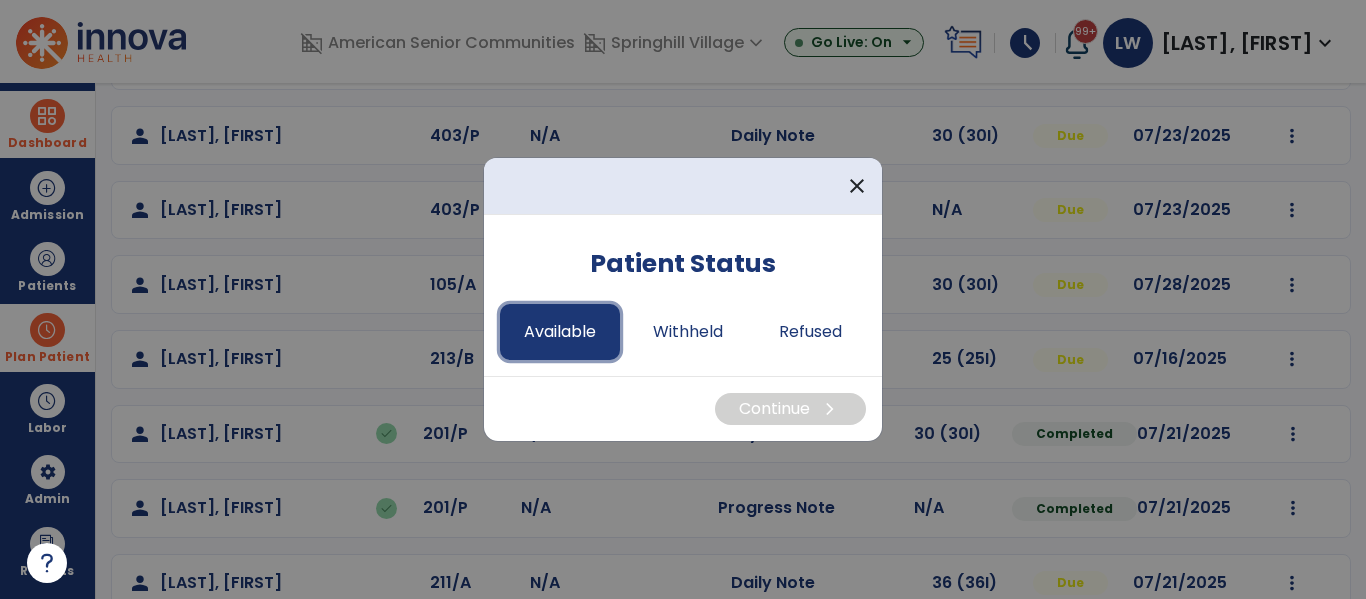 click on "Available" at bounding box center [560, 332] 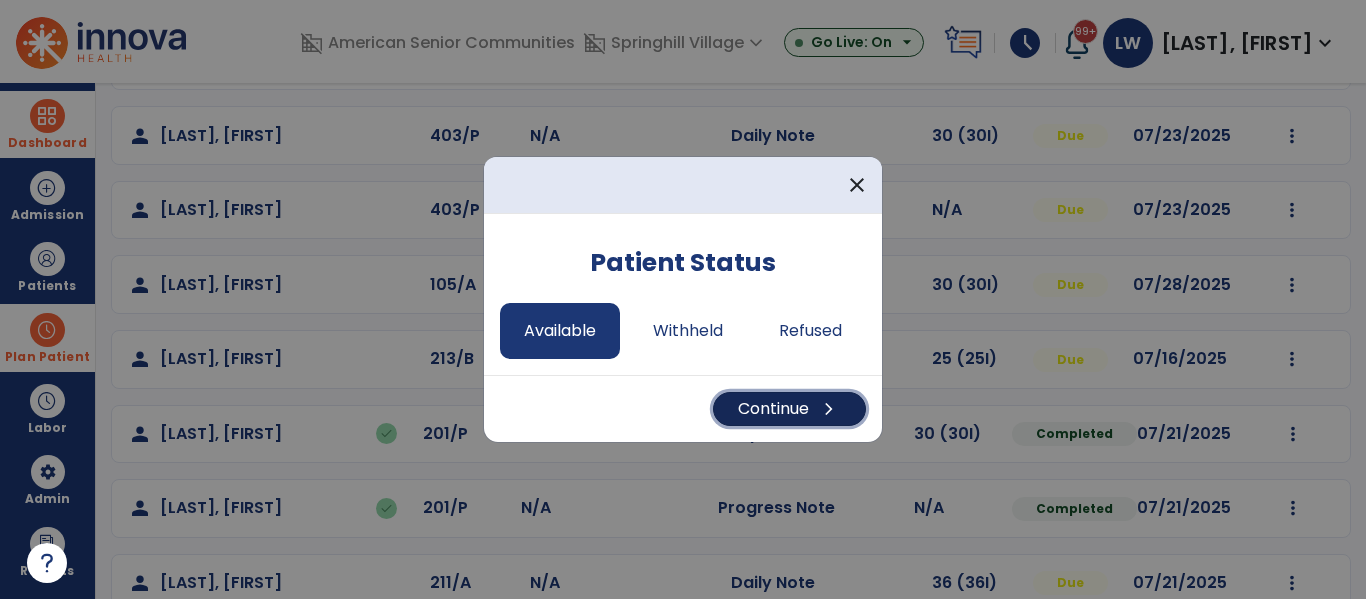 click on "chevron_right" at bounding box center (829, 409) 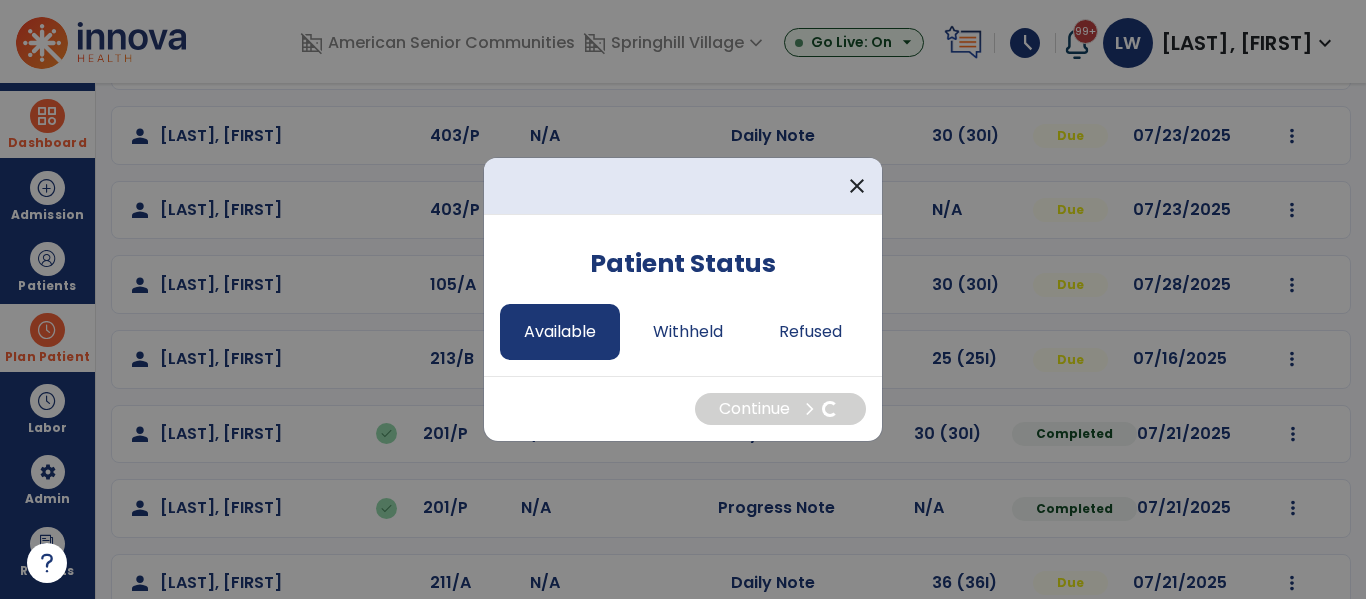 select on "*" 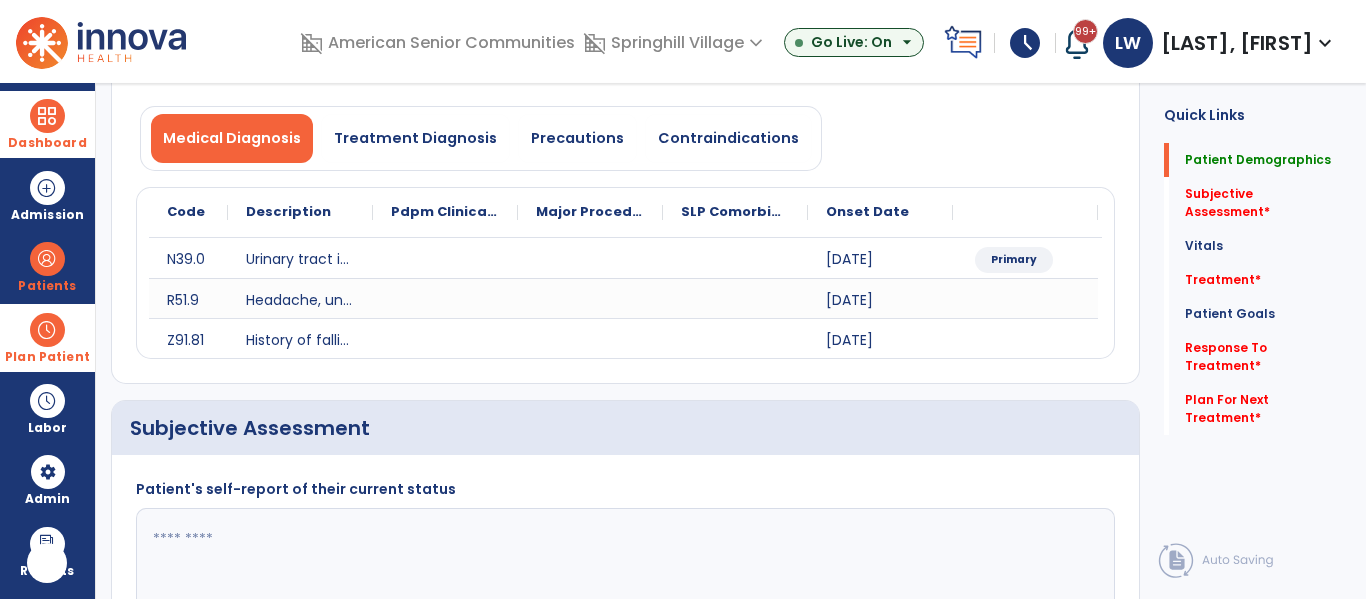 scroll, scrollTop: 0, scrollLeft: 0, axis: both 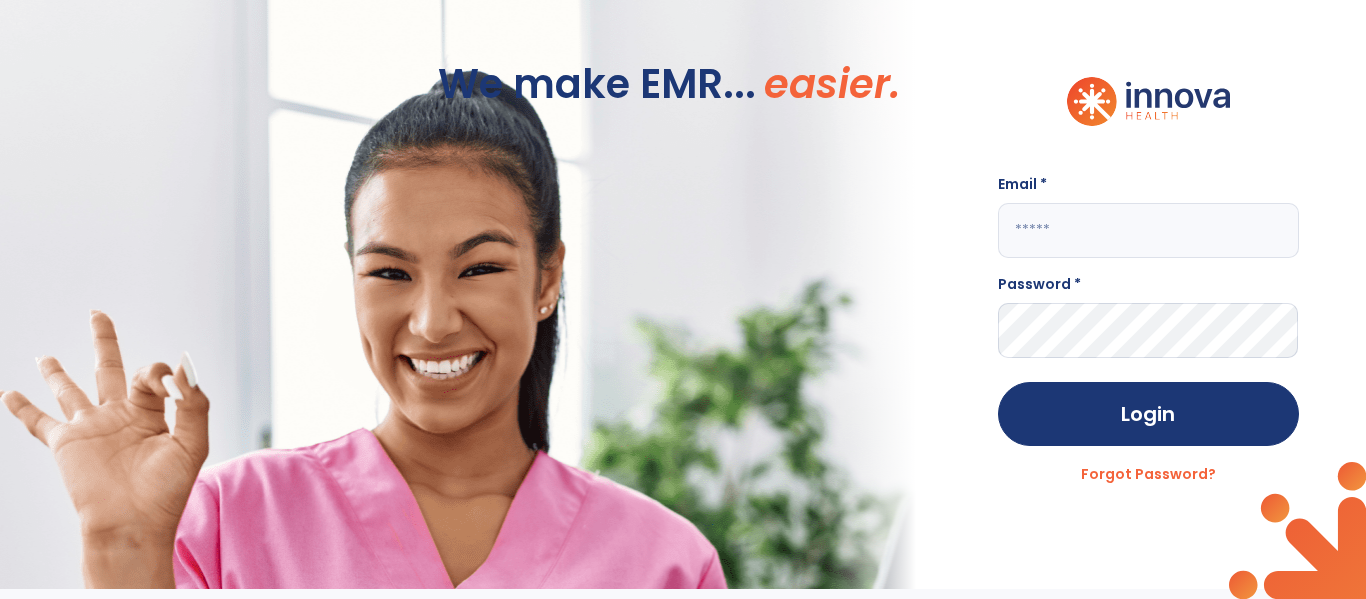click 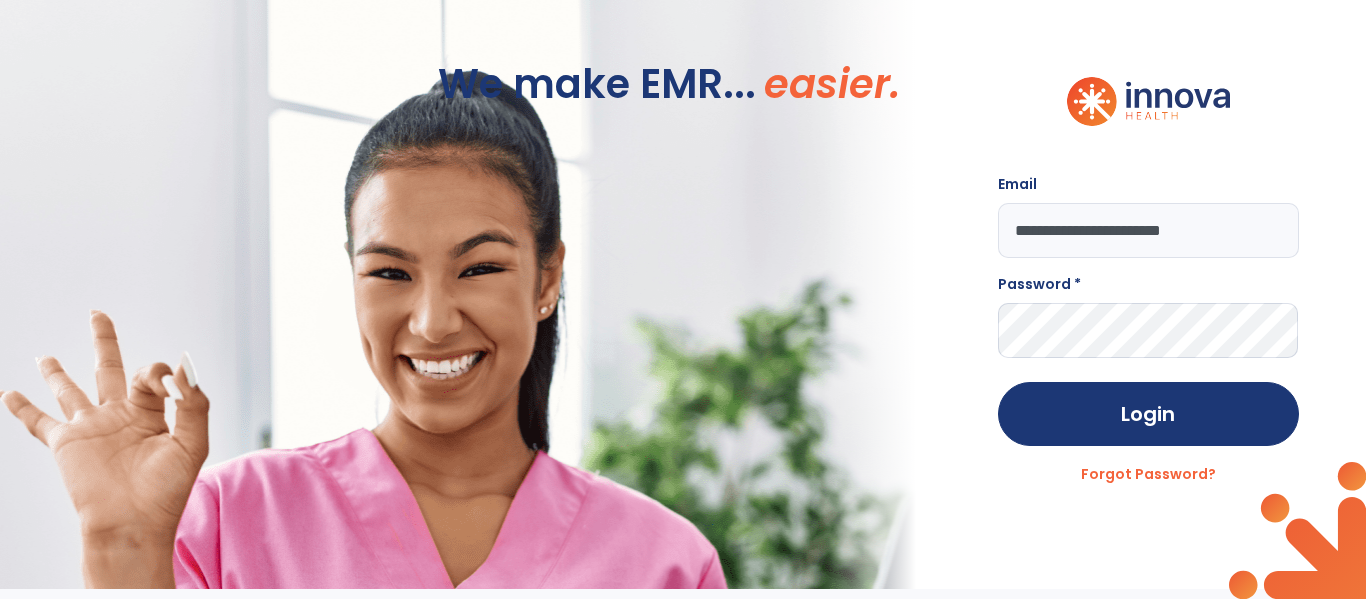 type on "**********" 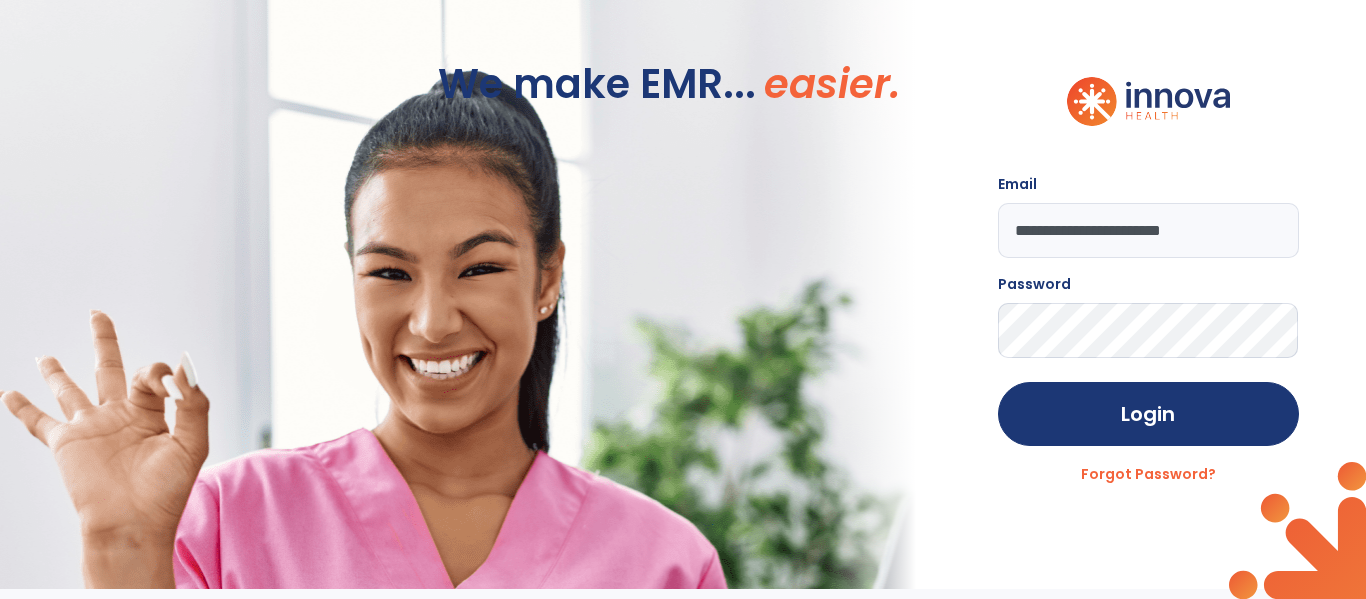 click on "Login" 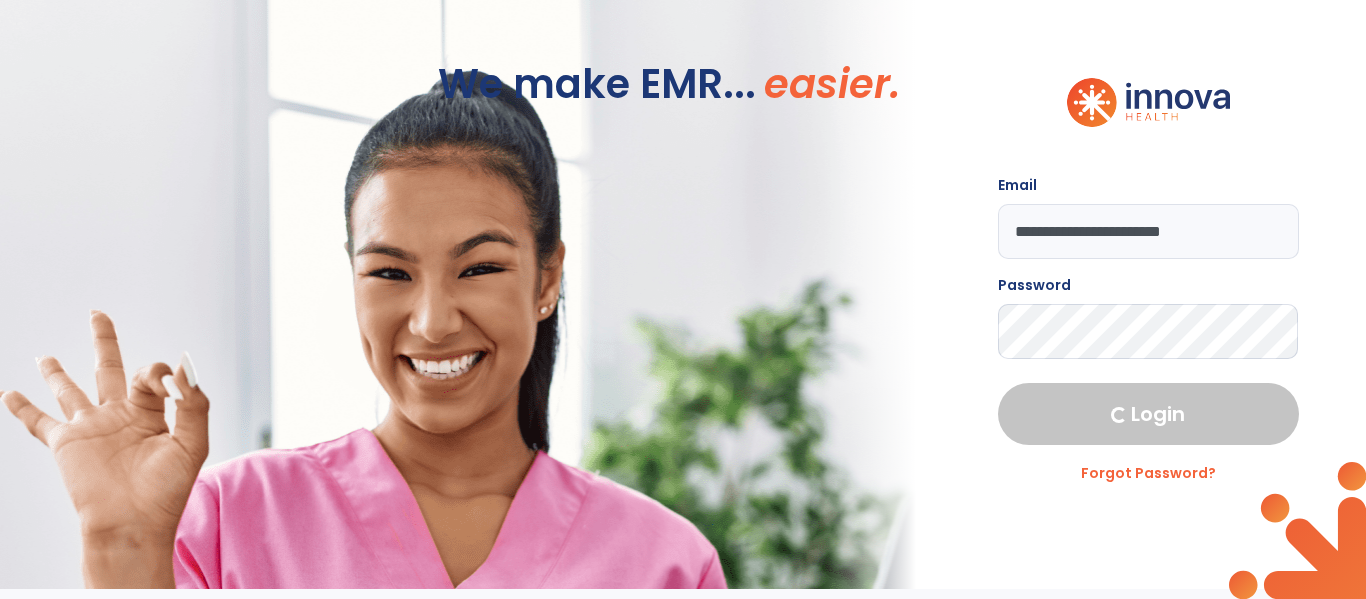 select on "***" 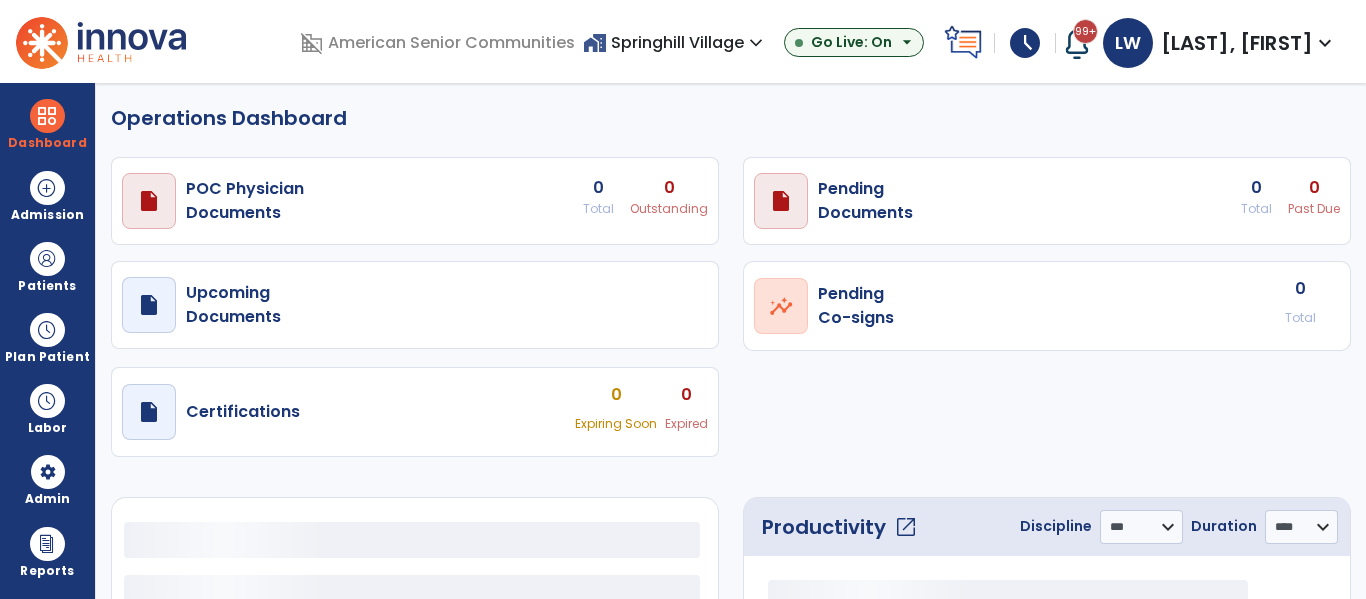 select on "***" 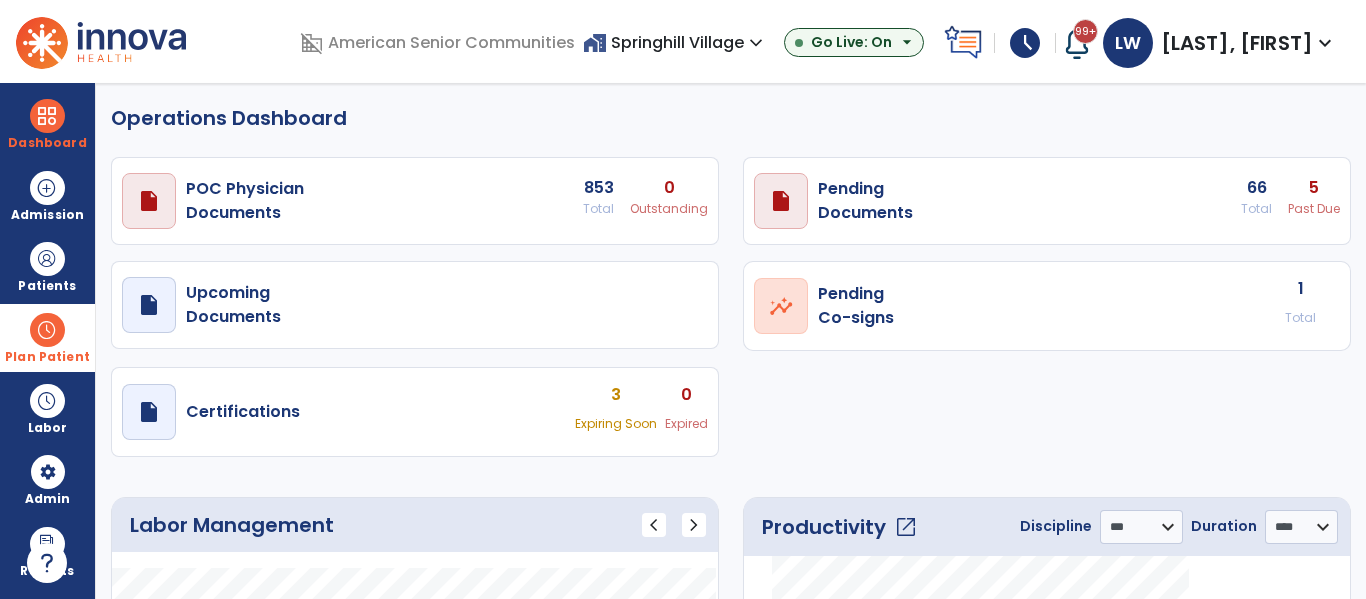 click at bounding box center (47, 330) 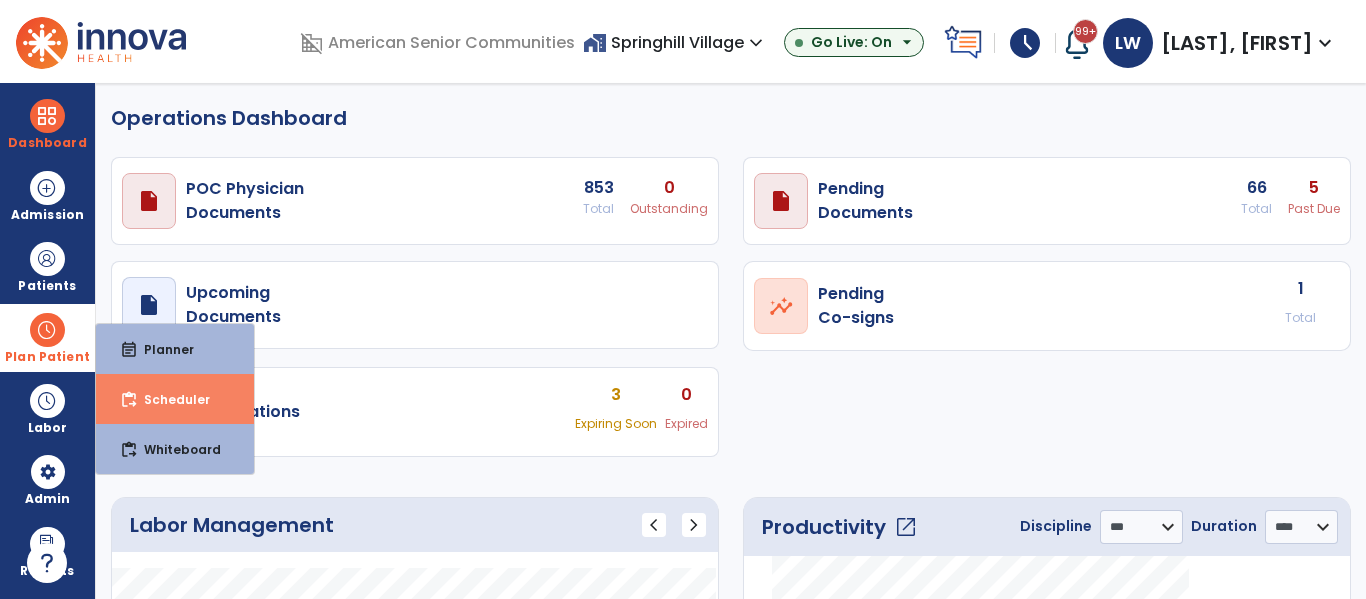 click on "Scheduler" at bounding box center [169, 399] 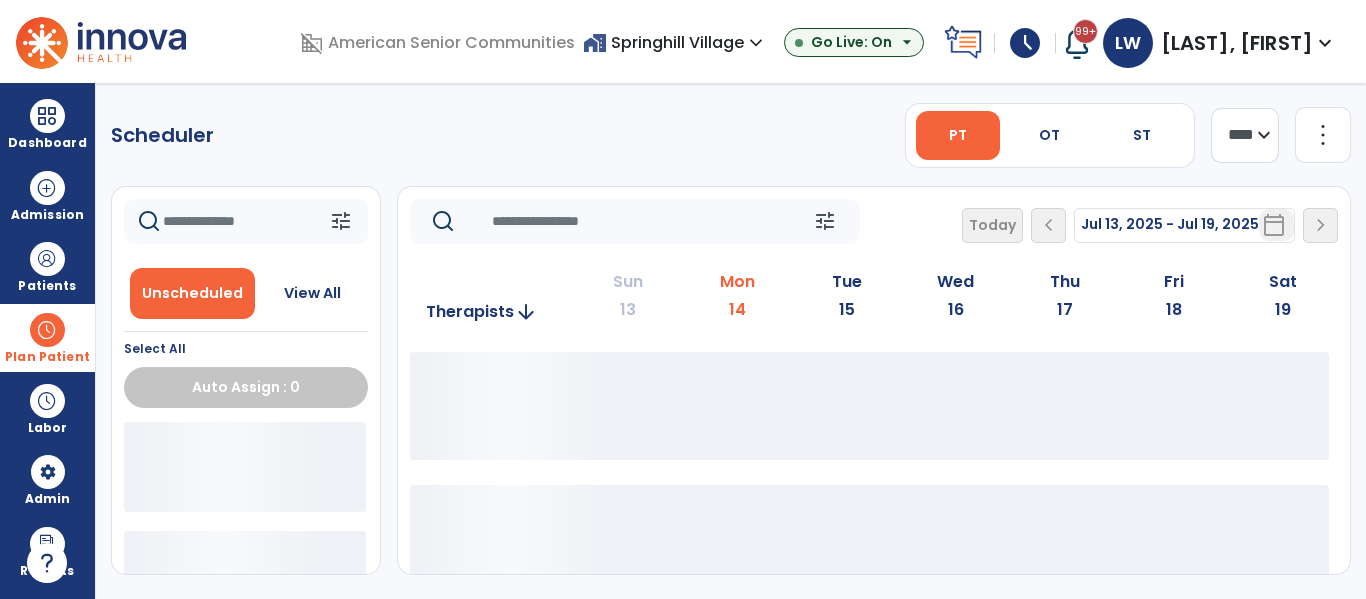 click on "Plan Patient" at bounding box center [47, 337] 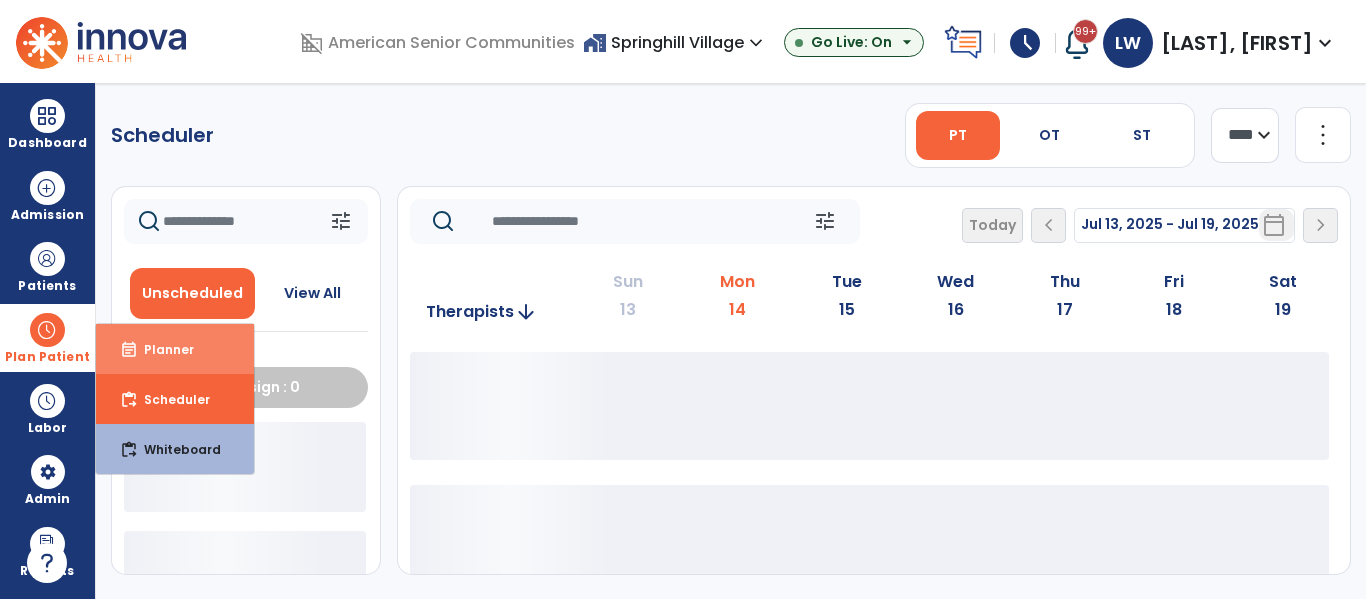 click on "event_note  Planner" at bounding box center (175, 349) 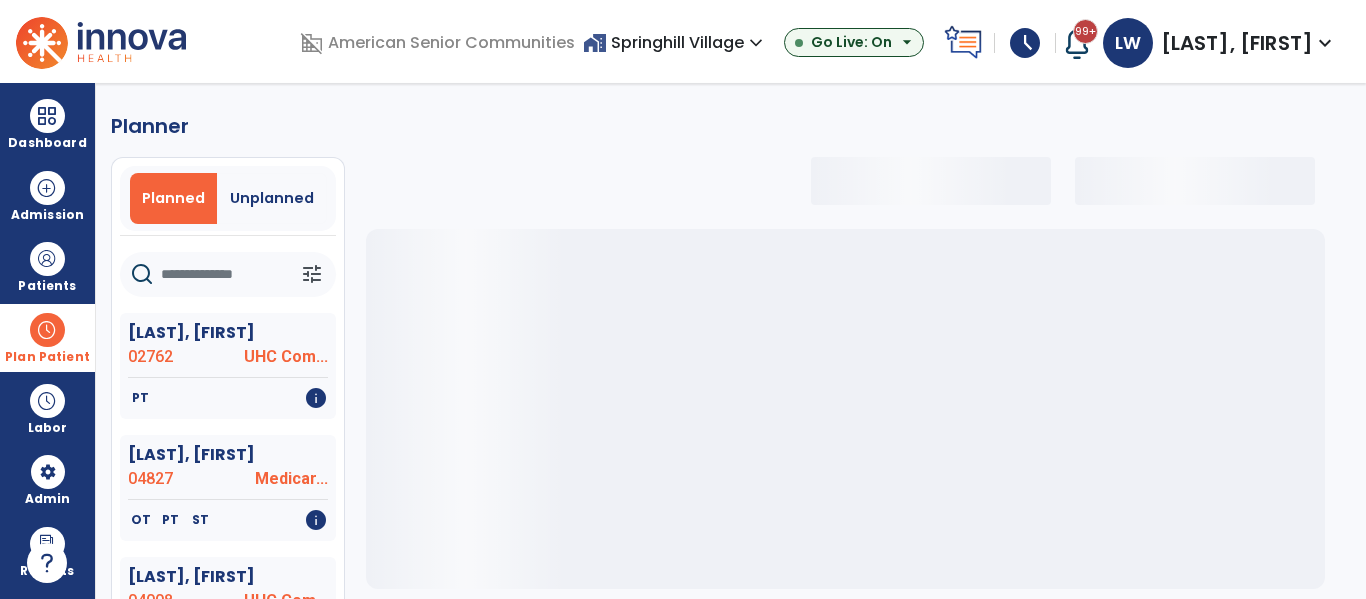 select on "***" 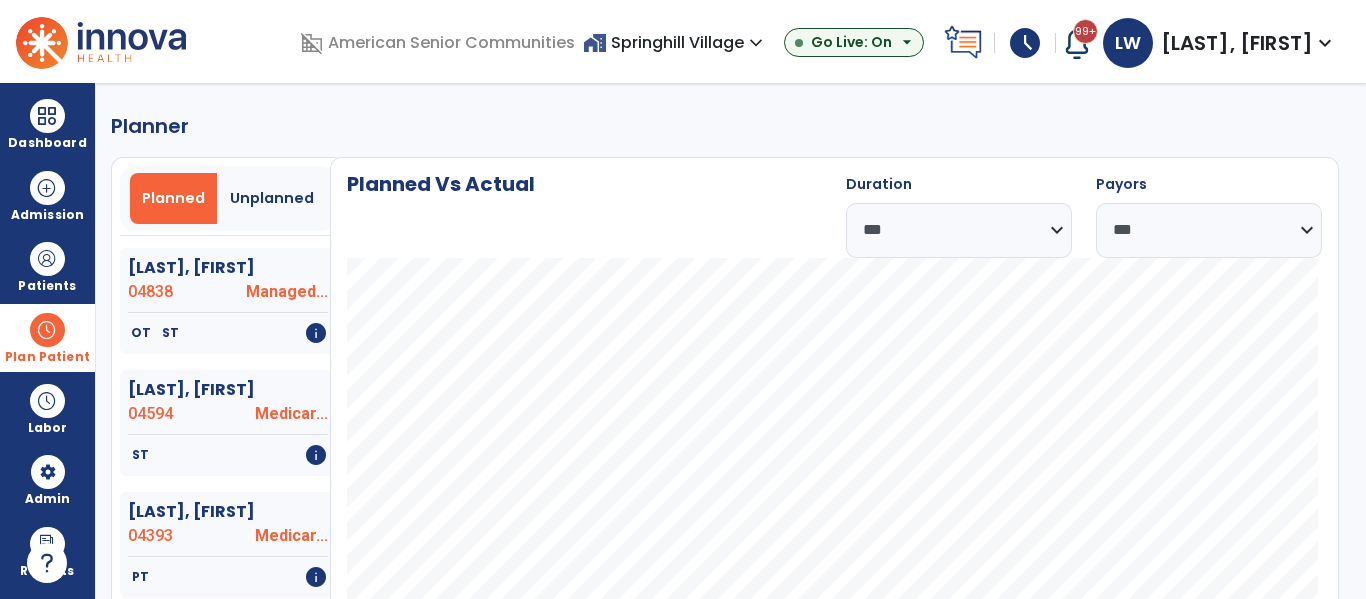 scroll, scrollTop: 1677, scrollLeft: 0, axis: vertical 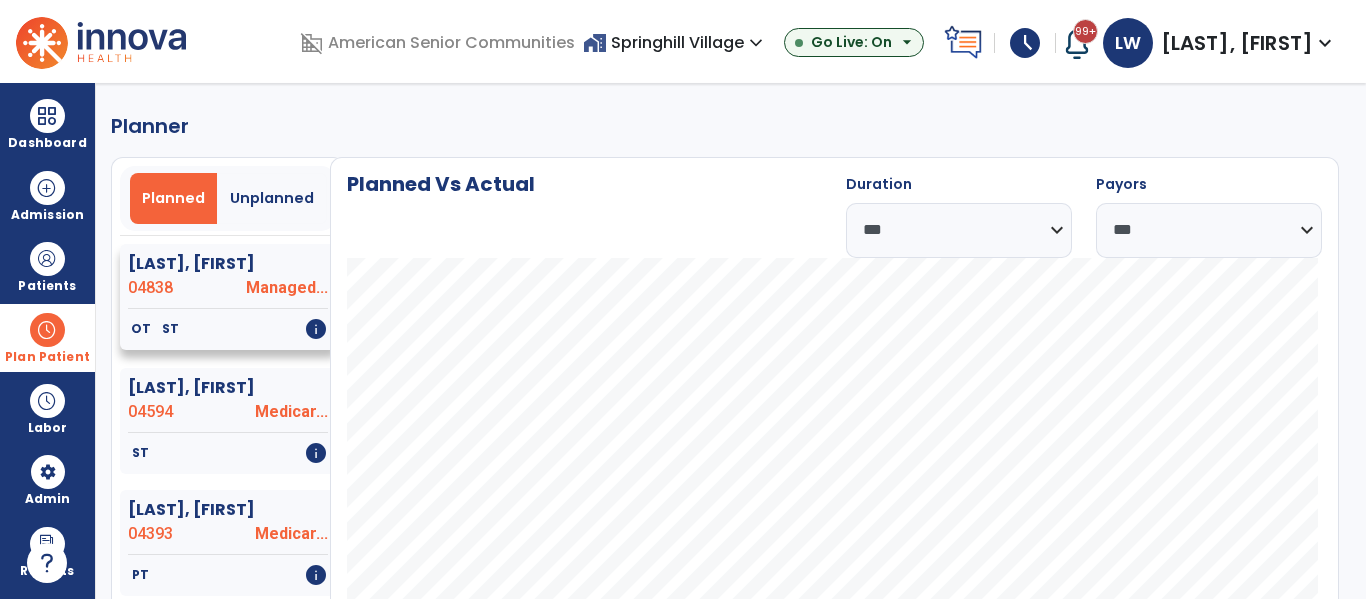 click on "04838" 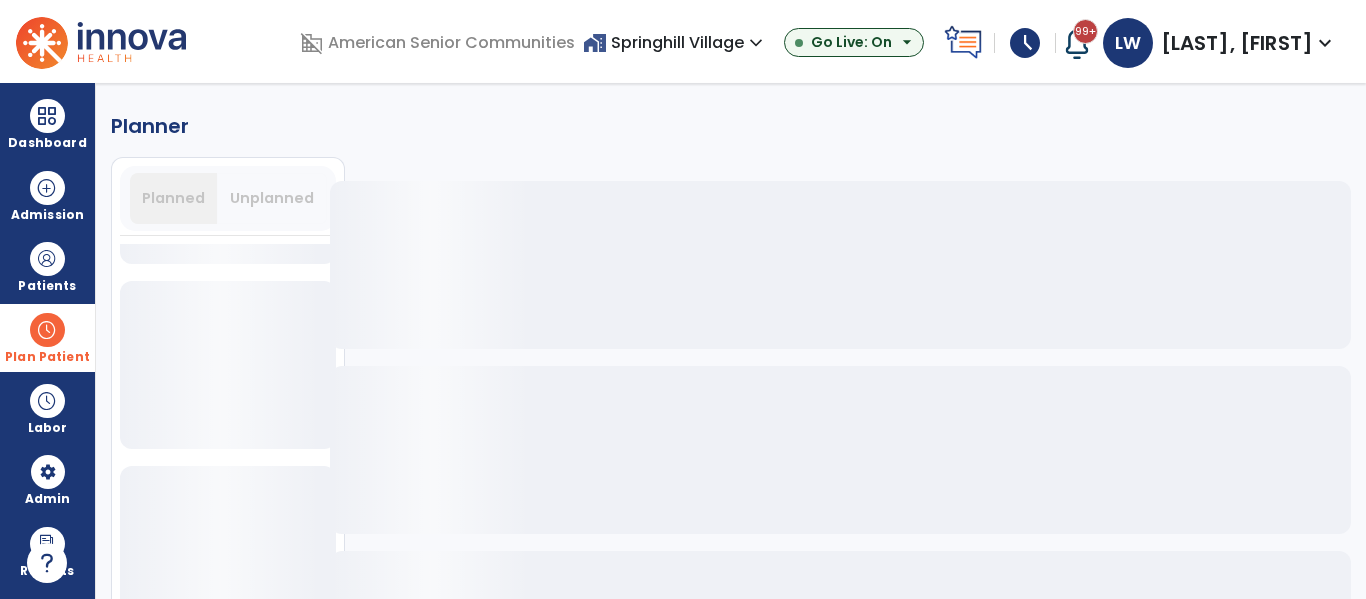scroll, scrollTop: 1677, scrollLeft: 0, axis: vertical 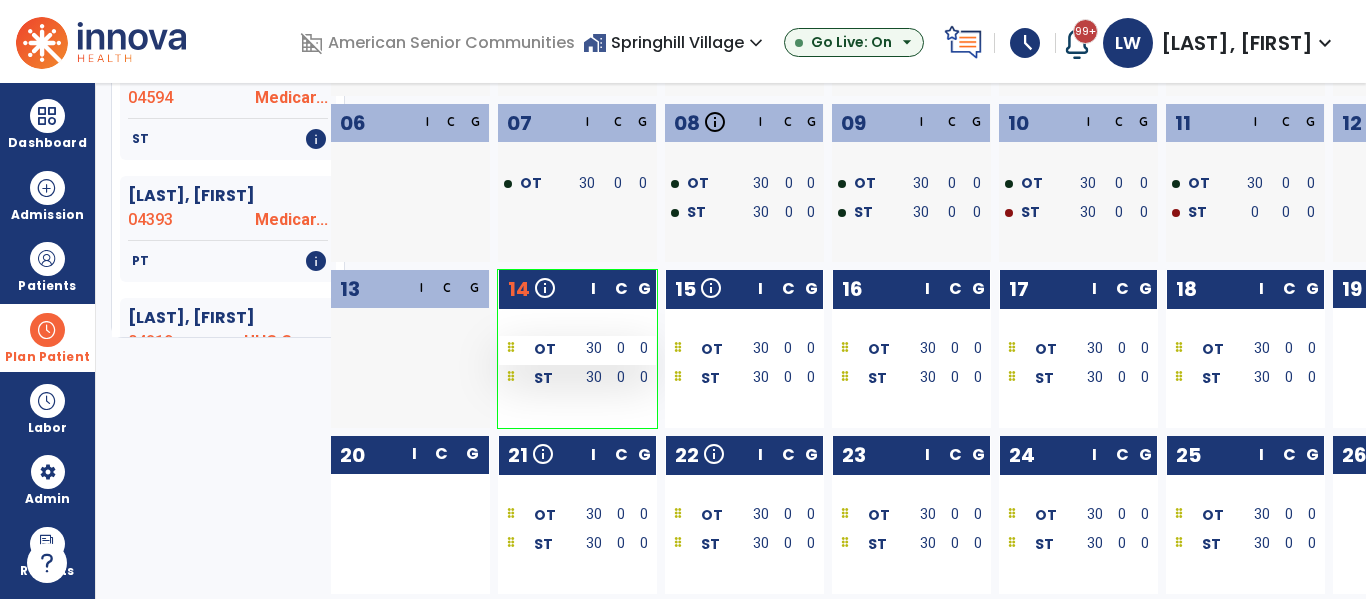 click on "30" at bounding box center (593, 348) 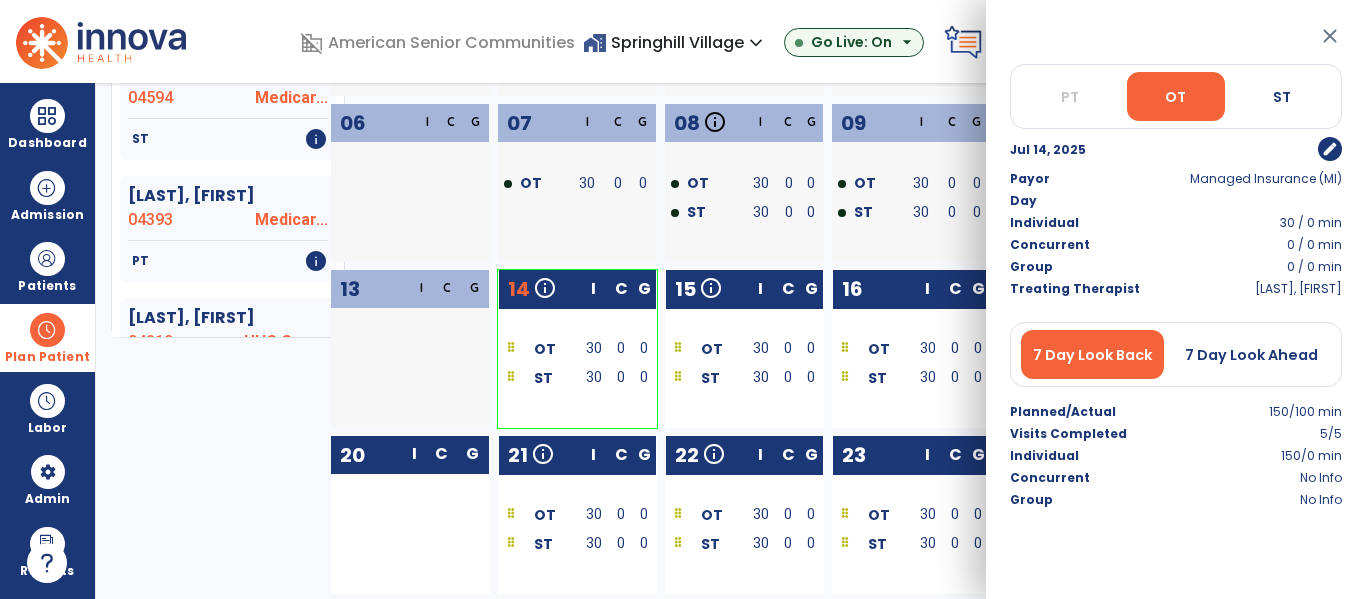 click on "edit" at bounding box center (1330, 149) 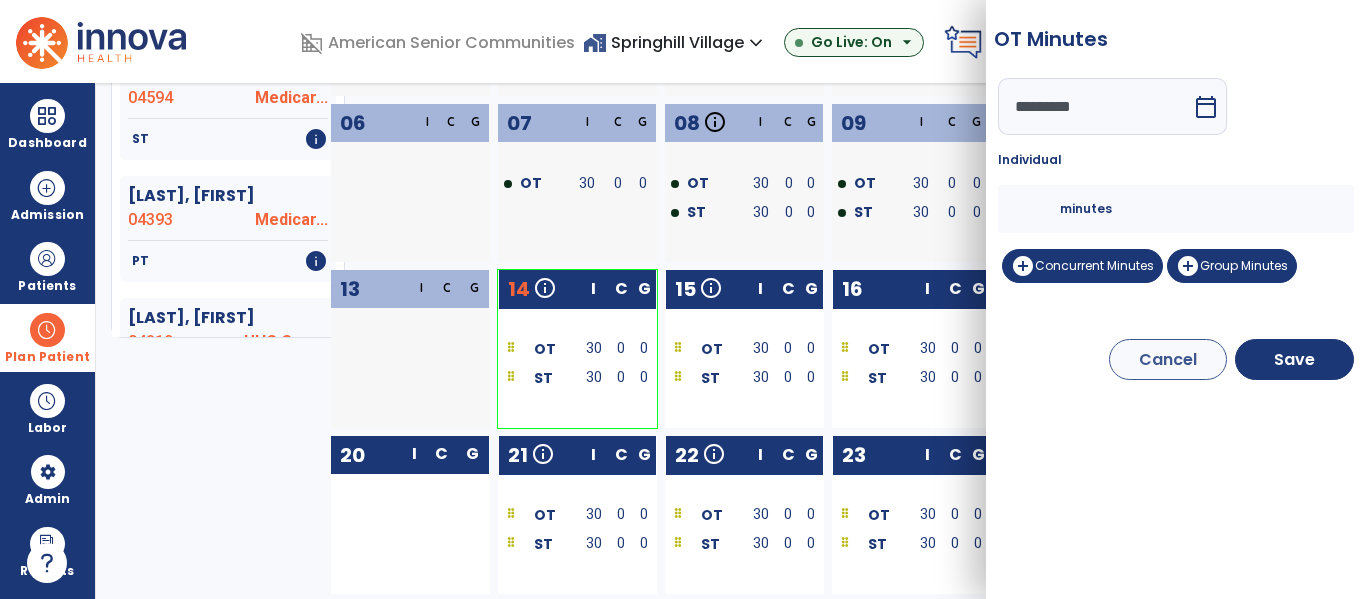 click on "**" at bounding box center [1036, 209] 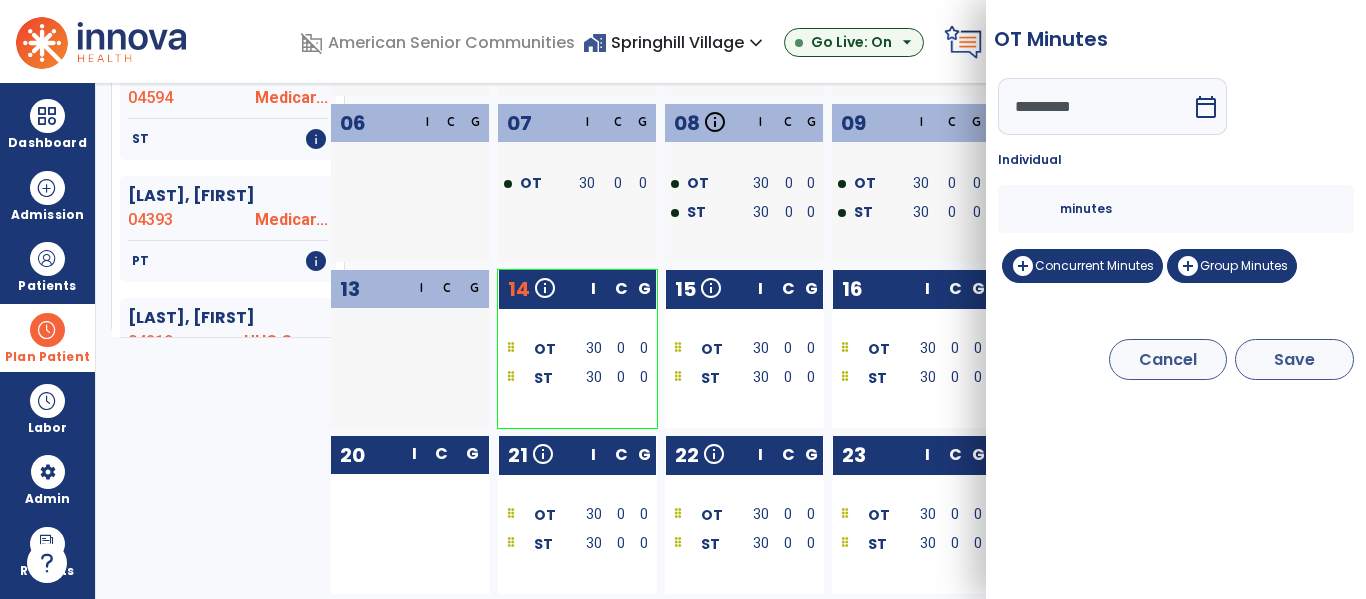 type on "*" 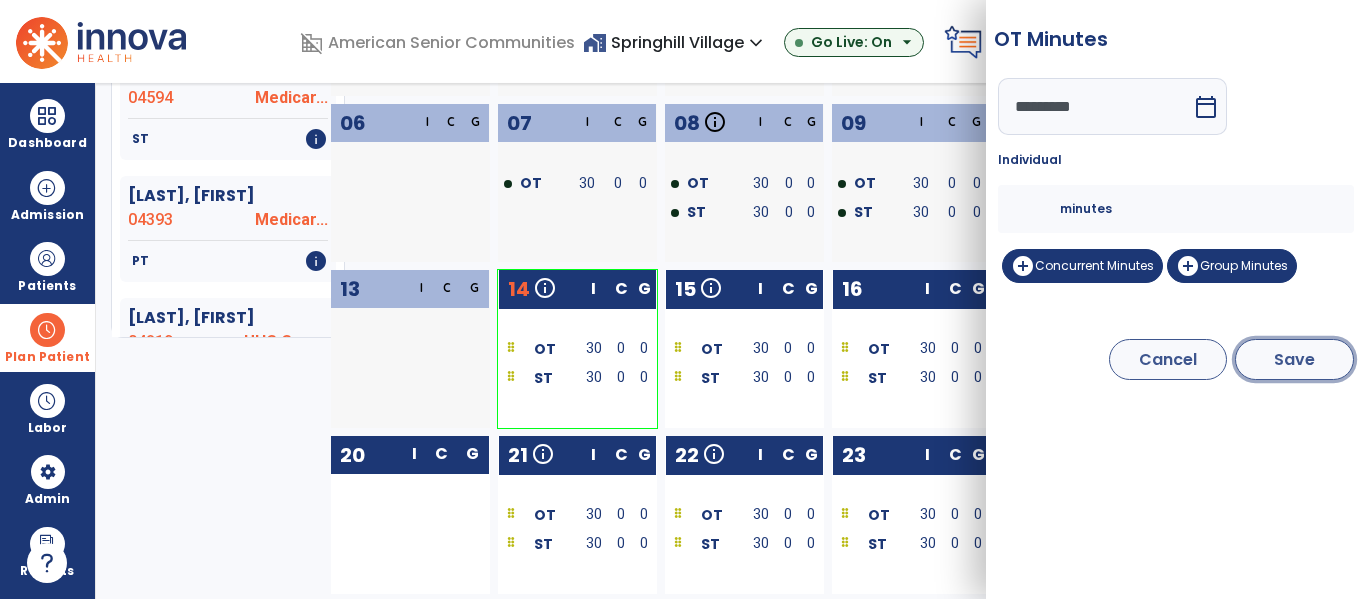 click on "Save" at bounding box center (1294, 359) 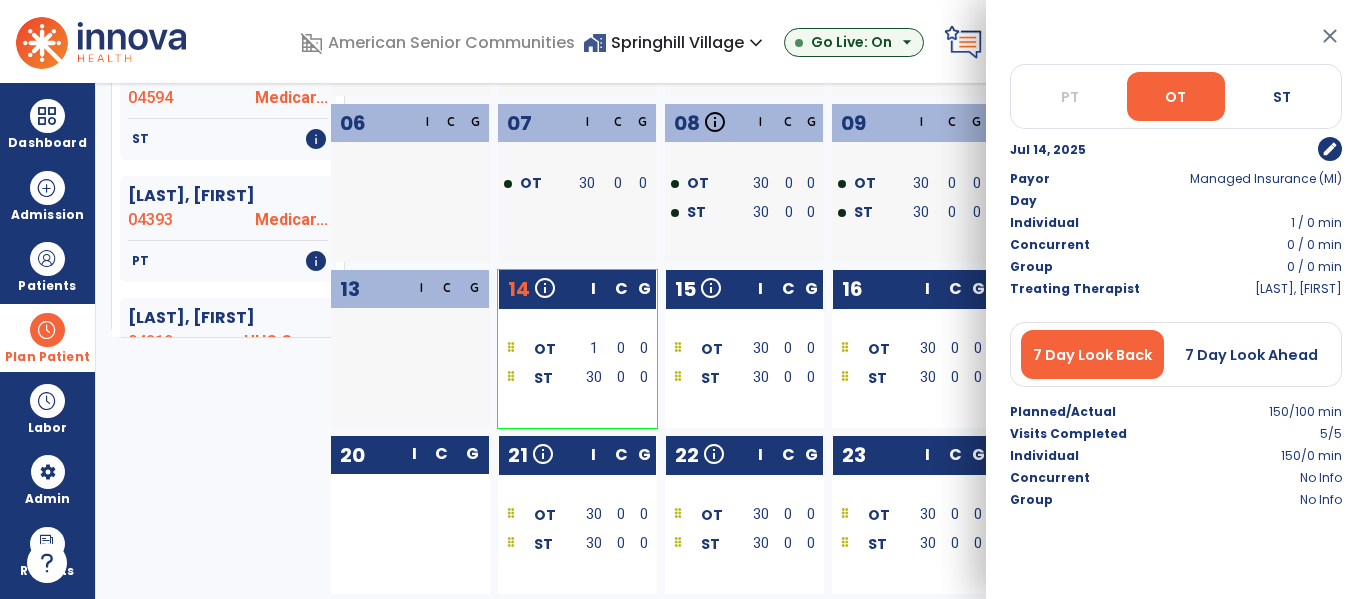 click on "close" at bounding box center [1330, 36] 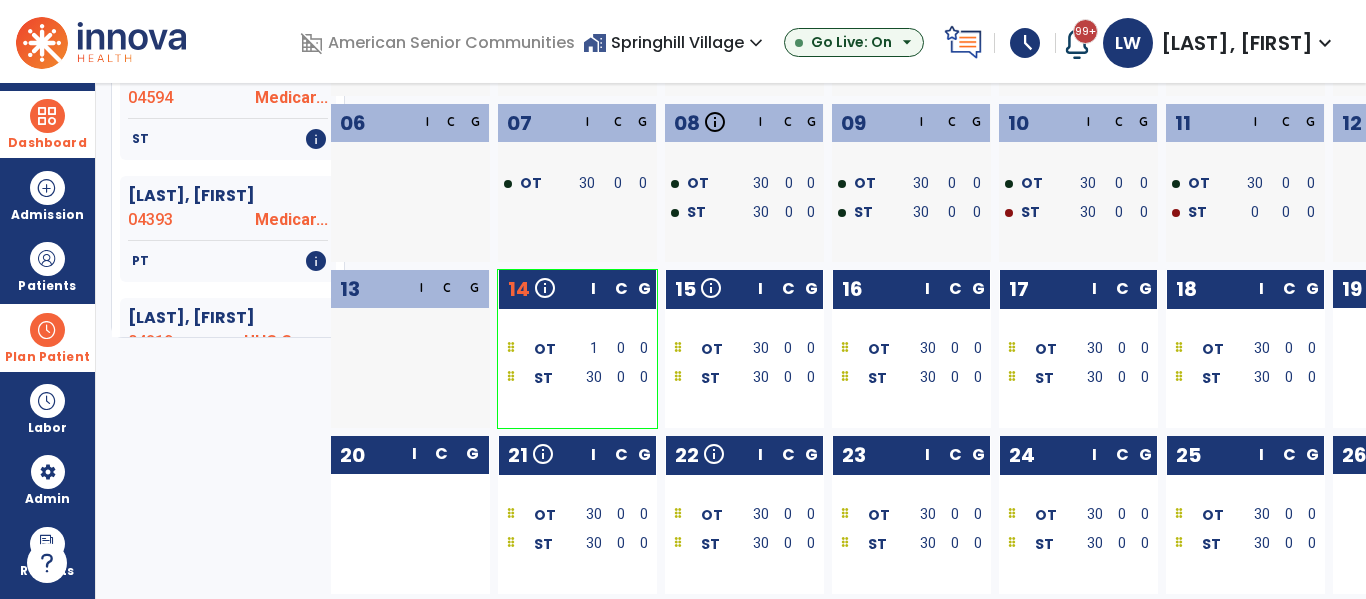 click at bounding box center (47, 116) 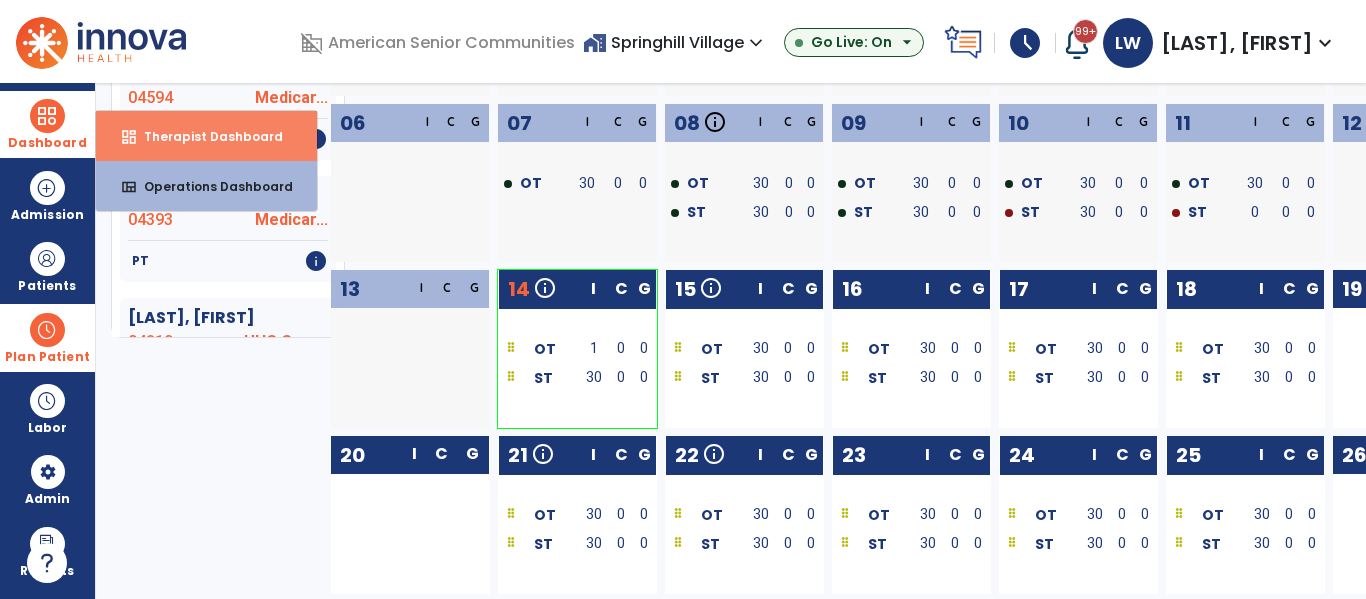 click on "Therapist Dashboard" at bounding box center (205, 136) 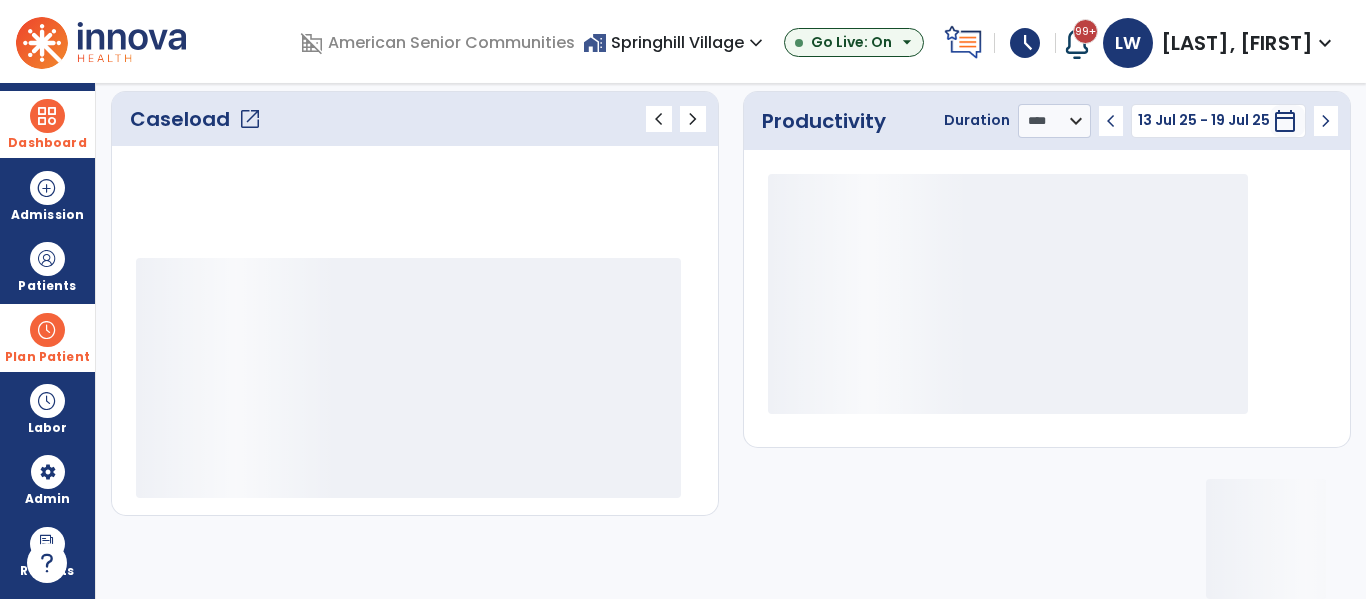 scroll, scrollTop: 278, scrollLeft: 0, axis: vertical 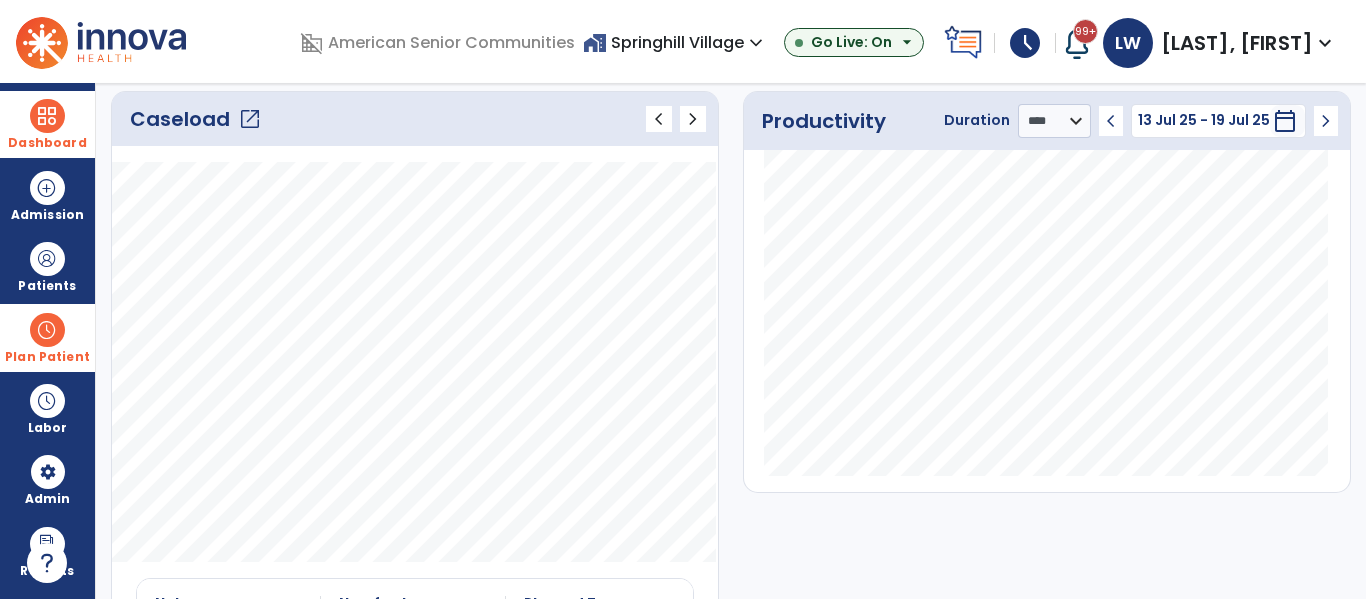 click on "open_in_new" 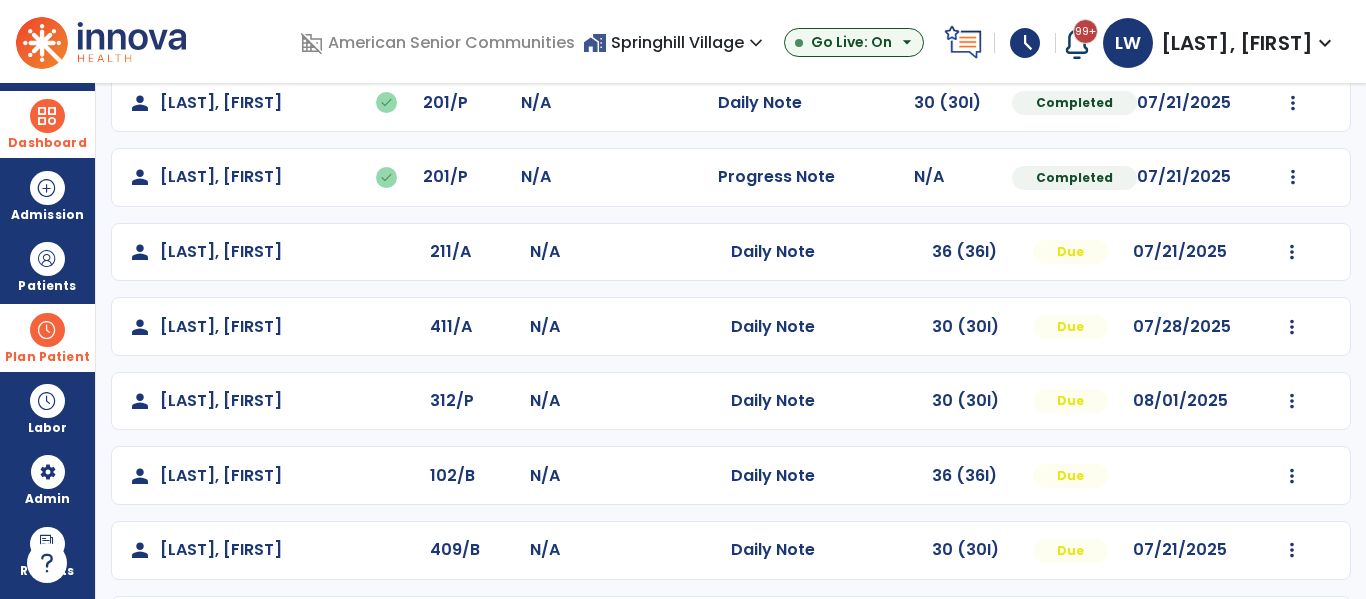 scroll, scrollTop: 559, scrollLeft: 0, axis: vertical 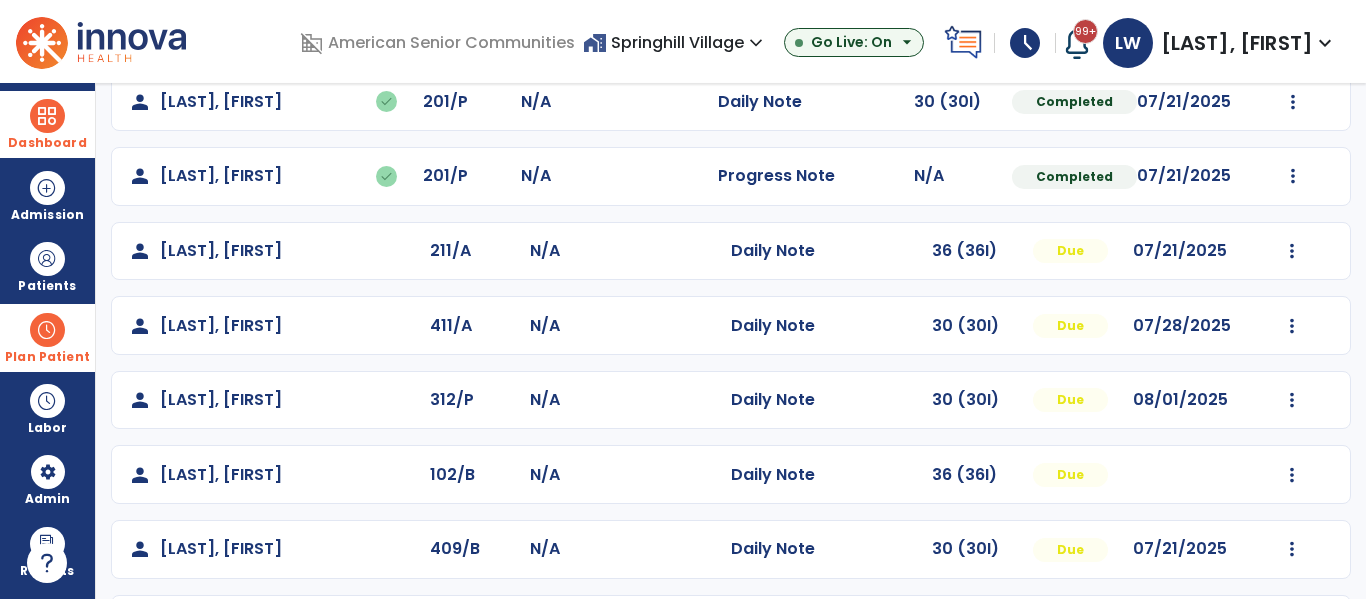 click on "Mark Visit As Complete   Reset Note   Open Document   G + C Mins" 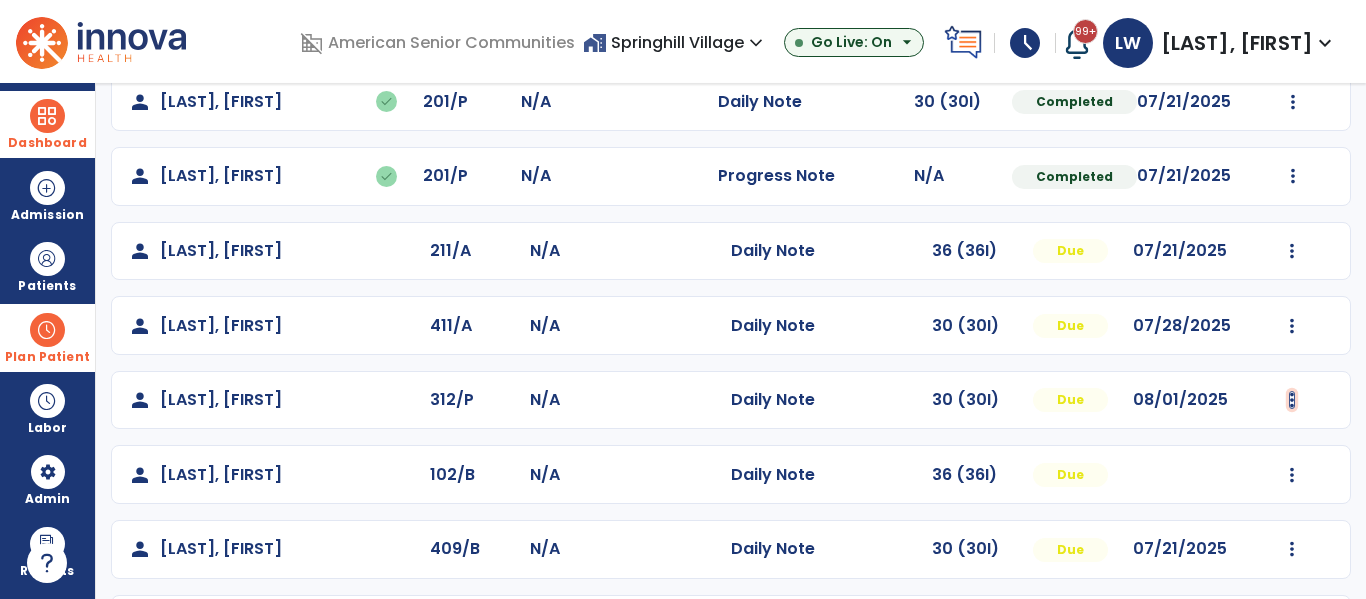 click at bounding box center (1292, -271) 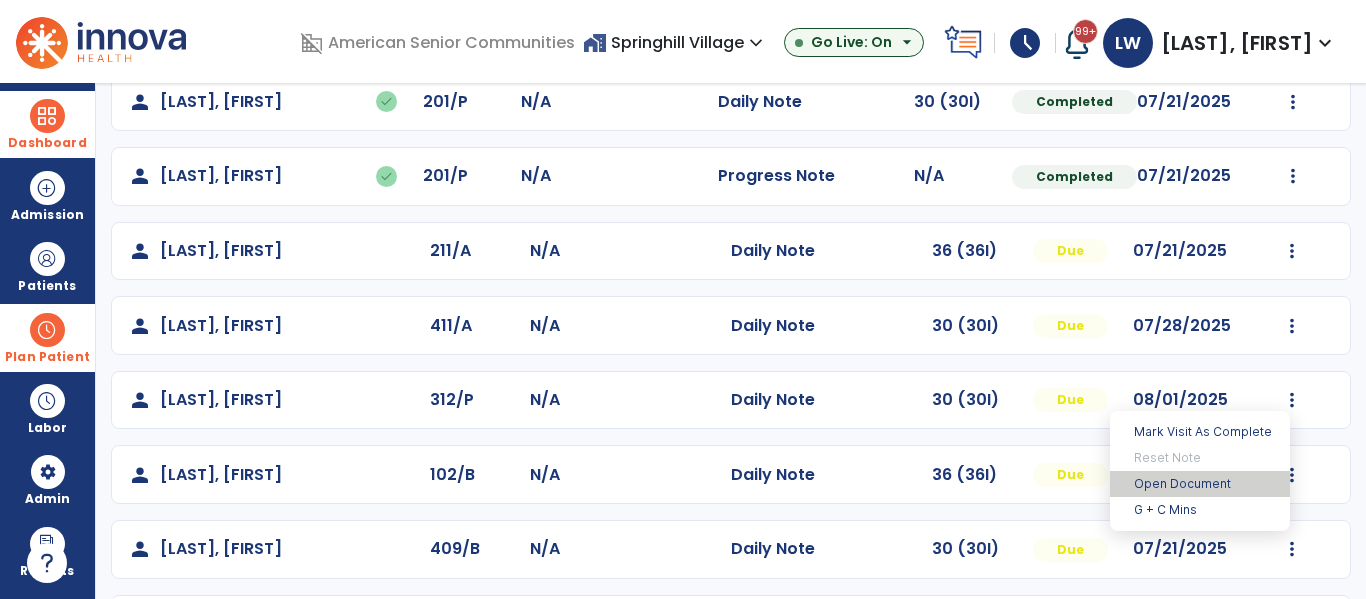 click on "Open Document" at bounding box center (1200, 484) 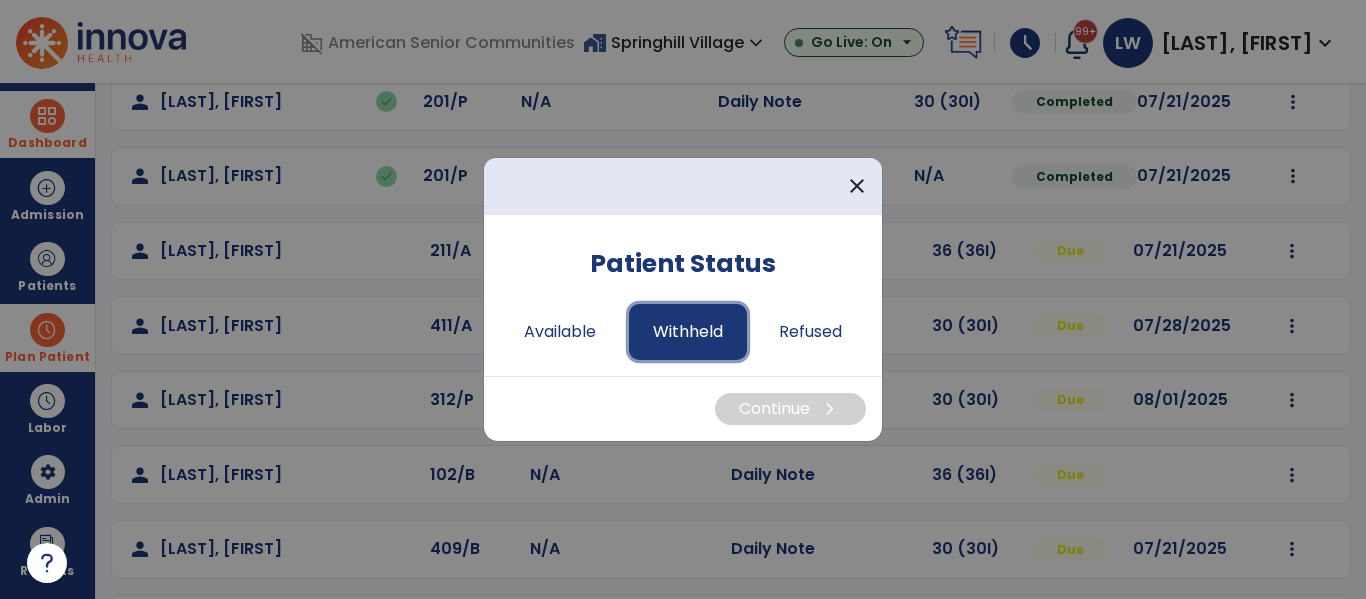 click on "Withheld" at bounding box center [688, 332] 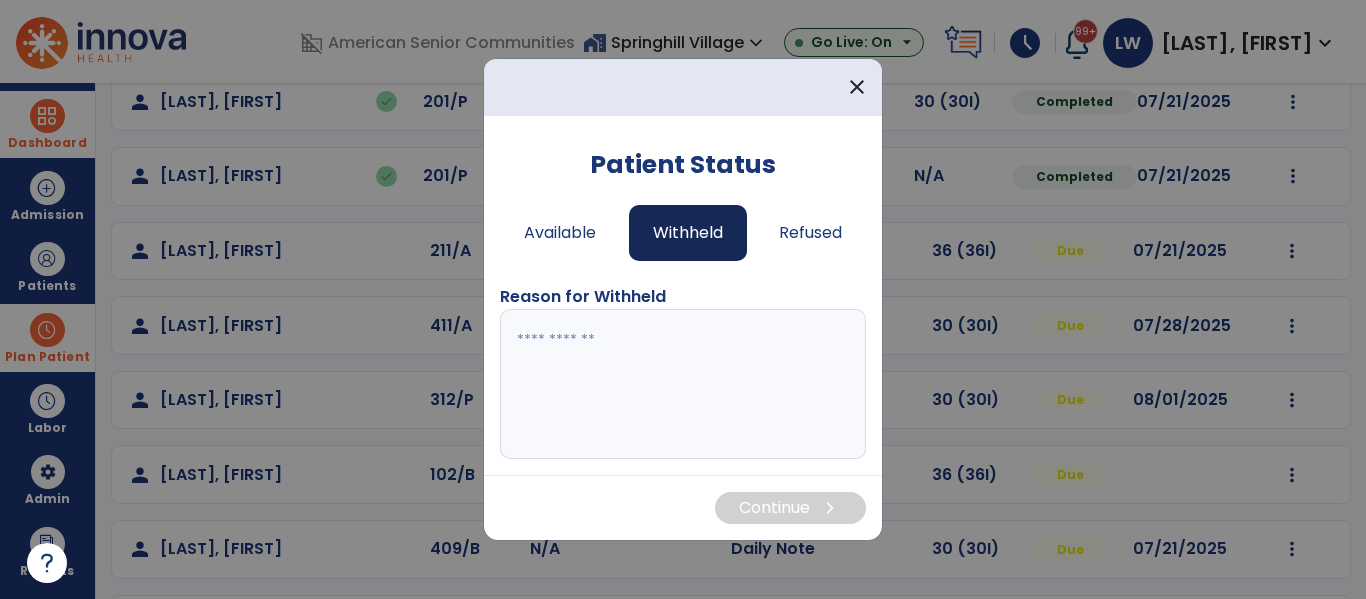 click at bounding box center (683, 384) 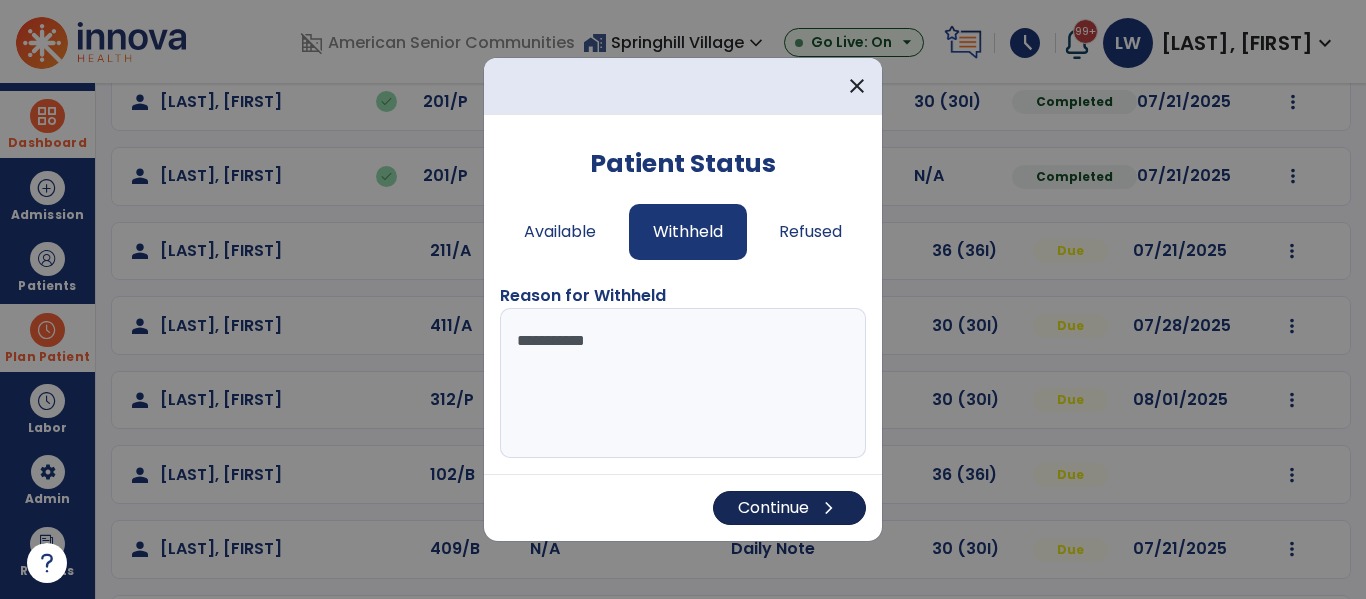 type on "**********" 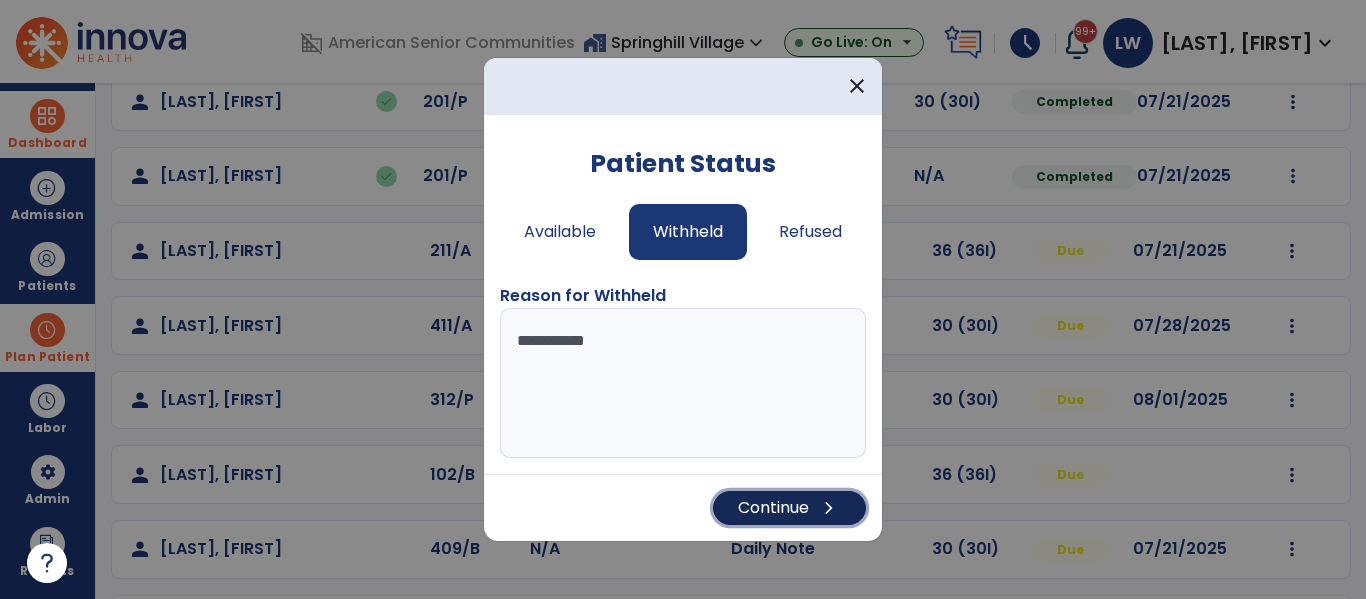 click on "Continue   chevron_right" at bounding box center (789, 508) 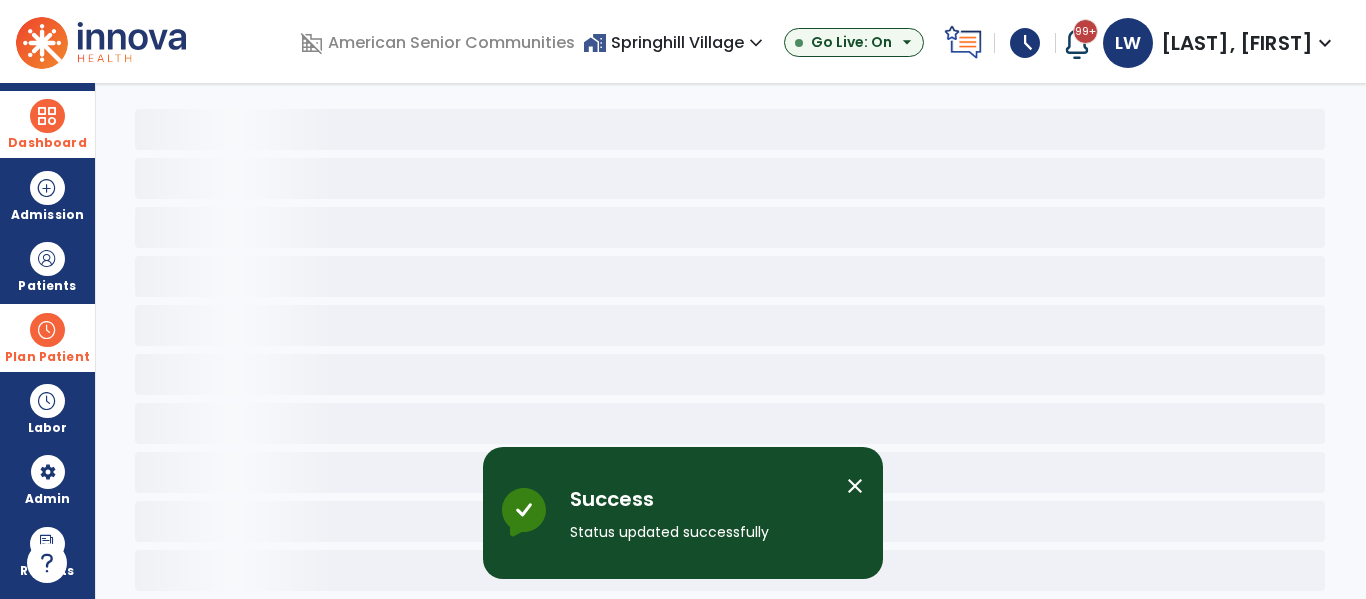 scroll, scrollTop: 78, scrollLeft: 0, axis: vertical 